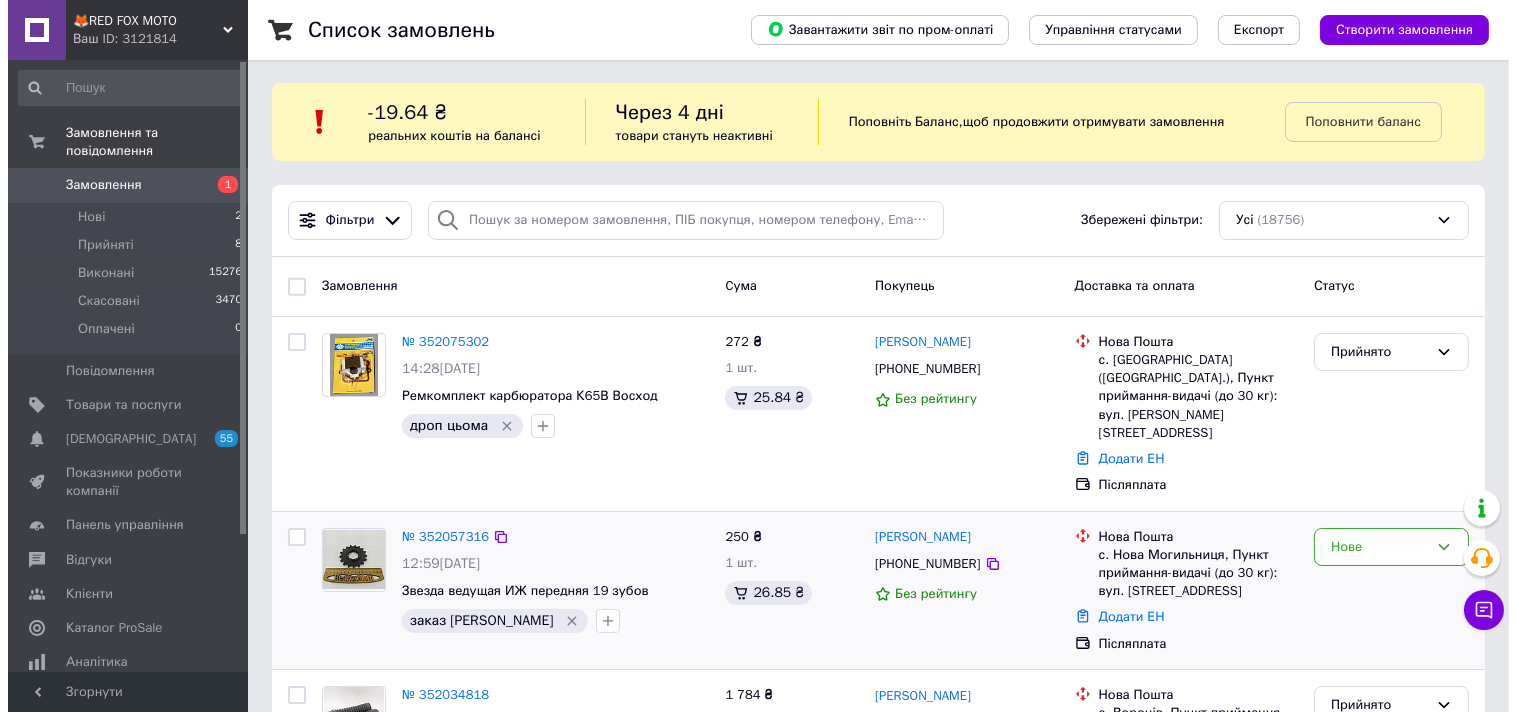 scroll, scrollTop: 0, scrollLeft: 0, axis: both 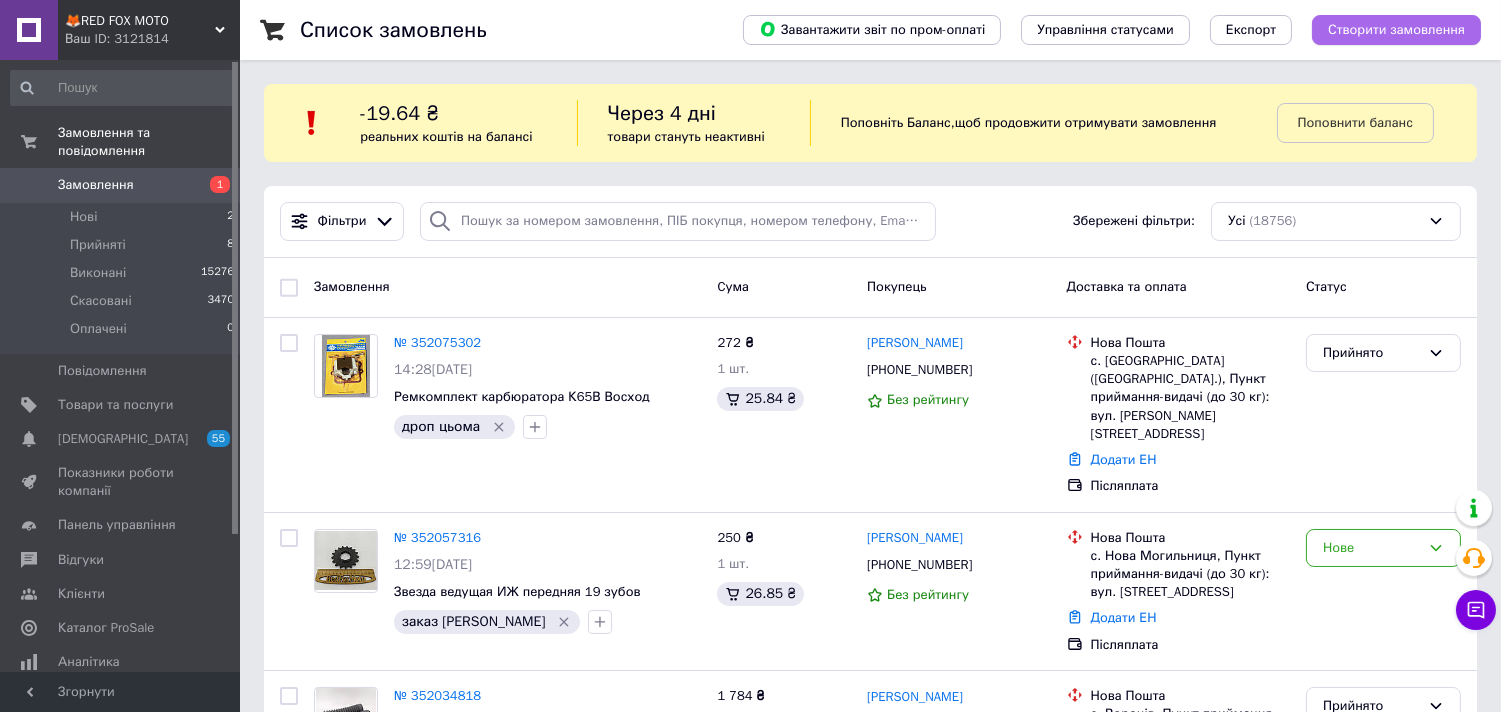 click on "Створити замовлення" at bounding box center [1396, 30] 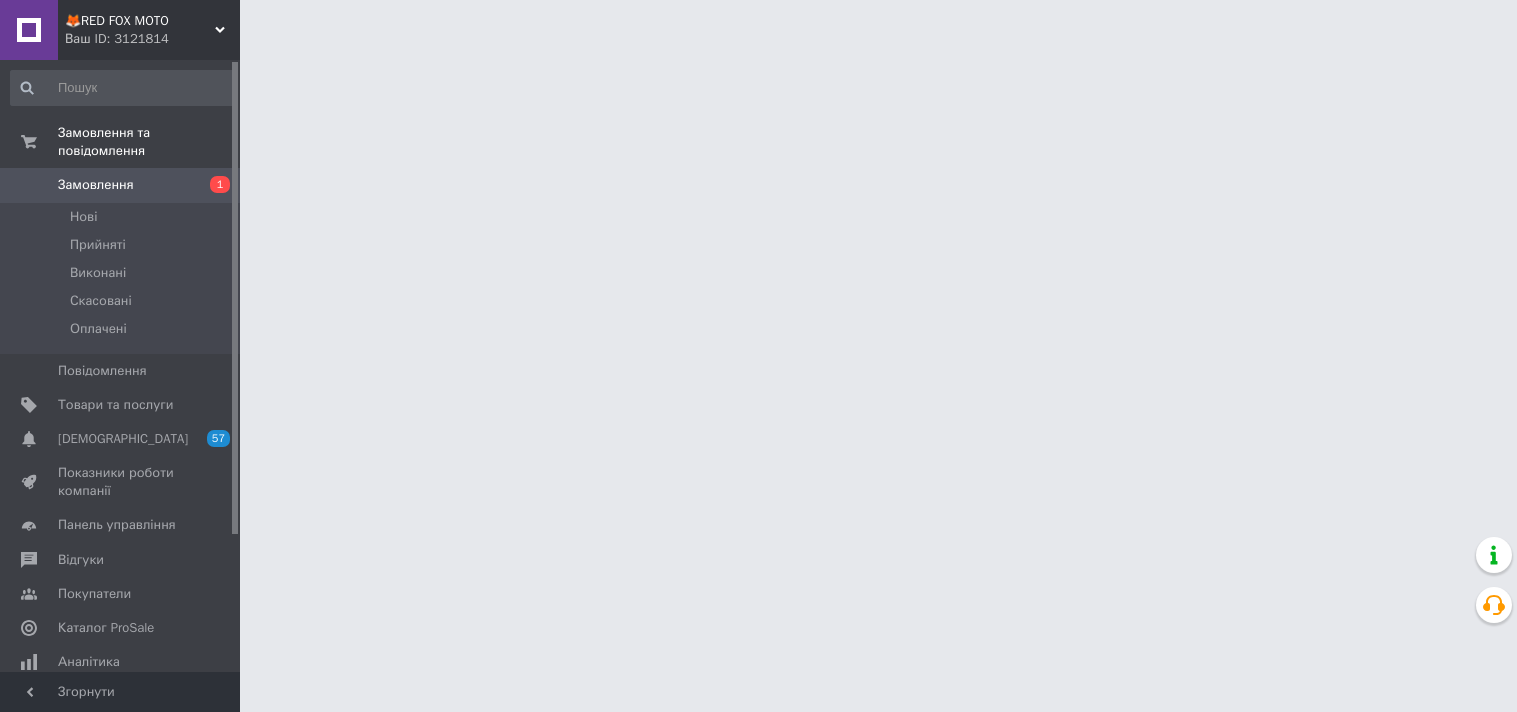 scroll, scrollTop: 0, scrollLeft: 0, axis: both 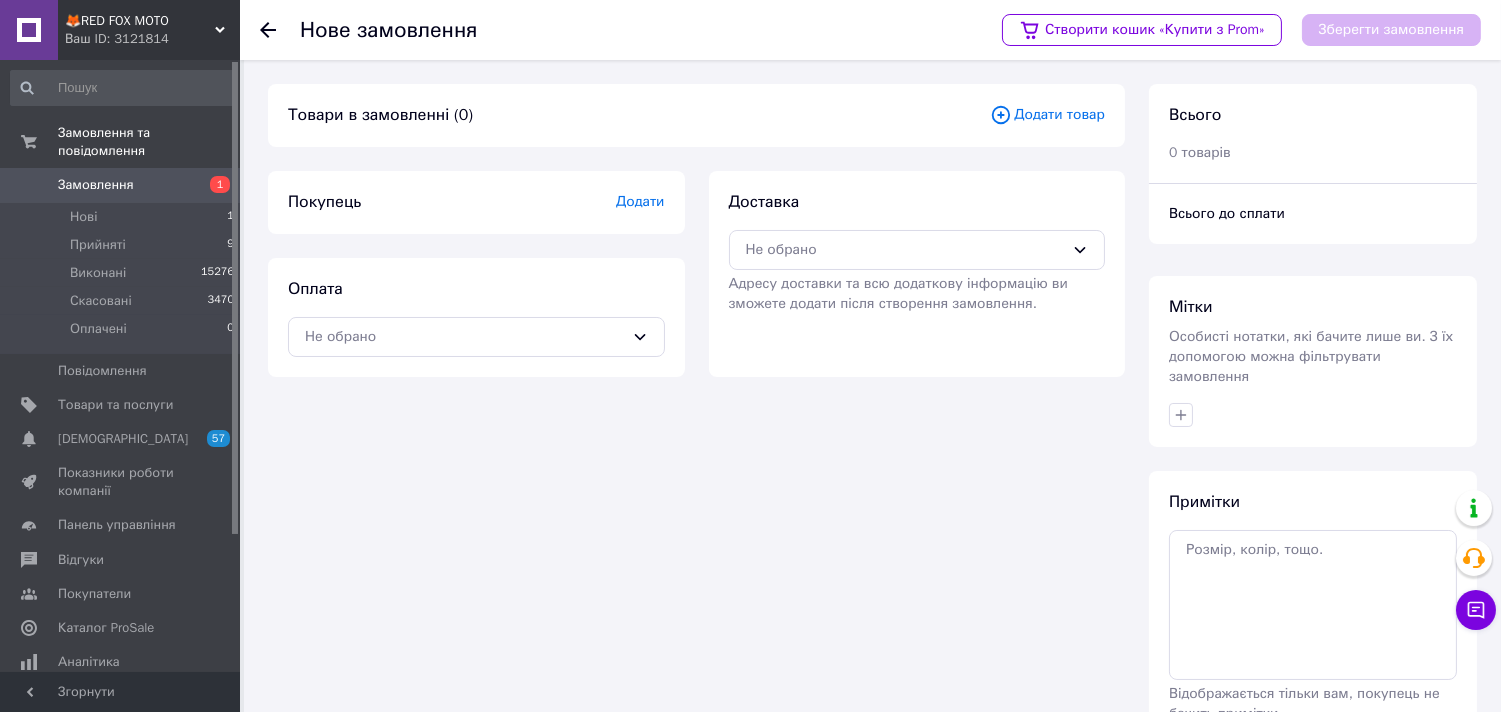 click 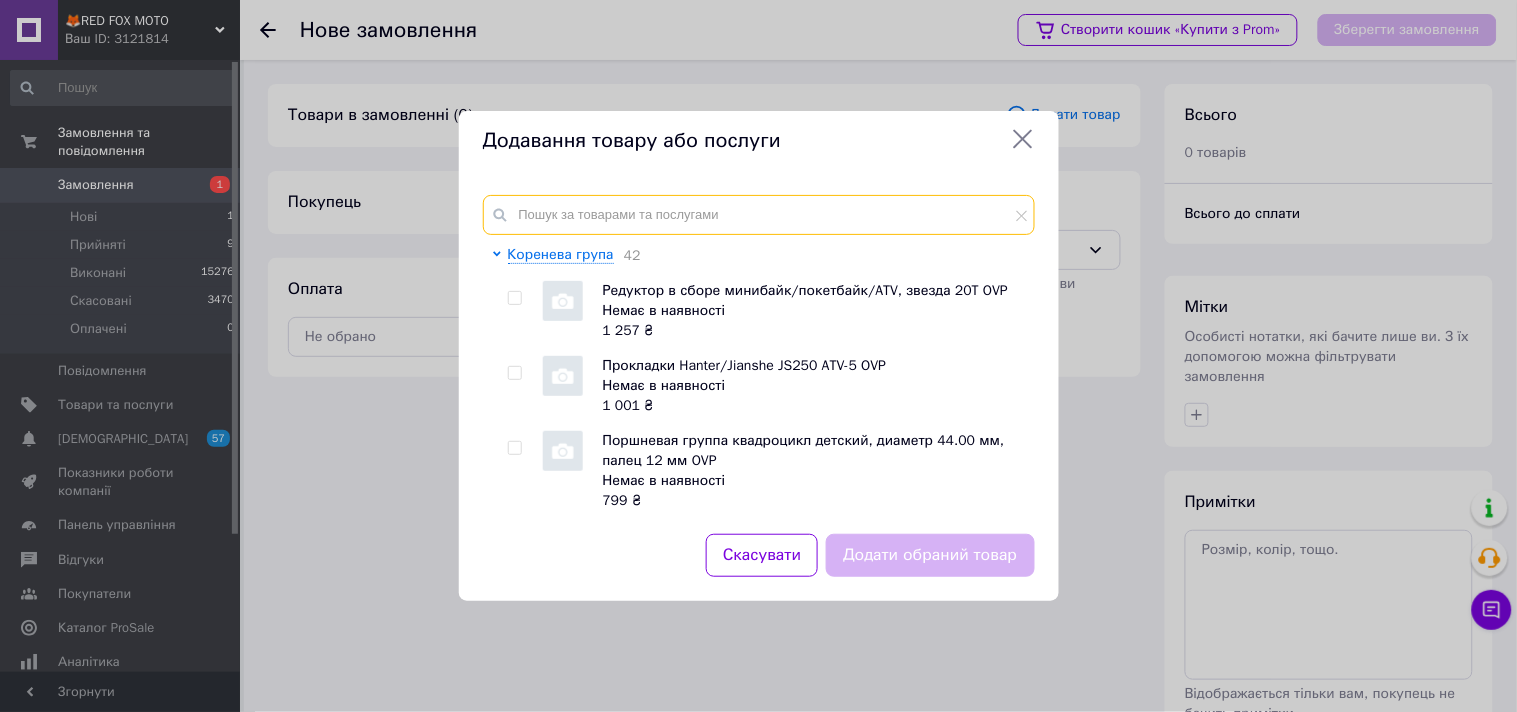click at bounding box center (759, 215) 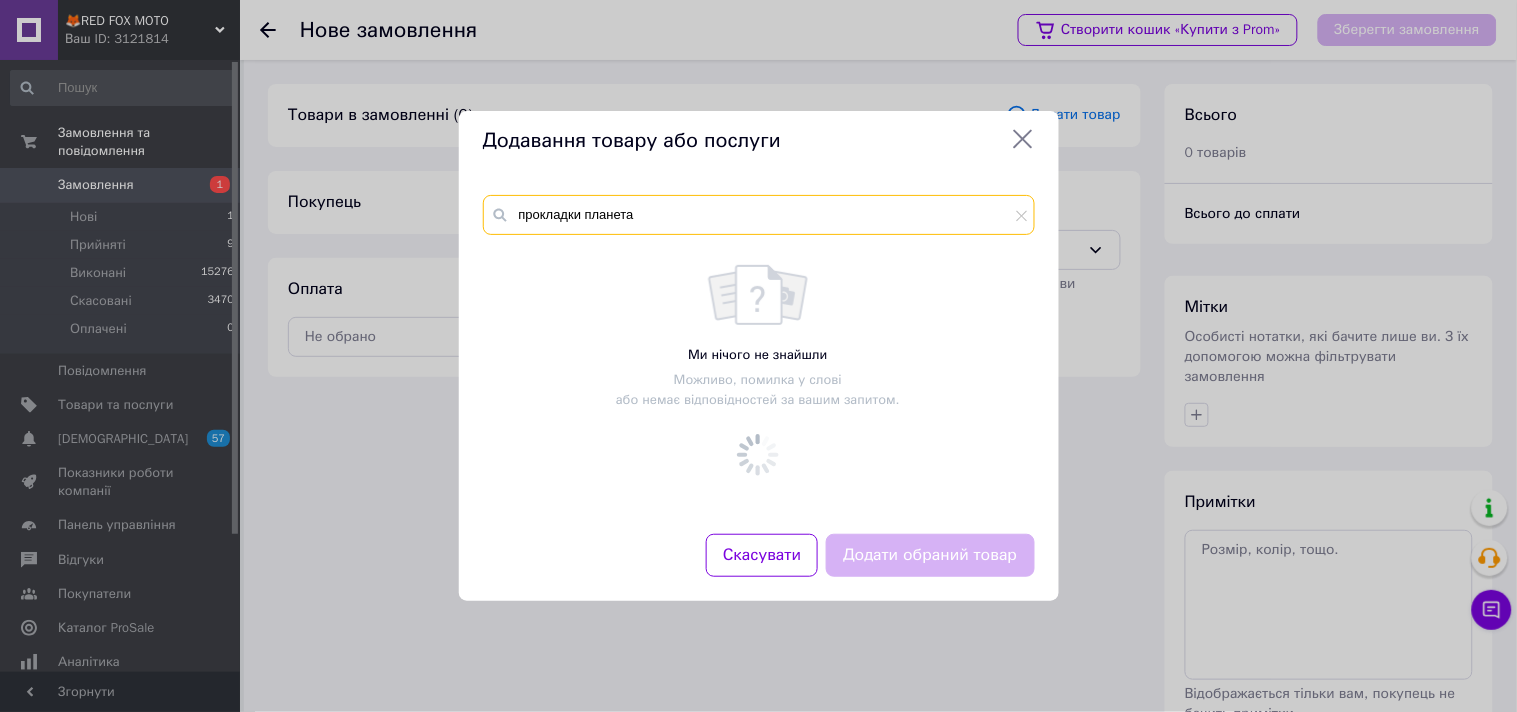 type on "прокладки планета" 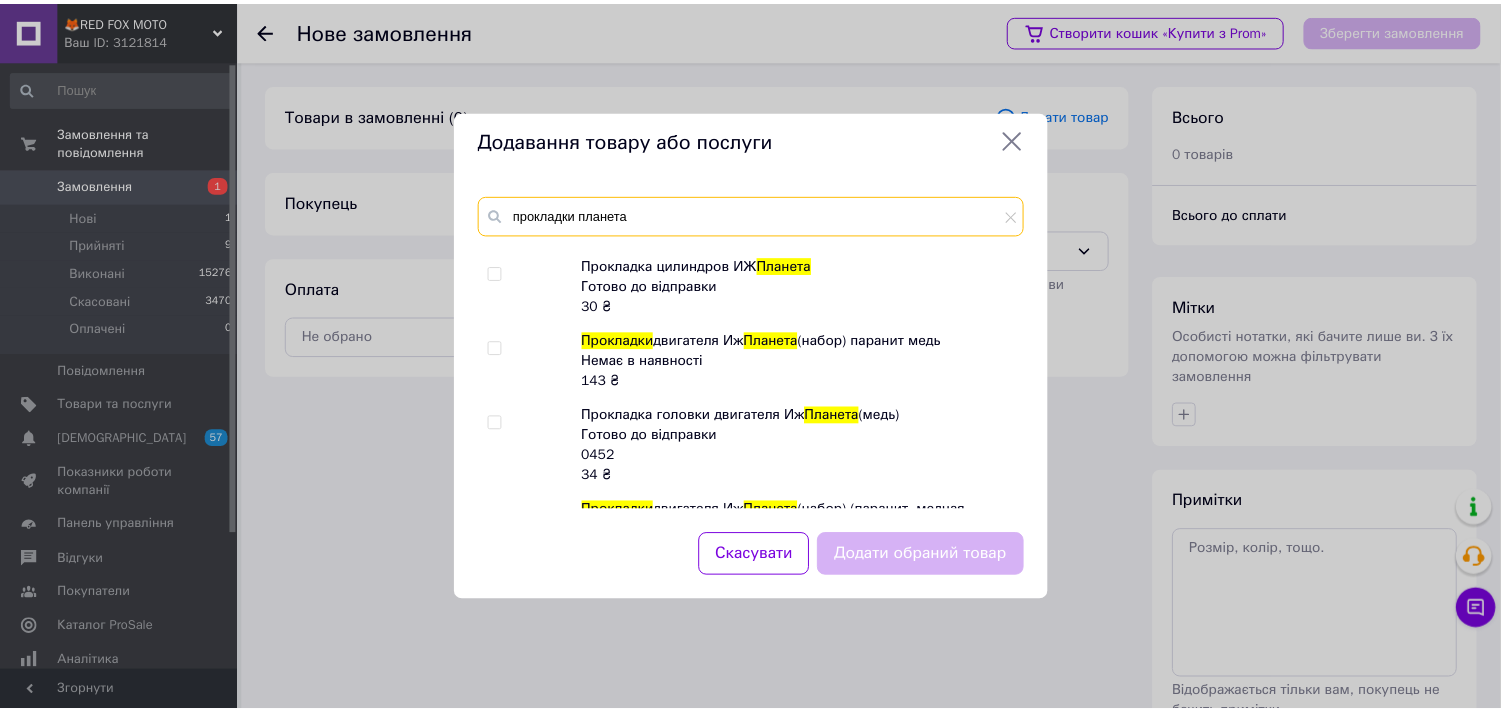 scroll, scrollTop: 324, scrollLeft: 0, axis: vertical 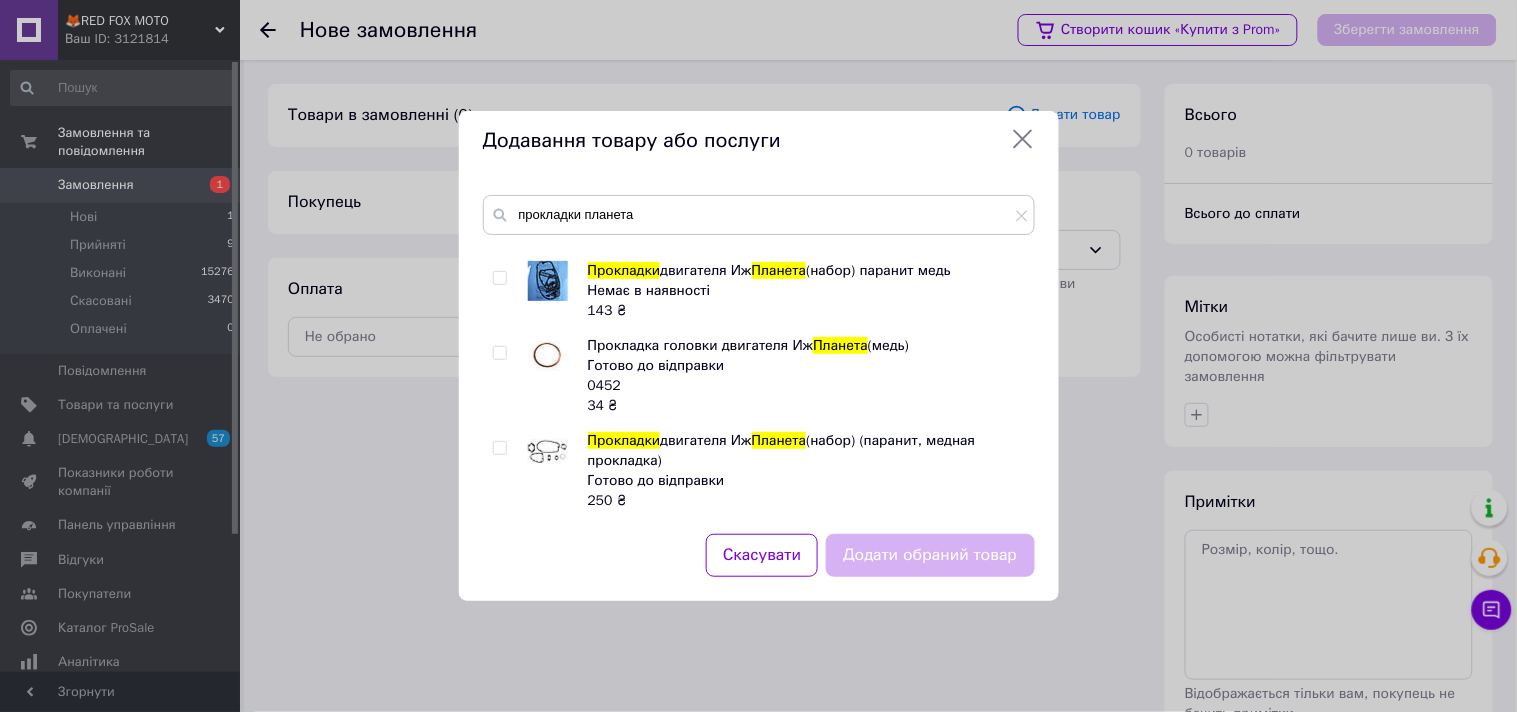 click at bounding box center (499, 448) 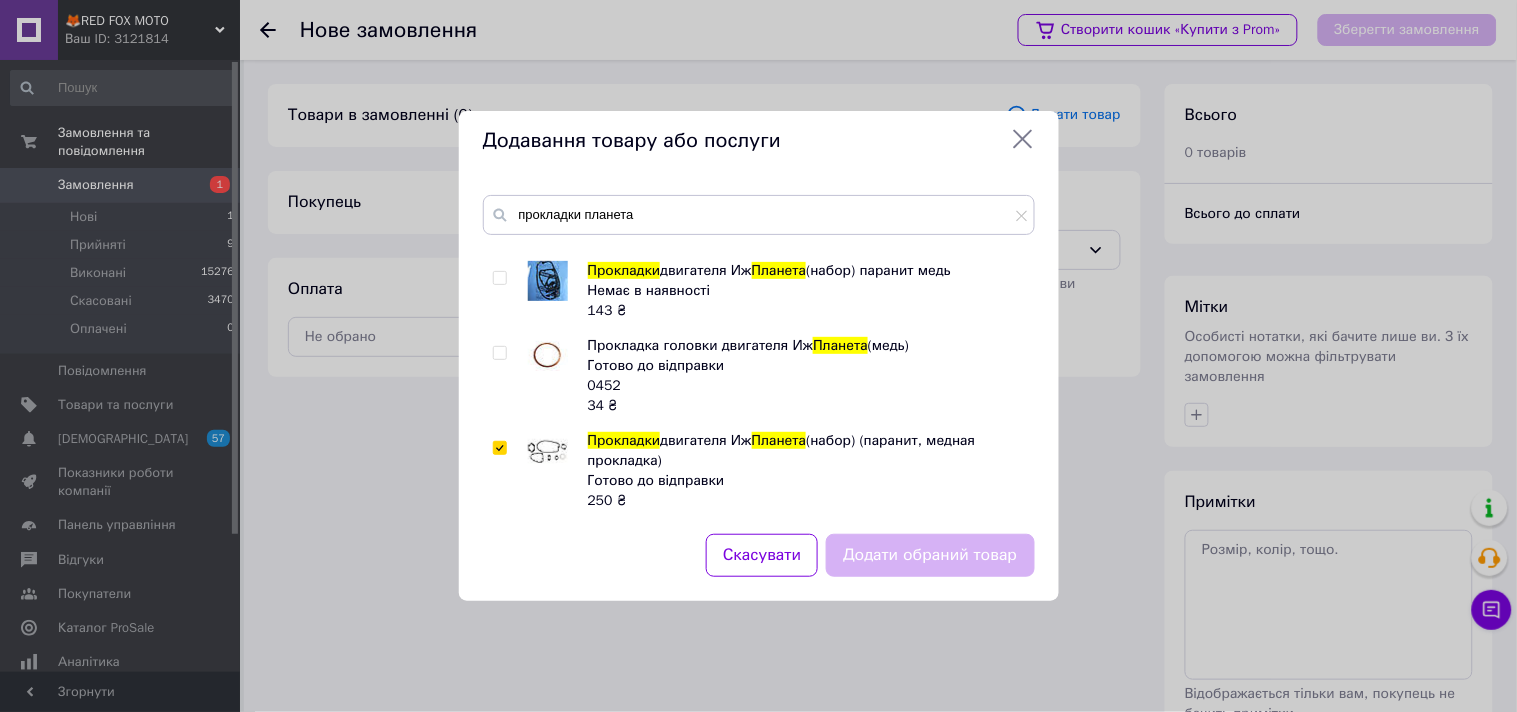 checkbox on "true" 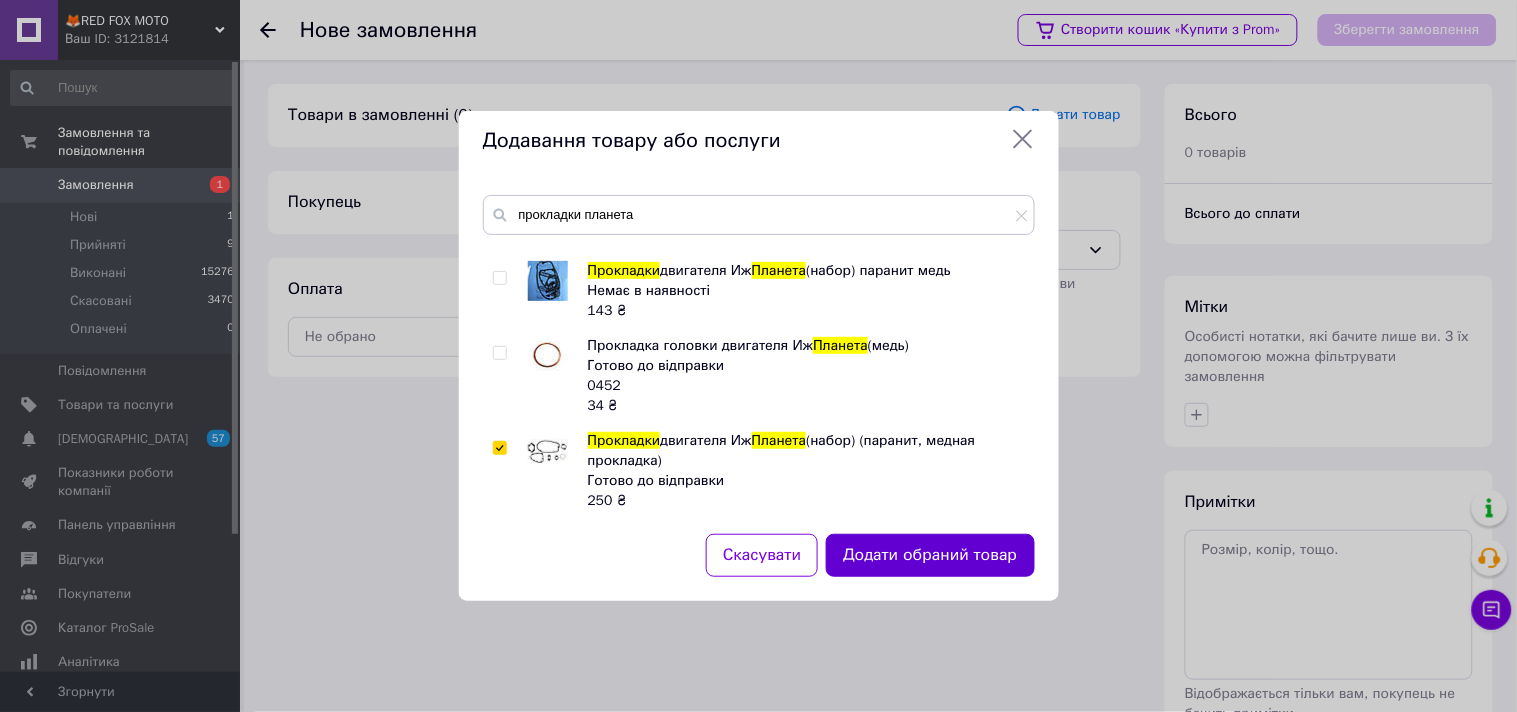 click on "Додати обраний товар" at bounding box center [930, 555] 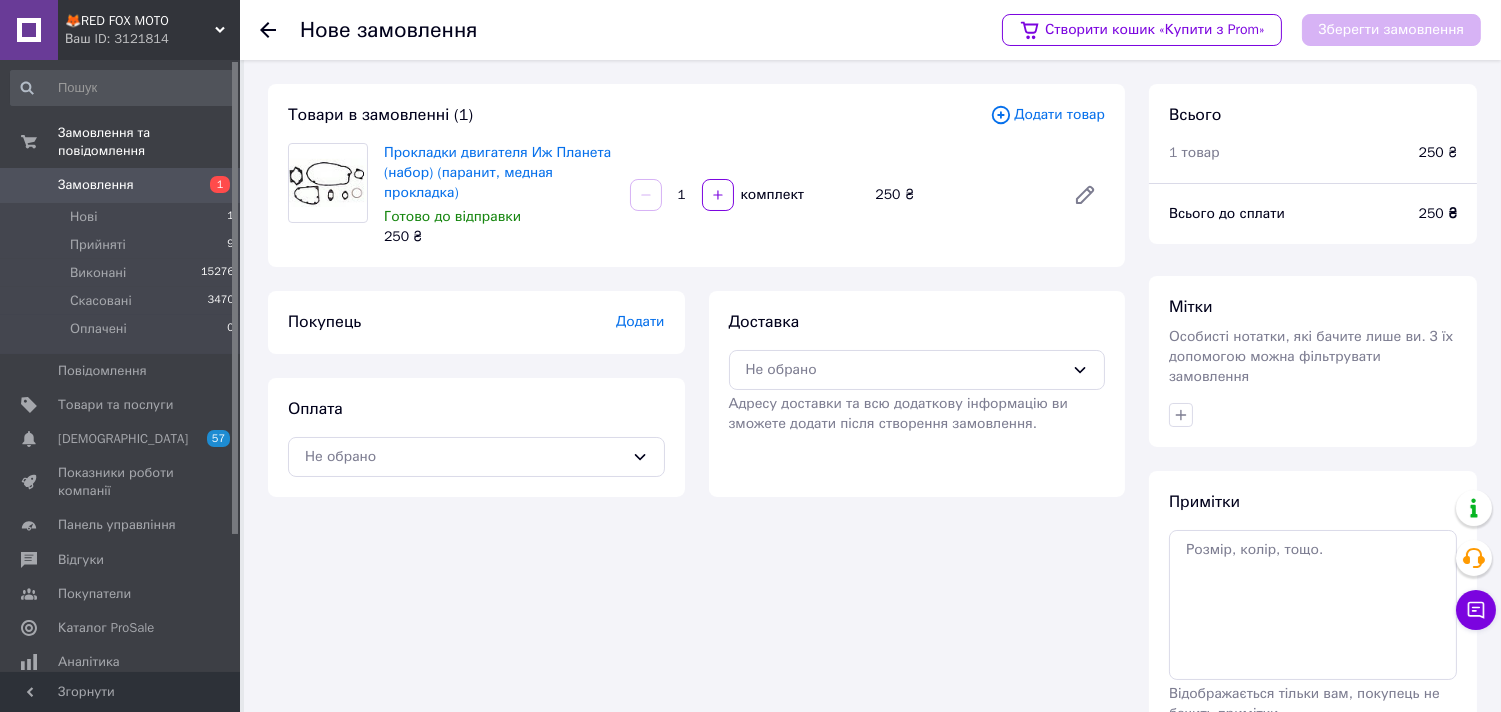 click on "Додати товар" at bounding box center (1047, 115) 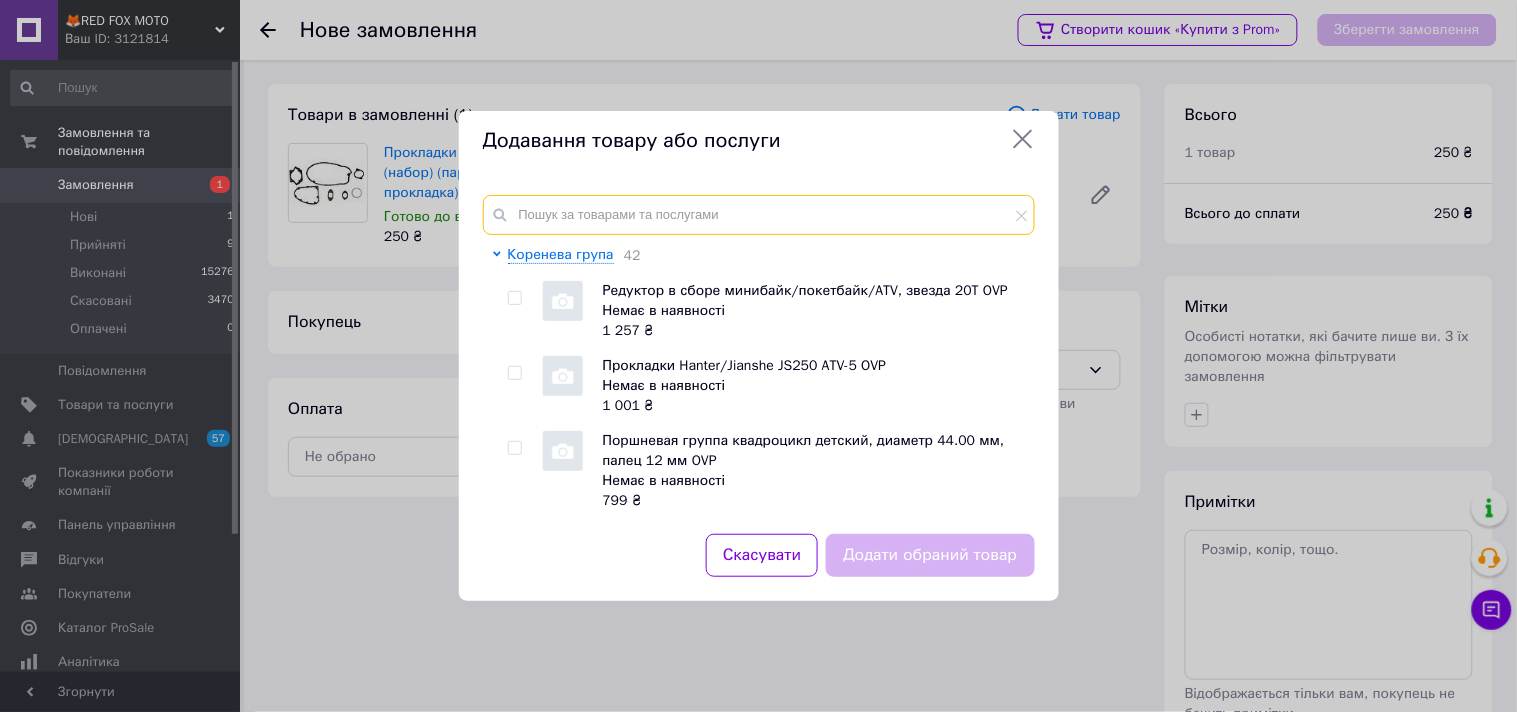 click at bounding box center [759, 215] 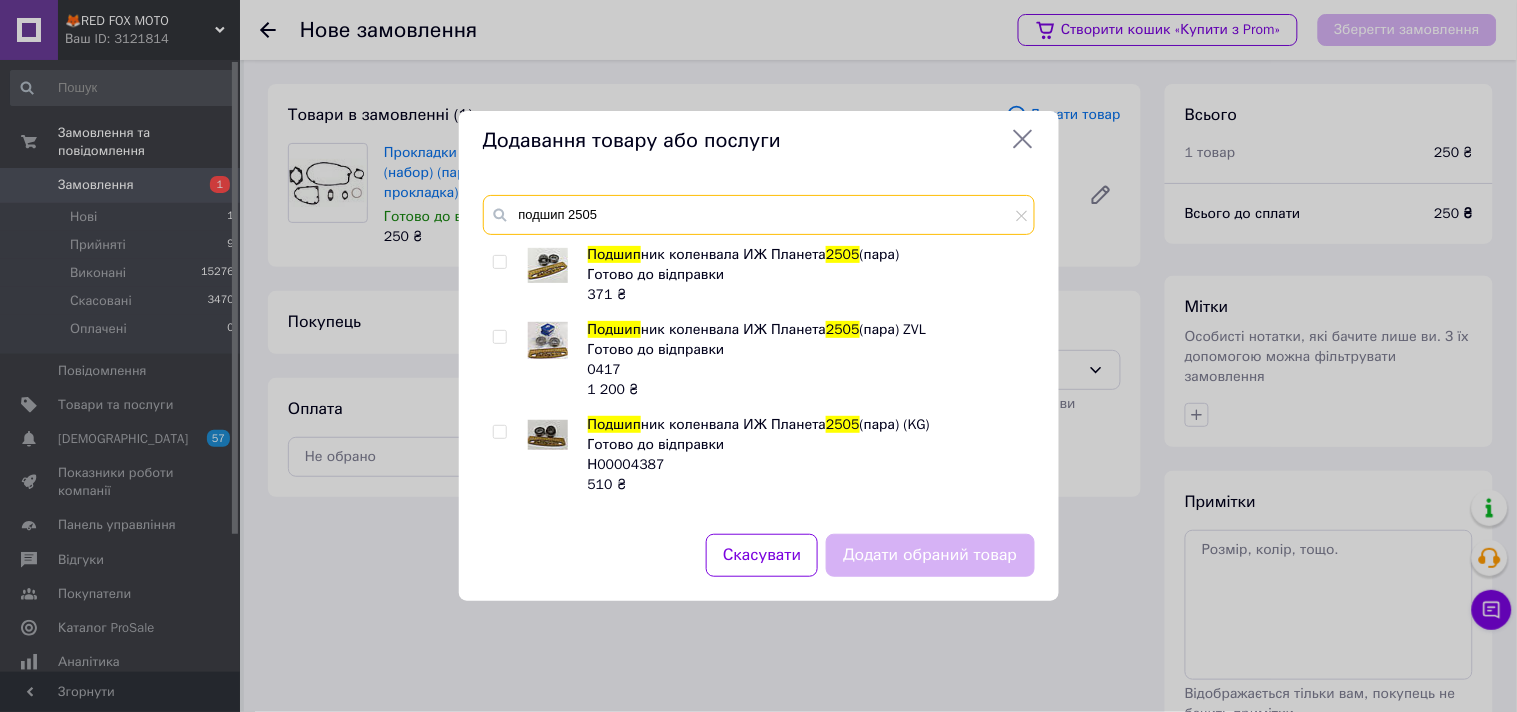 type on "подшип 2505" 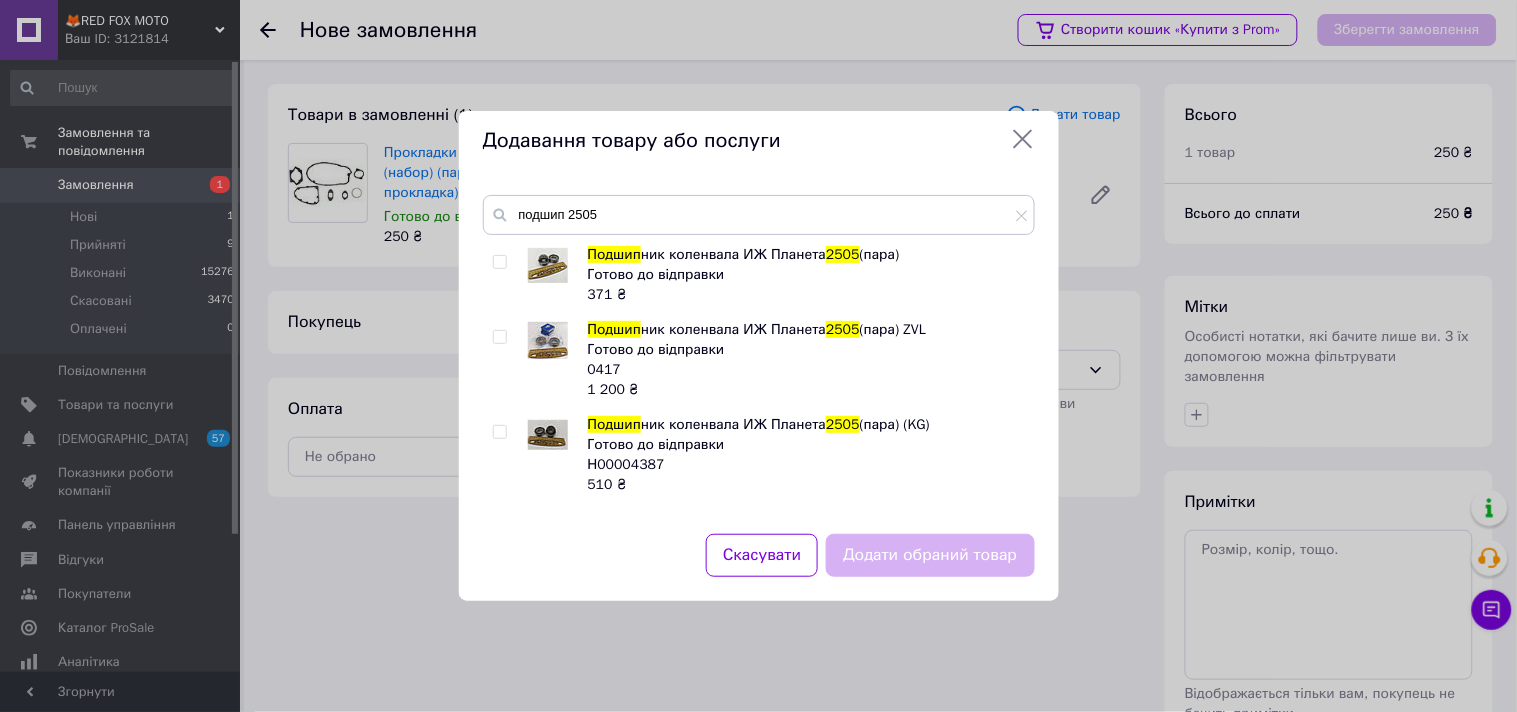 click at bounding box center [499, 337] 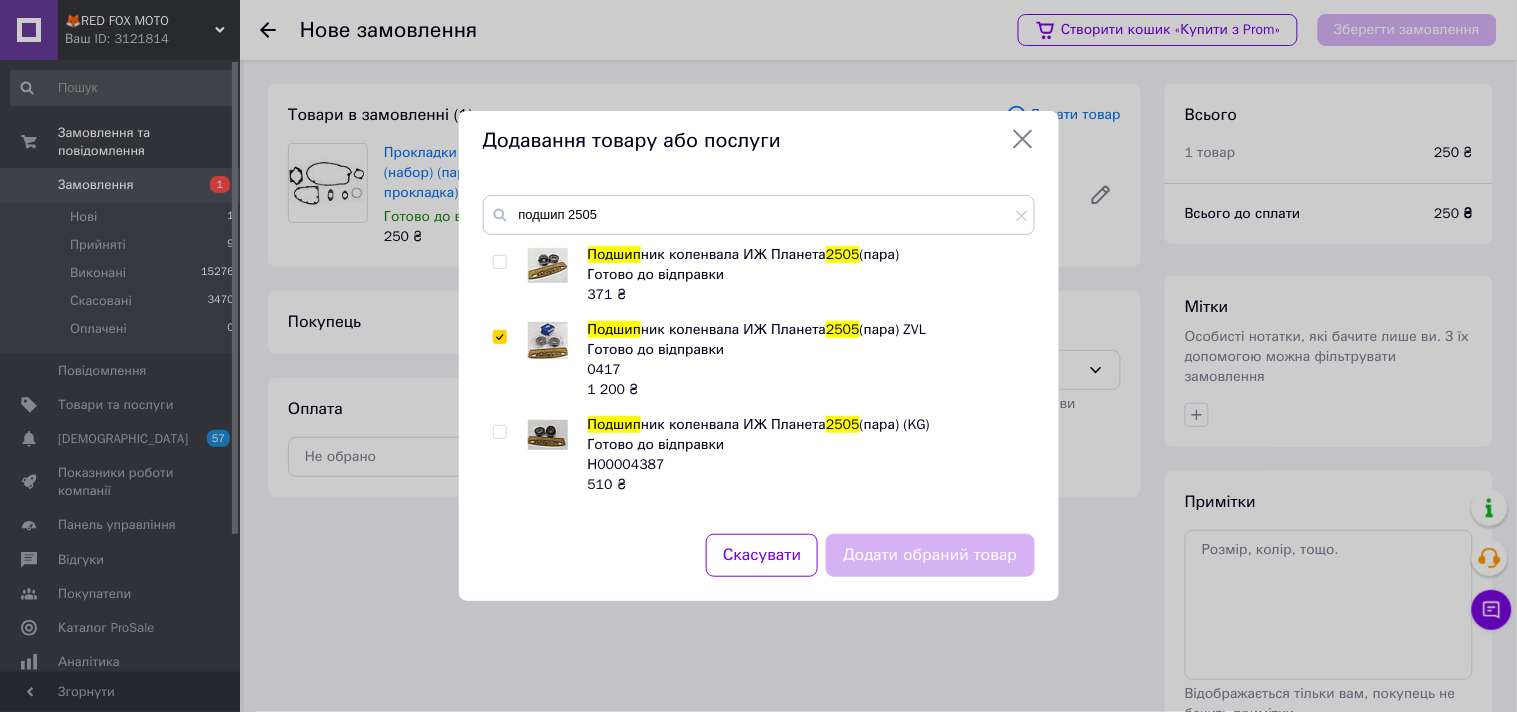 checkbox on "true" 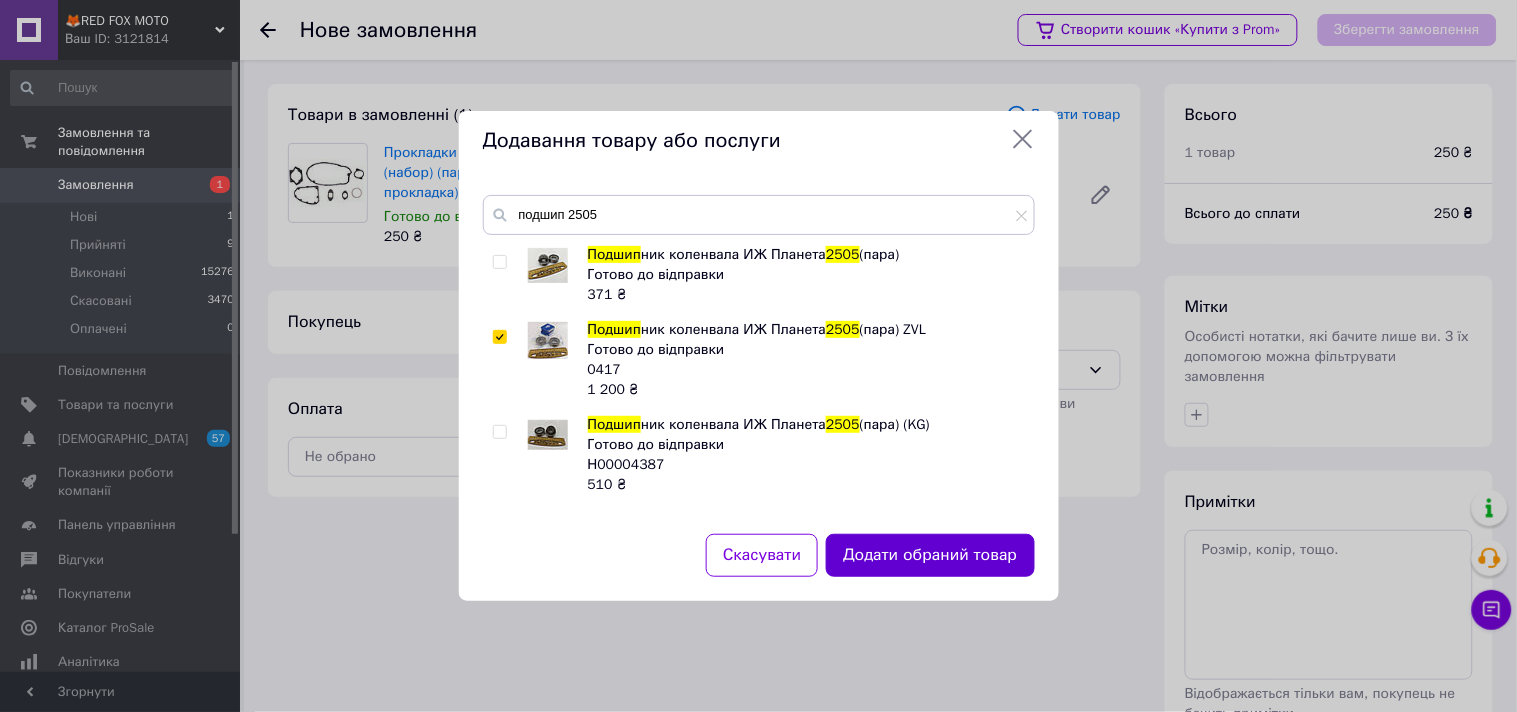 click on "Додати обраний товар" at bounding box center (930, 555) 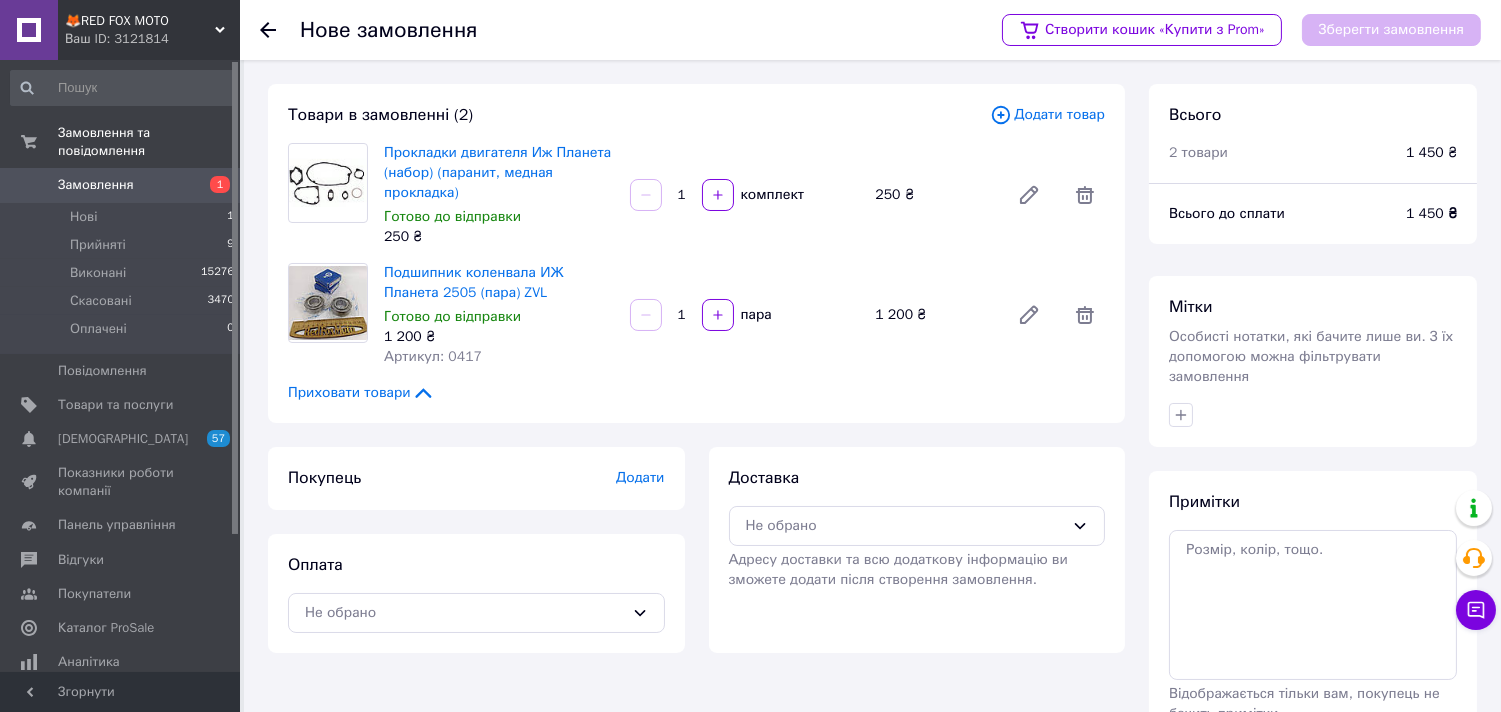 click on "Додати товар" at bounding box center [1047, 115] 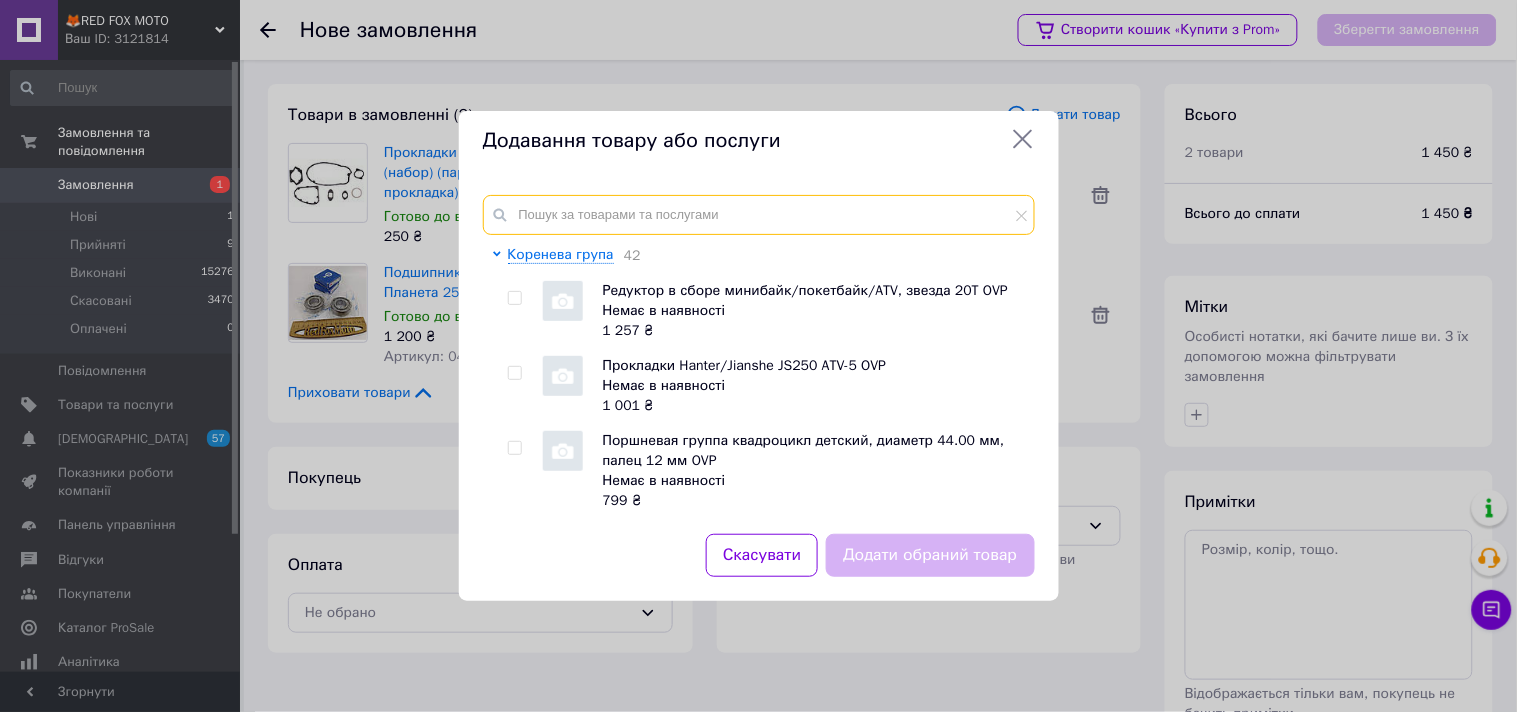 paste on "[PERSON_NAME] провідної зірки трансмісії (стопорная) Іж Юпітер/ Планета - 2шт." 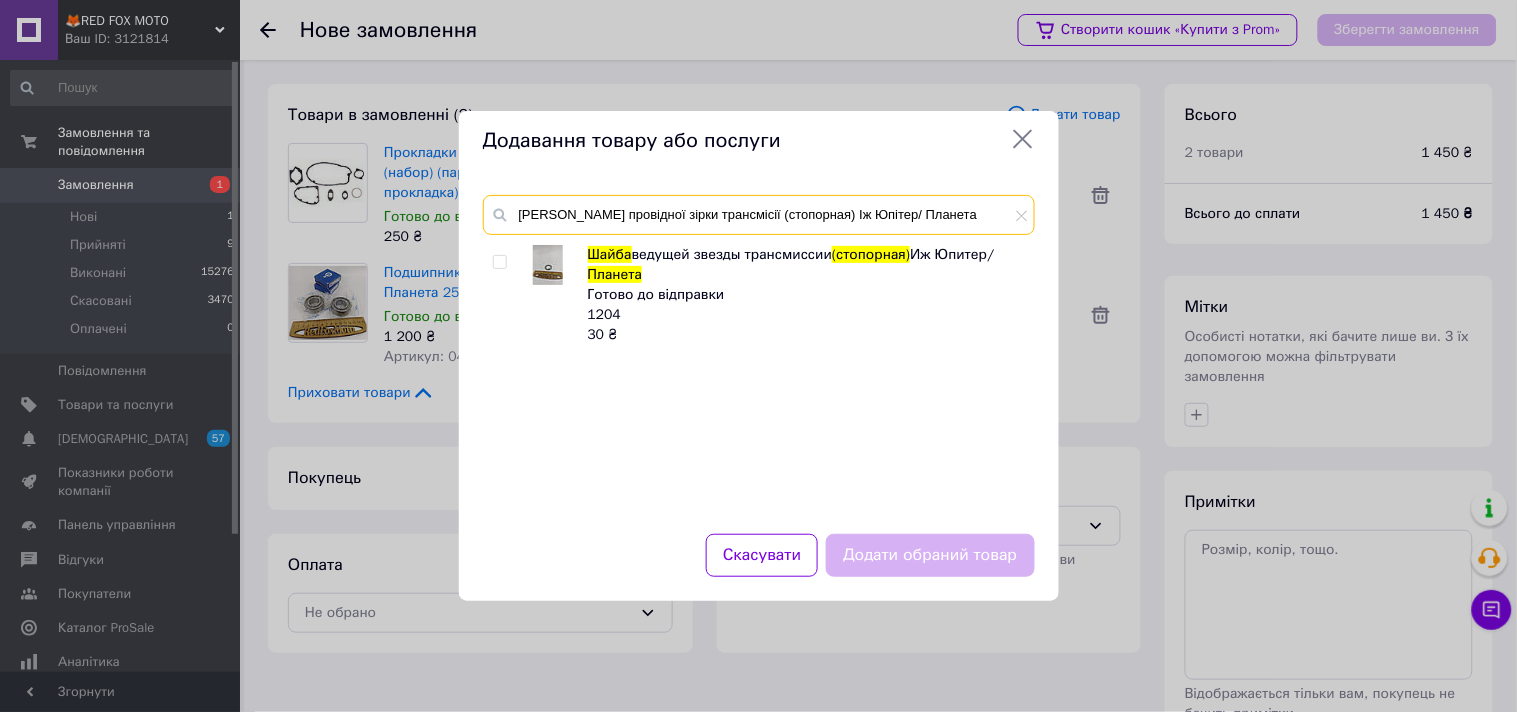 type on "[PERSON_NAME] провідної зірки трансмісії (стопорная) Іж Юпітер/ Планета" 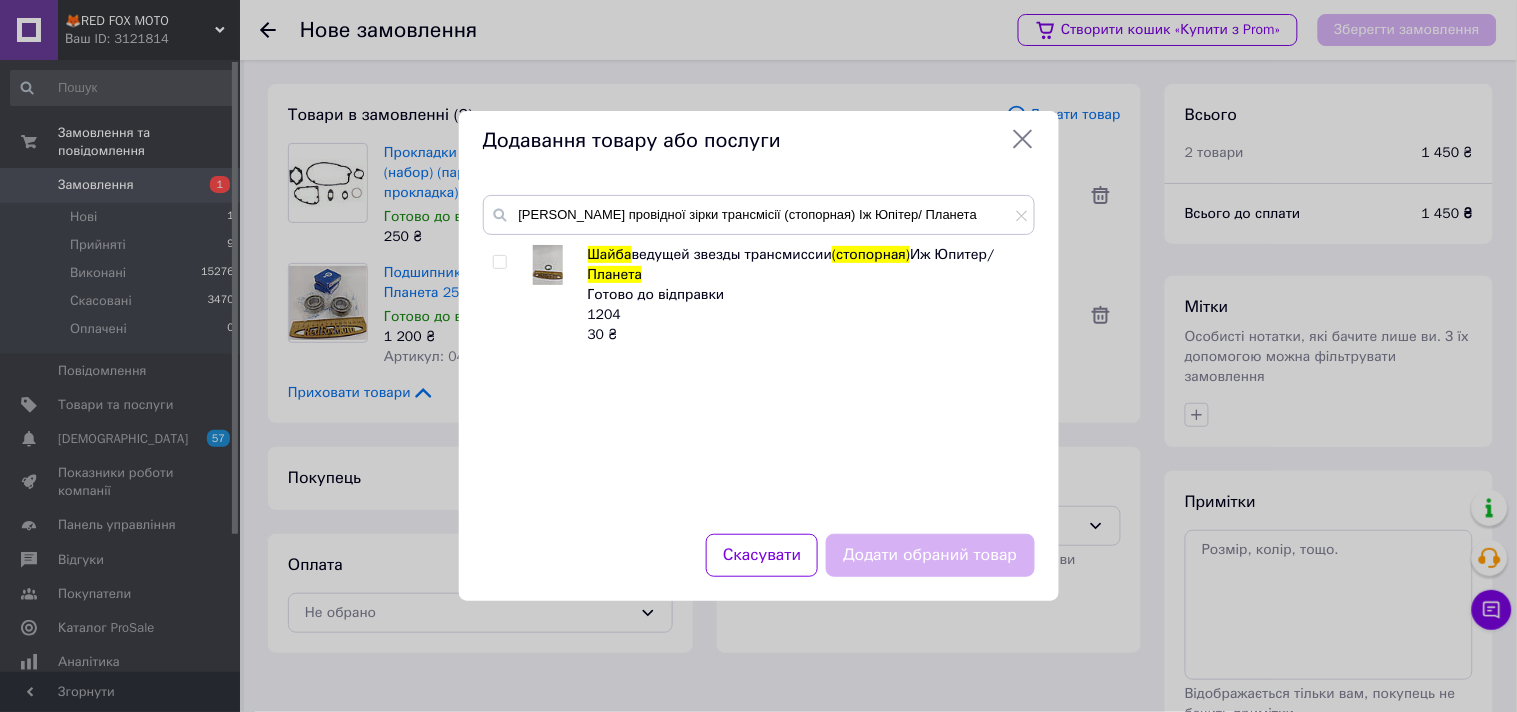 click at bounding box center [499, 262] 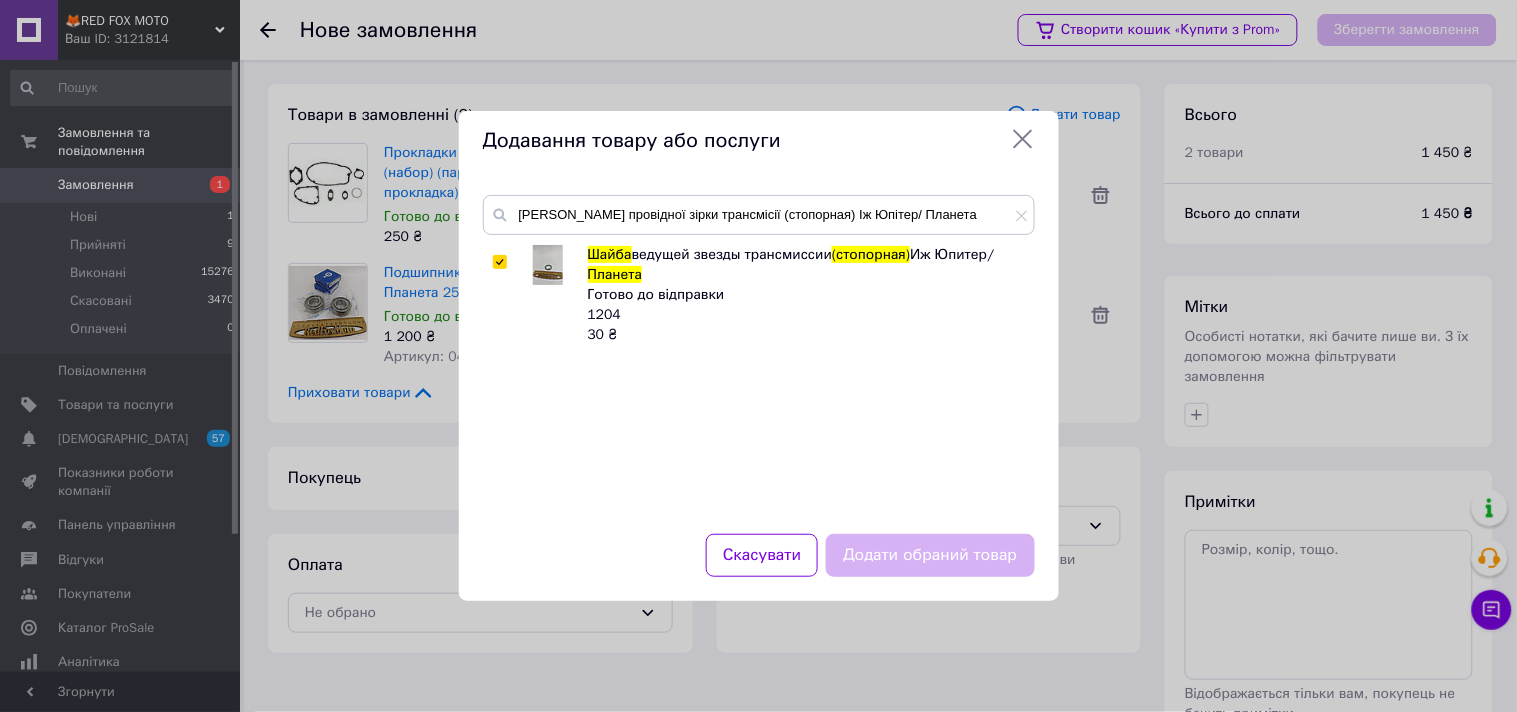 checkbox on "true" 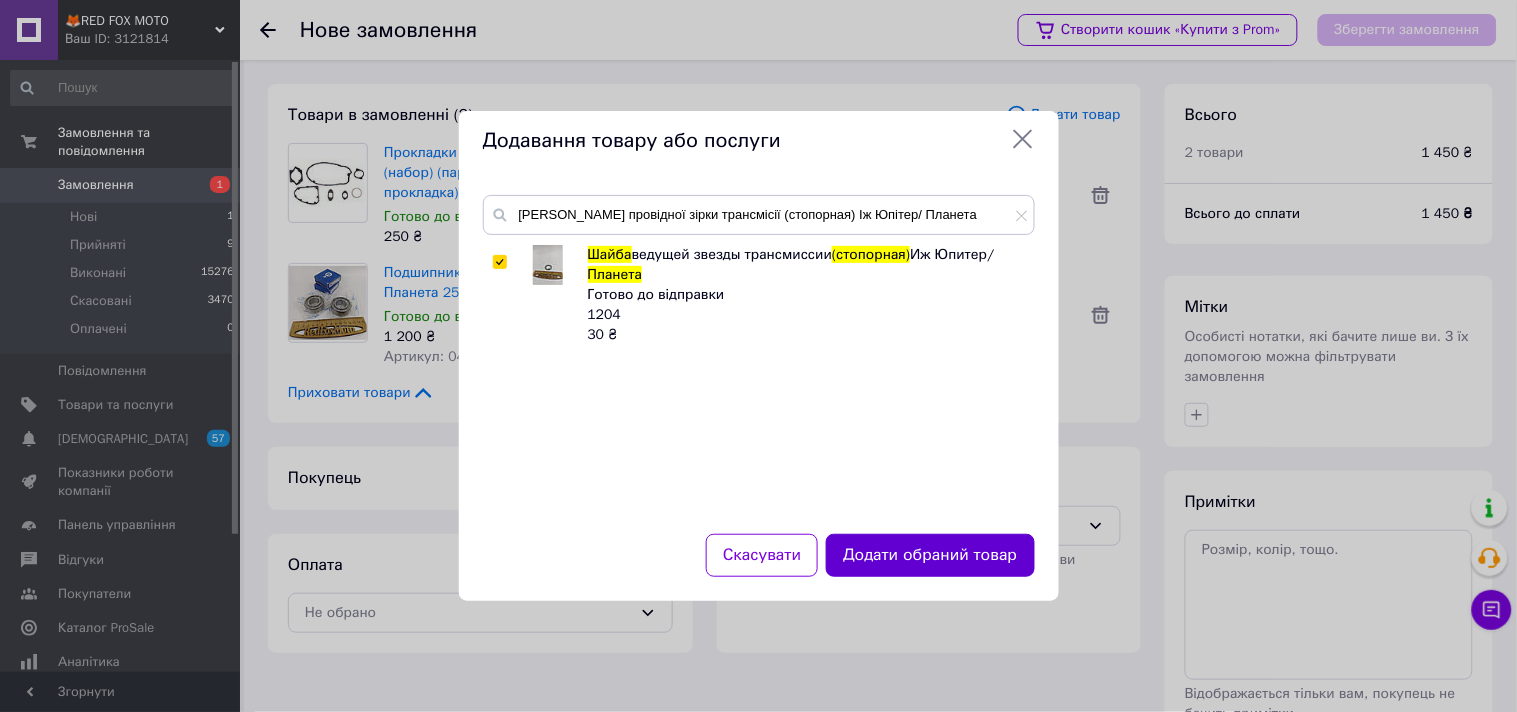 click on "Додати обраний товар" at bounding box center [930, 555] 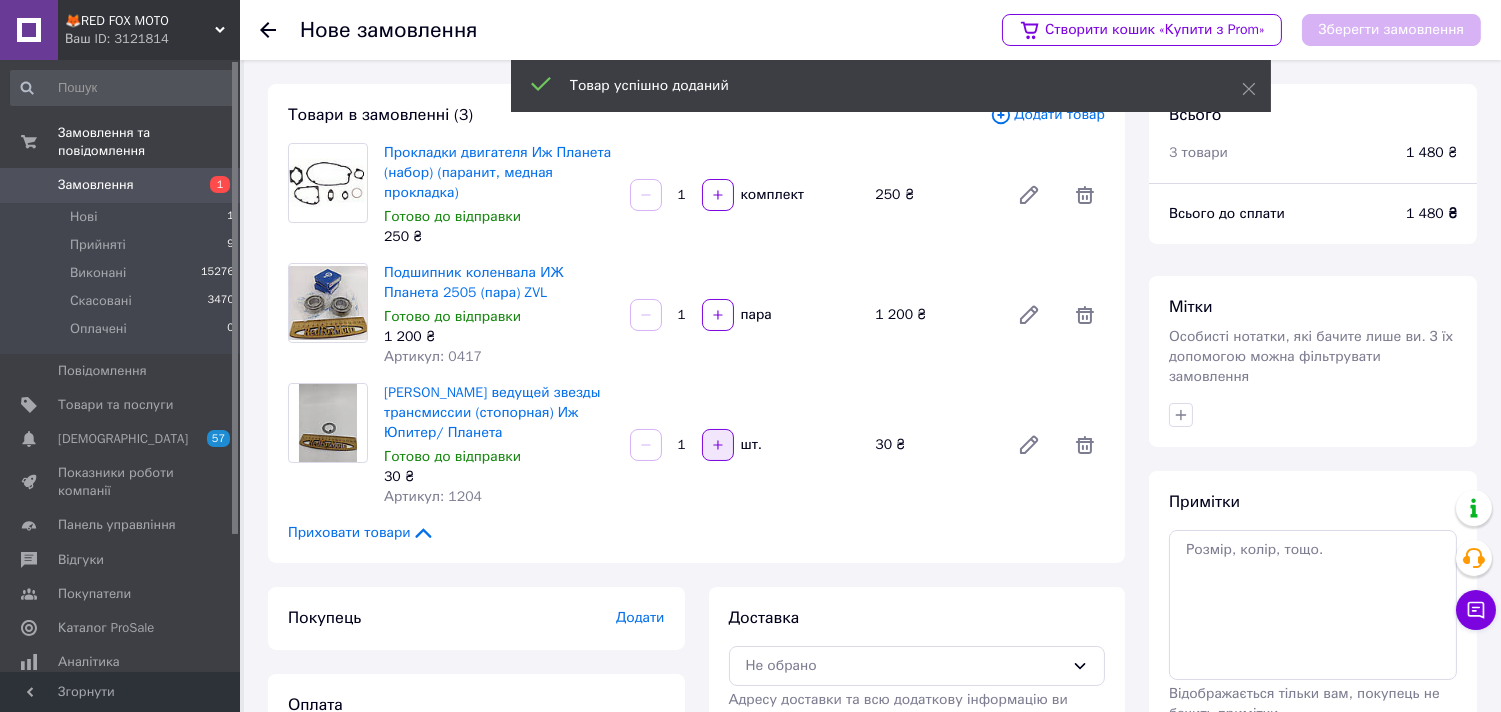 click 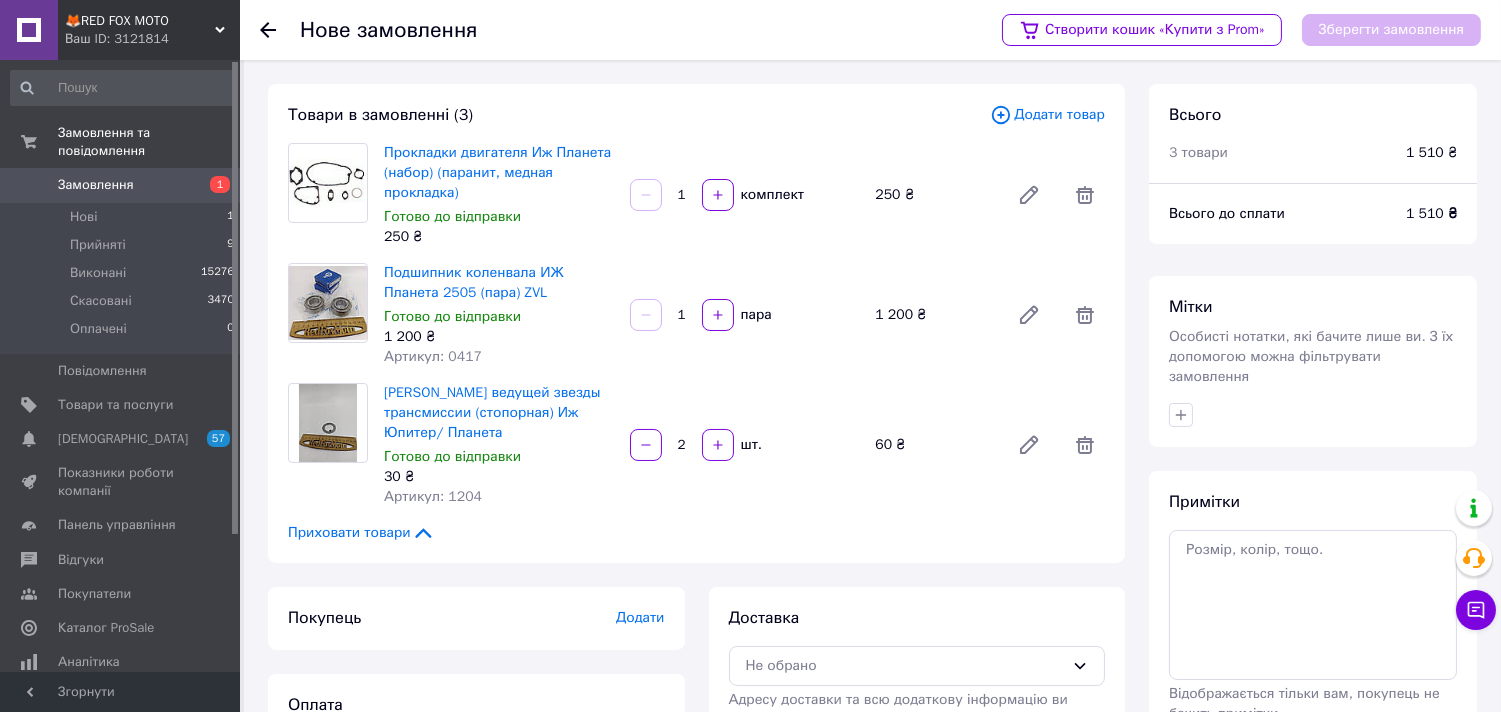 click on "Додати товар" at bounding box center [1047, 115] 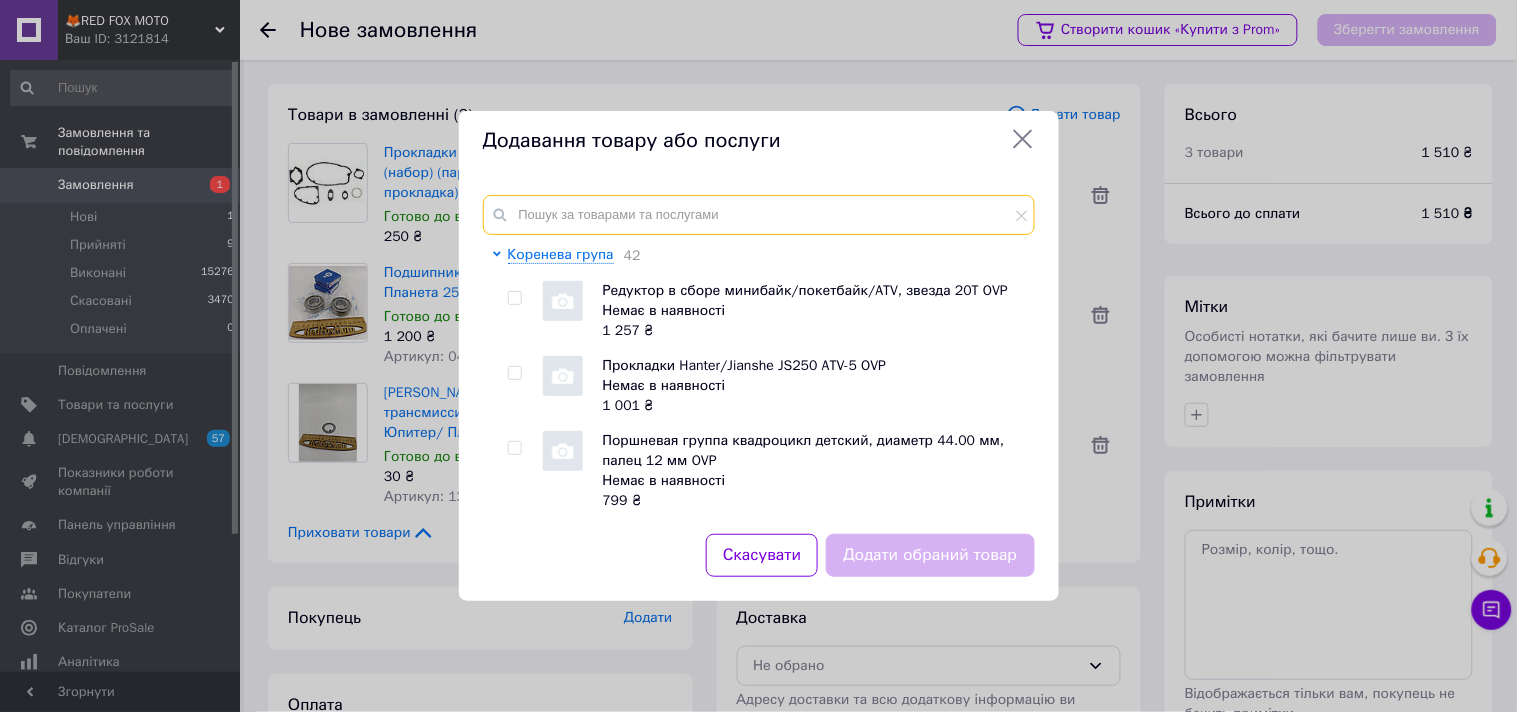 paste on "Шайба корзини зчеплення Іж Юпітер / Планета." 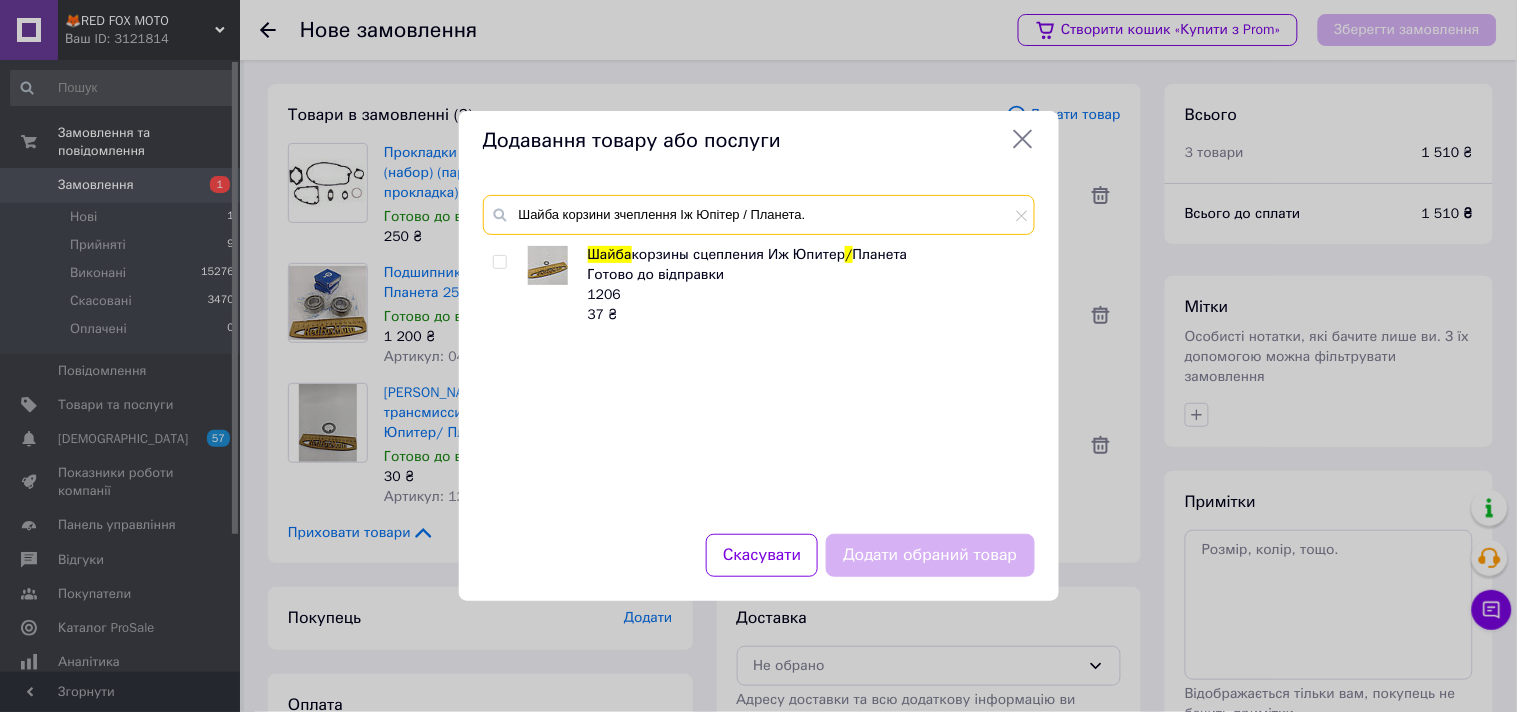 type on "Шайба корзини зчеплення Іж Юпітер / Планета." 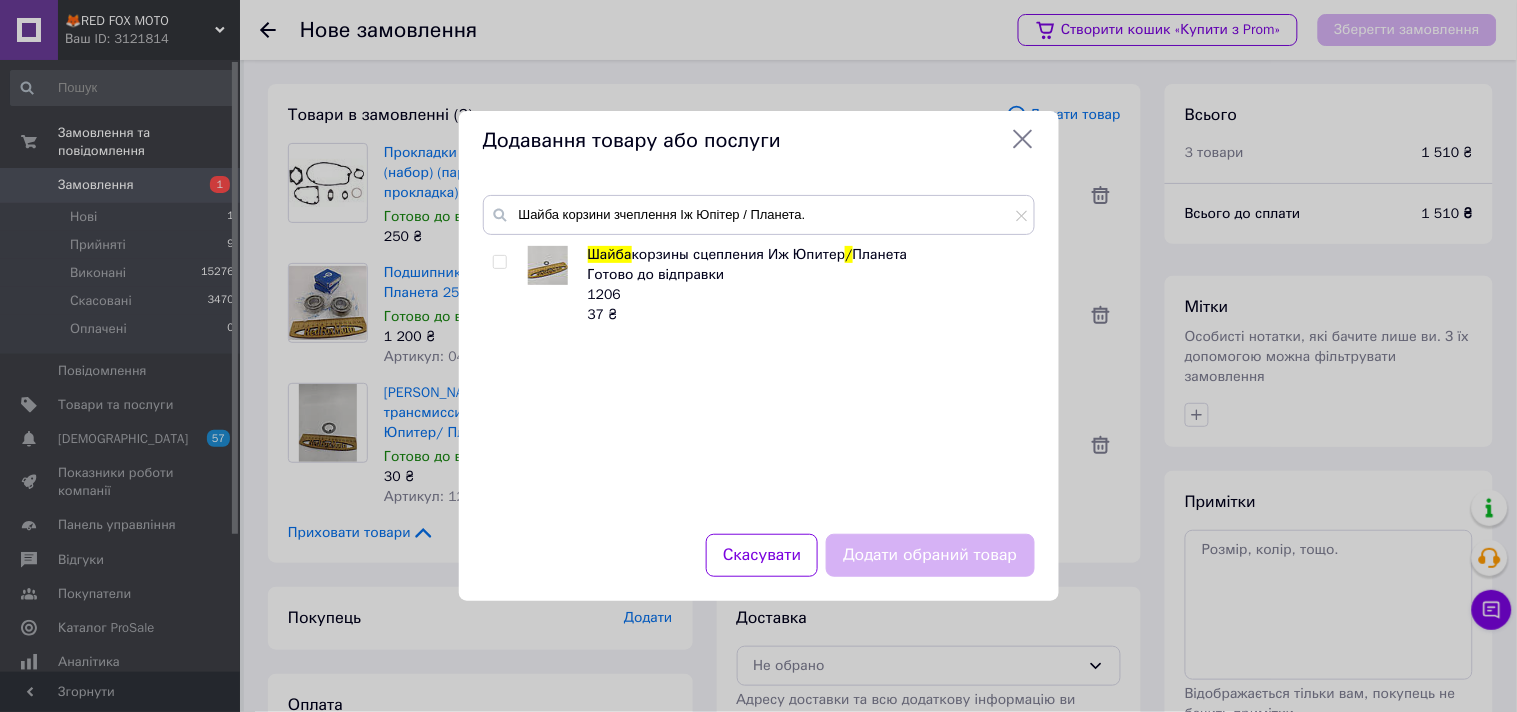 drag, startPoint x: 500, startPoint y: 256, endPoint x: 546, endPoint y: 304, distance: 66.48308 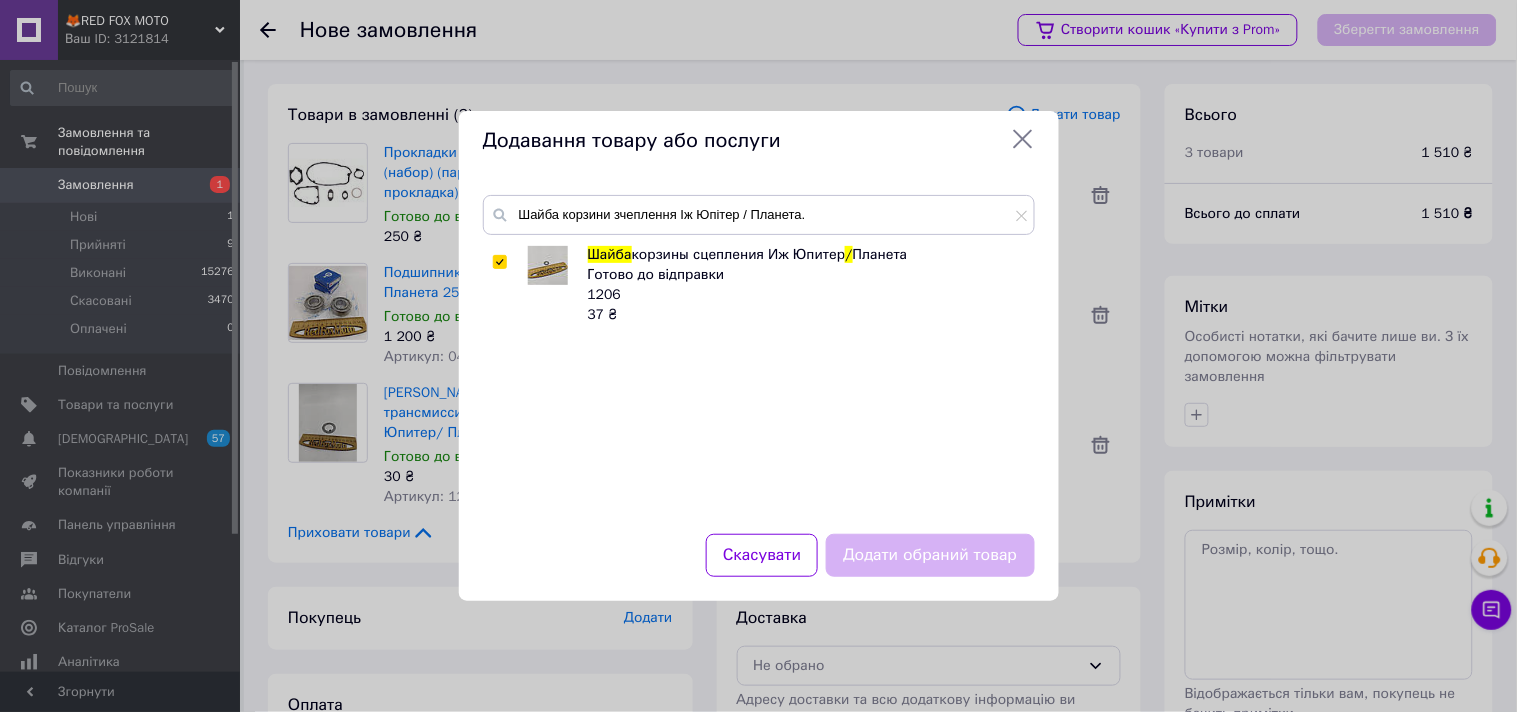 checkbox on "true" 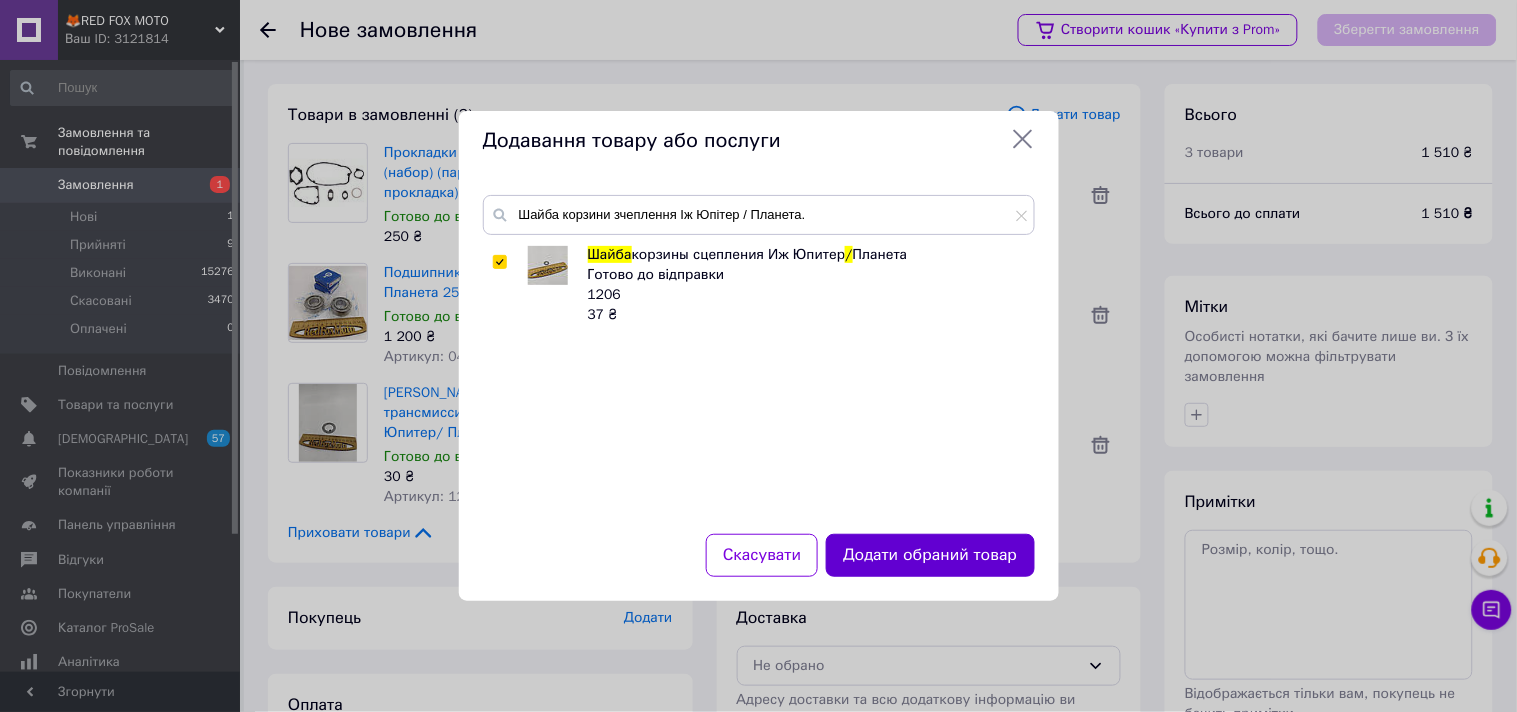 drag, startPoint x: 968, startPoint y: 553, endPoint x: 948, endPoint y: 556, distance: 20.22375 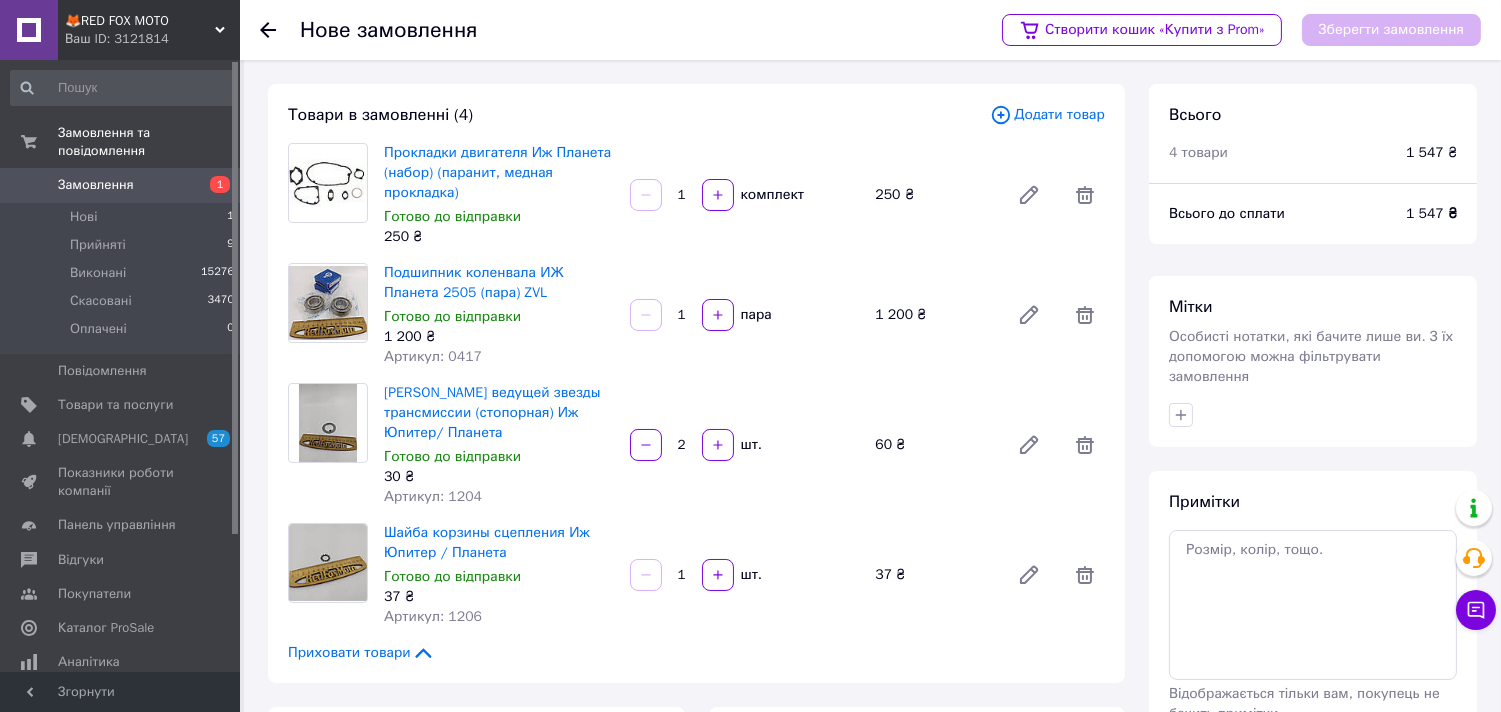 click on "Додати товар" at bounding box center [1047, 115] 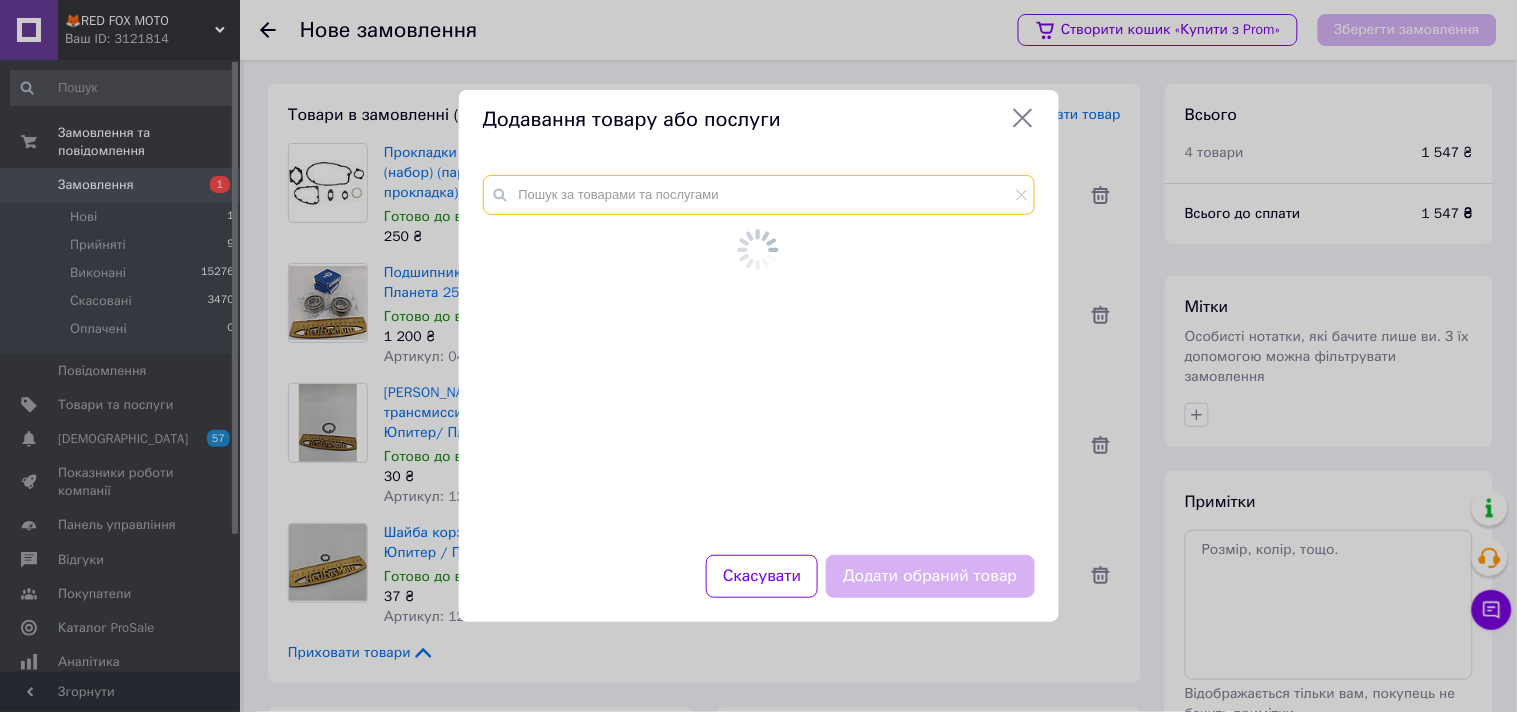 click at bounding box center (759, 195) 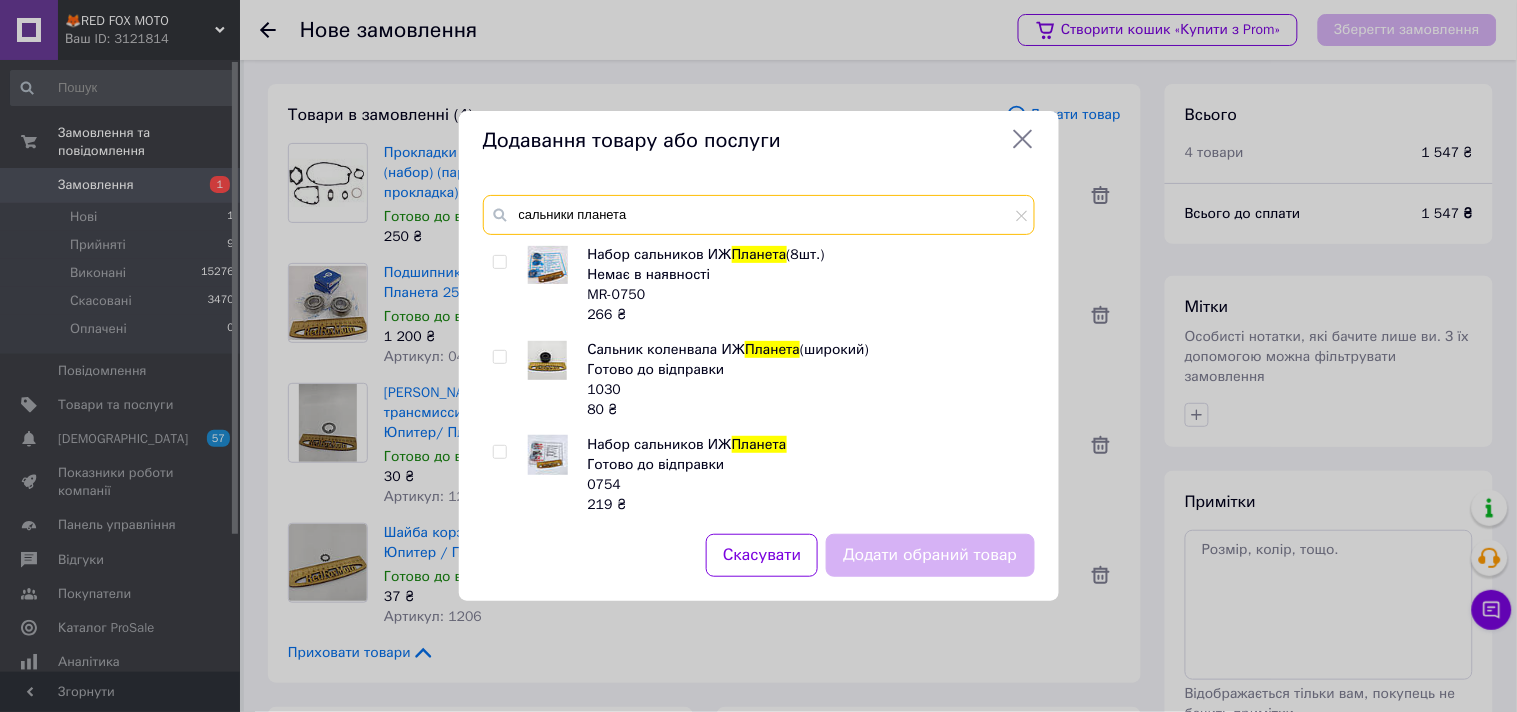 type on "сальники планета" 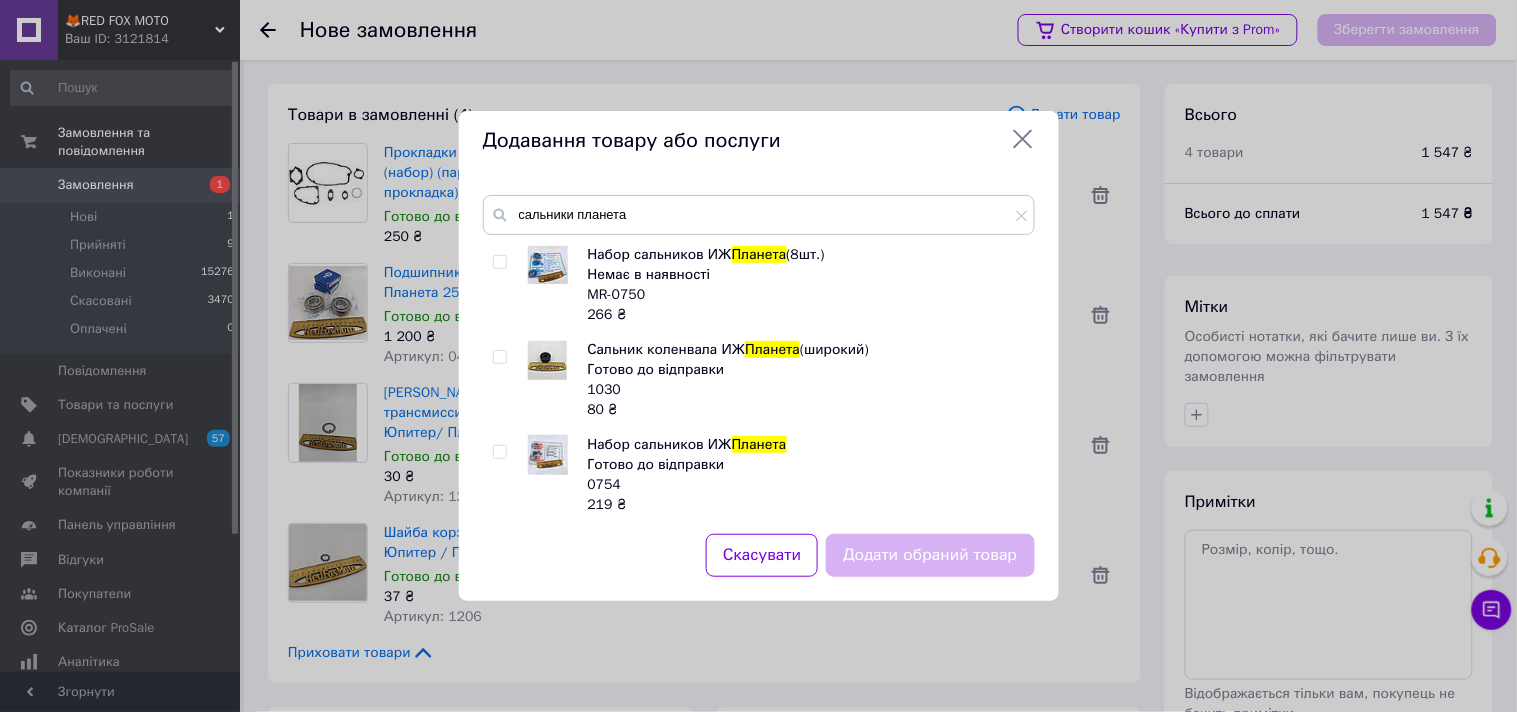 click at bounding box center (499, 452) 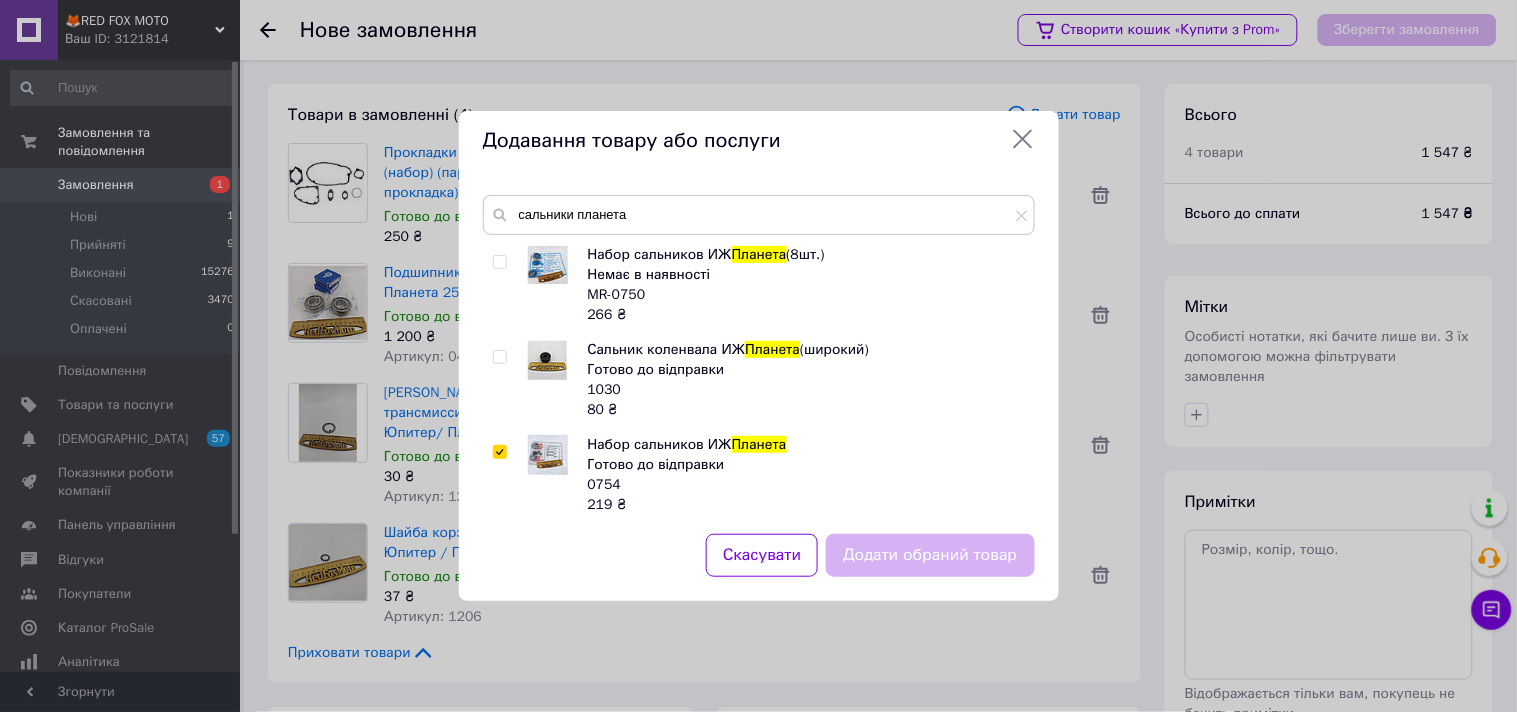 checkbox on "true" 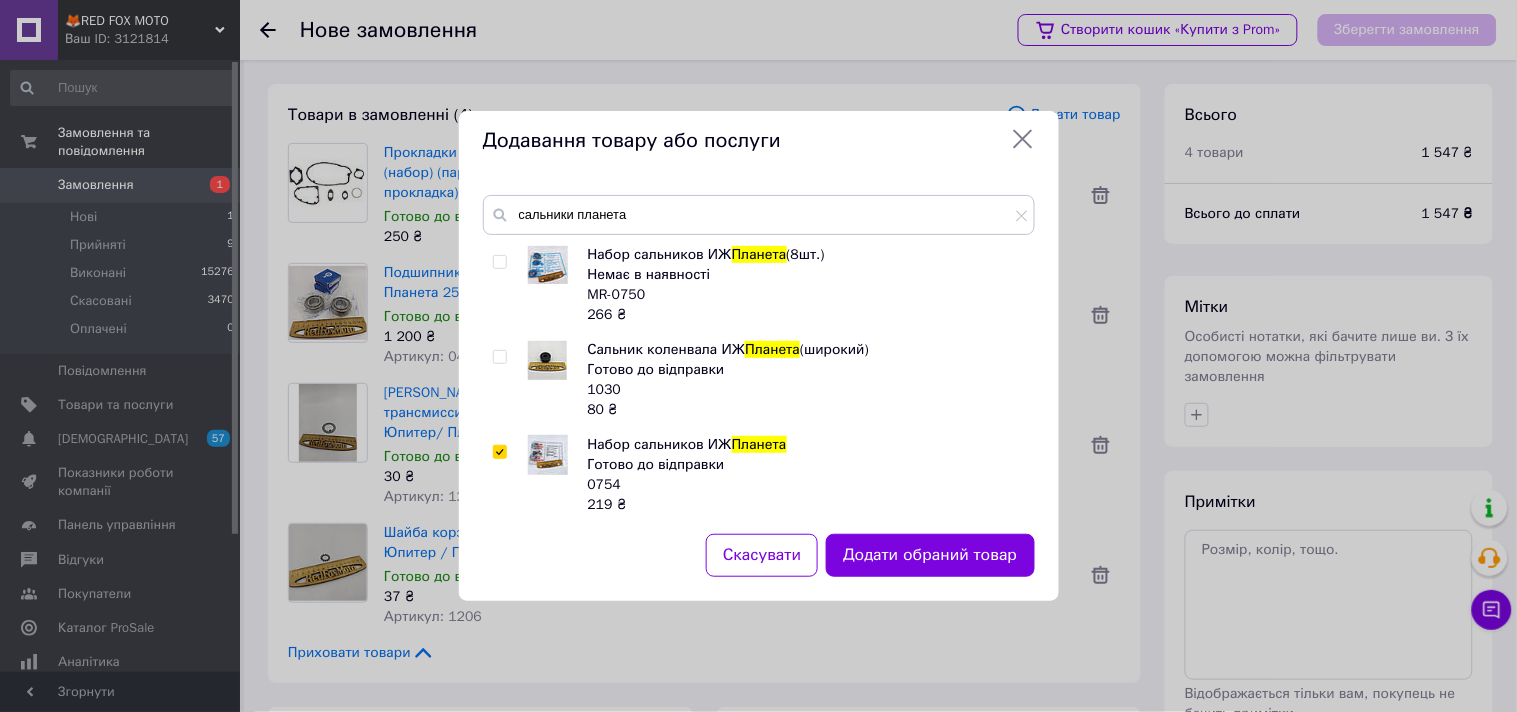 click on "Додати обраний товар" at bounding box center (930, 555) 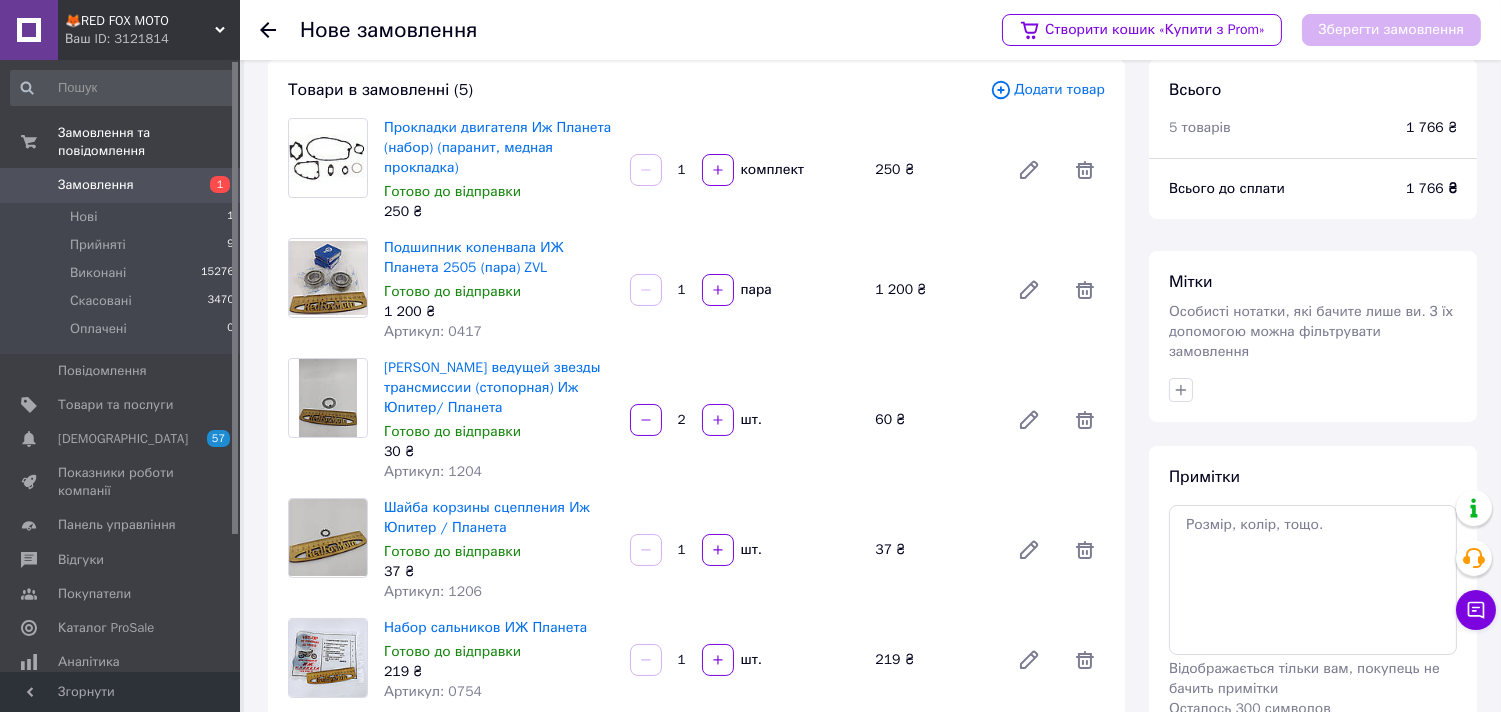 scroll, scrollTop: 0, scrollLeft: 0, axis: both 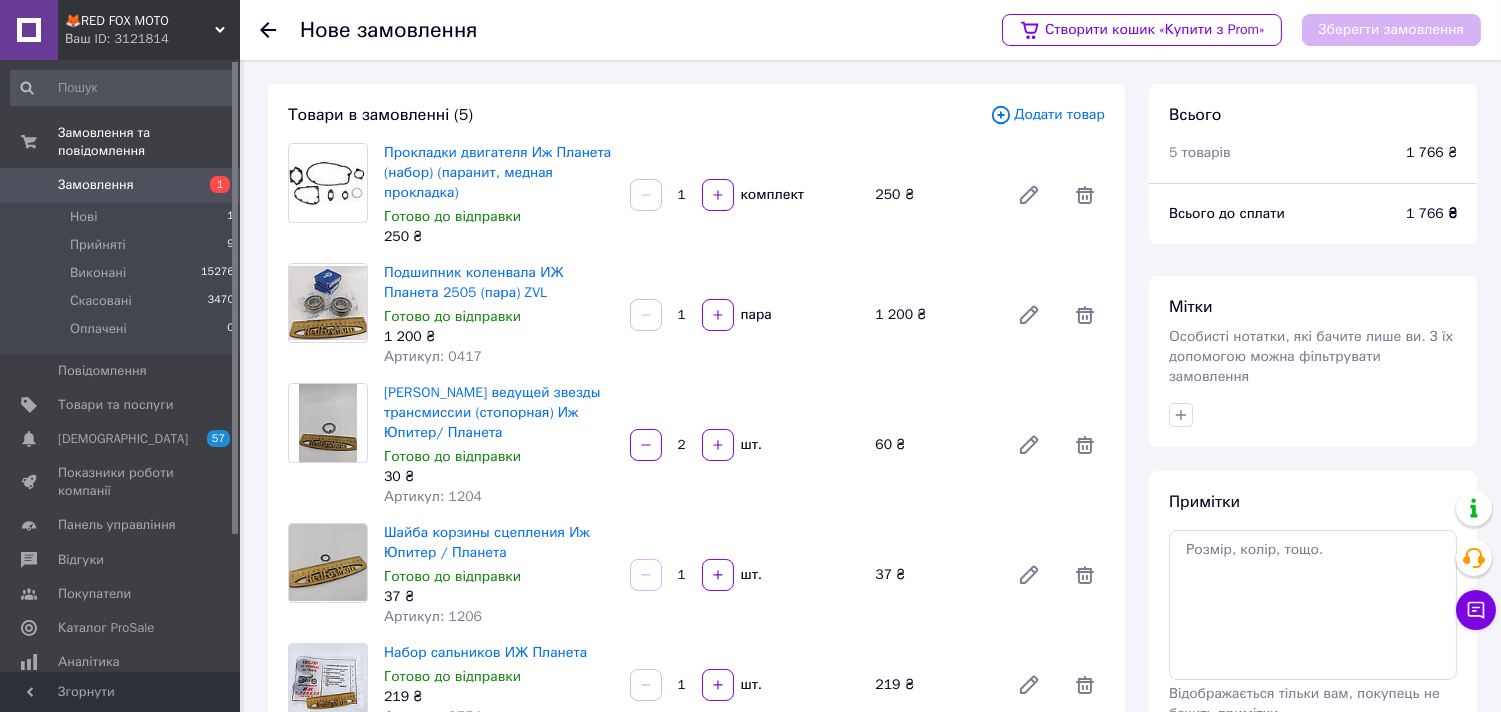 click on "Додати товар" at bounding box center (1047, 115) 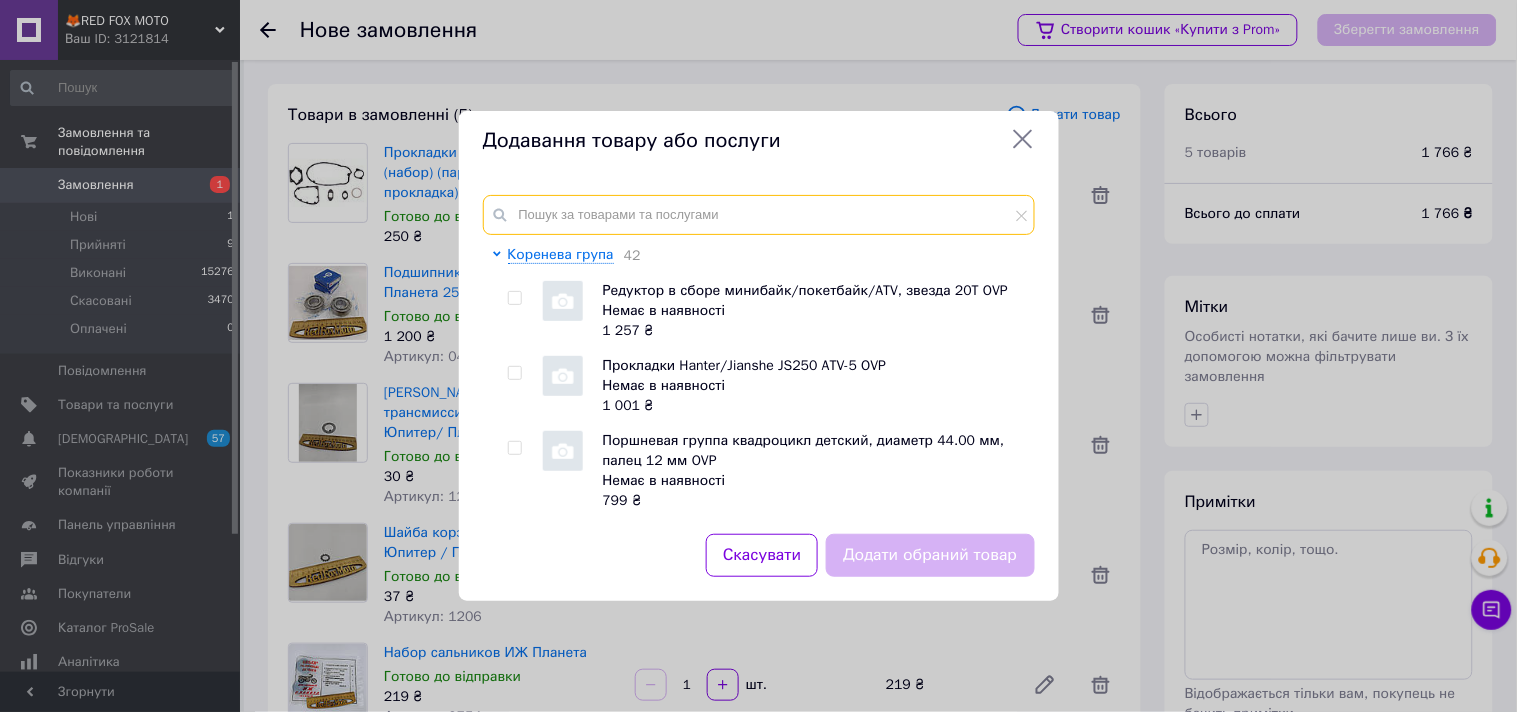 click at bounding box center [759, 215] 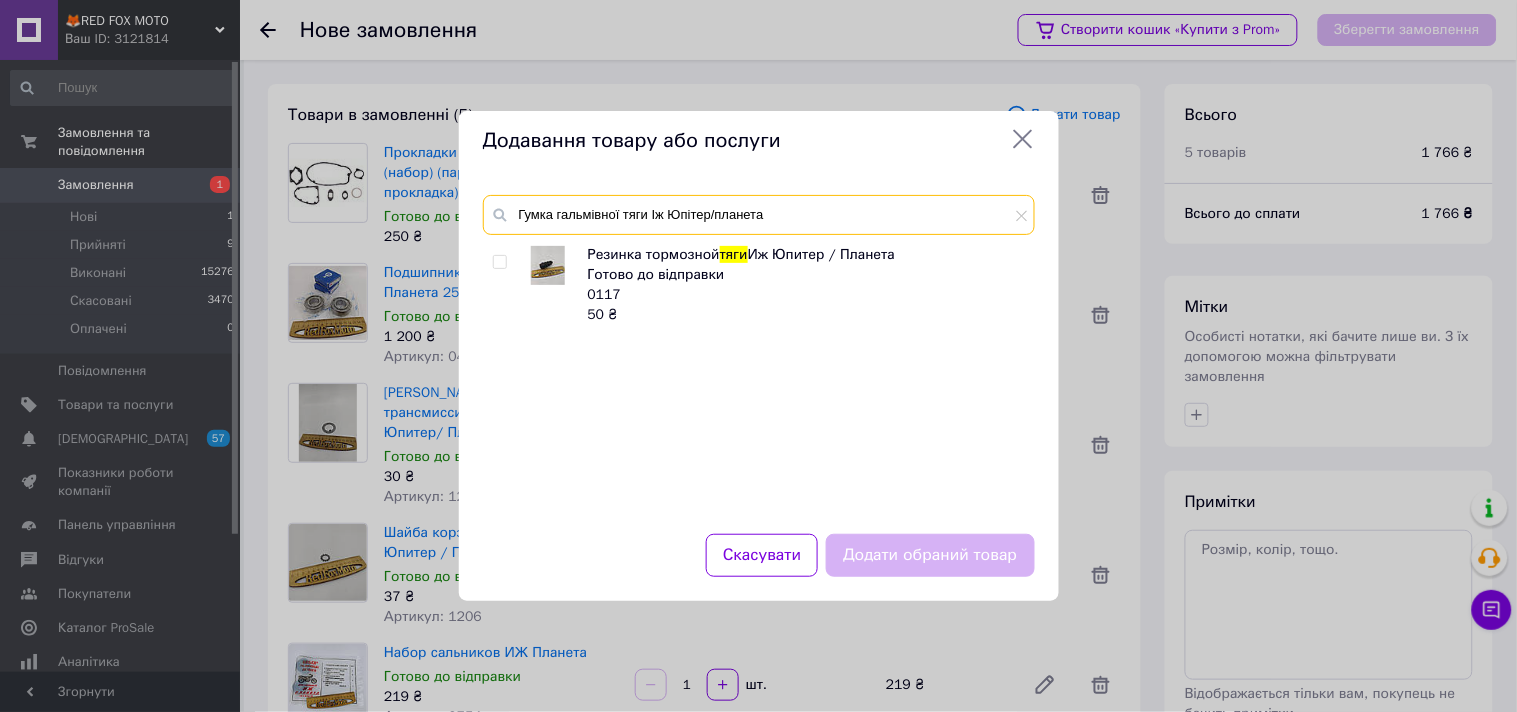 type on "Гумка гальмівної тяги Іж Юпітер/планета" 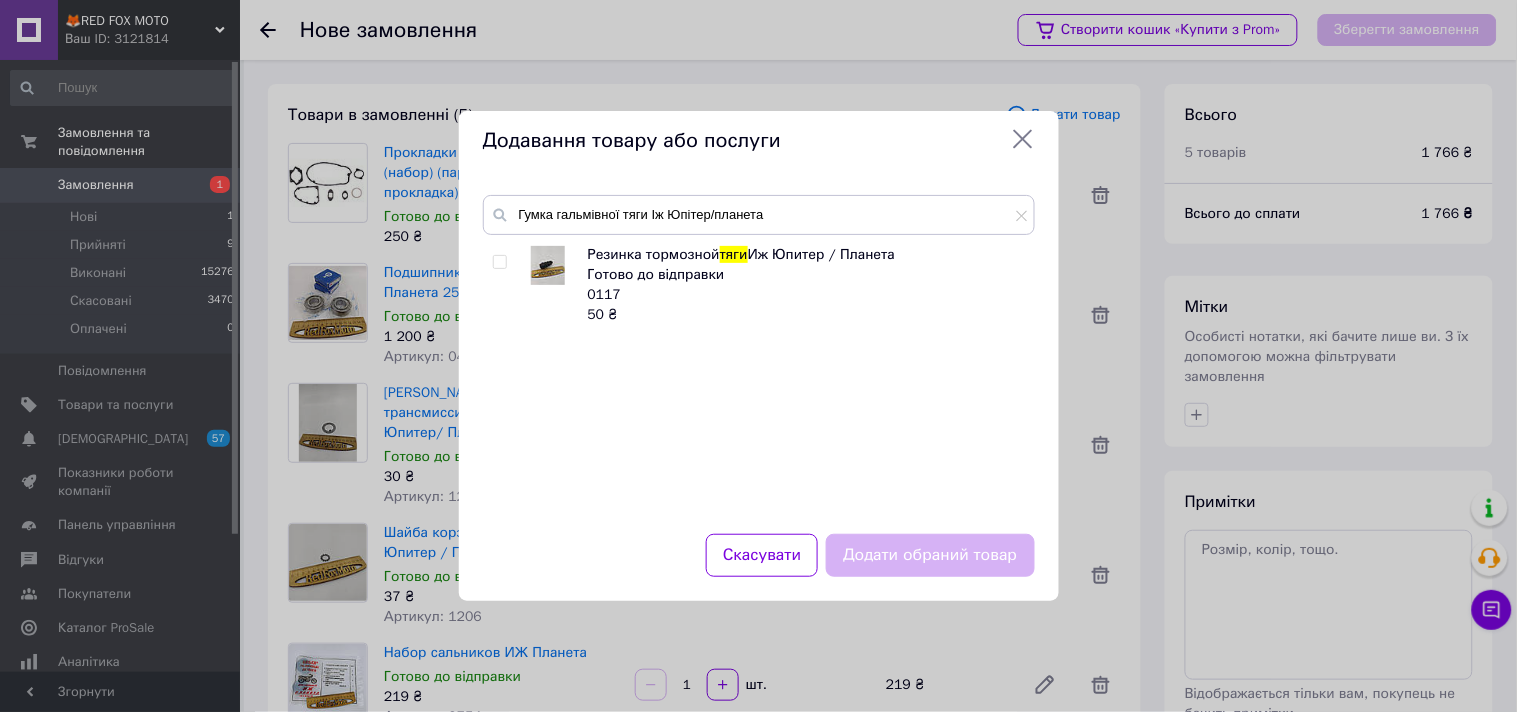 drag, startPoint x: 500, startPoint y: 257, endPoint x: 797, endPoint y: 486, distance: 375.03333 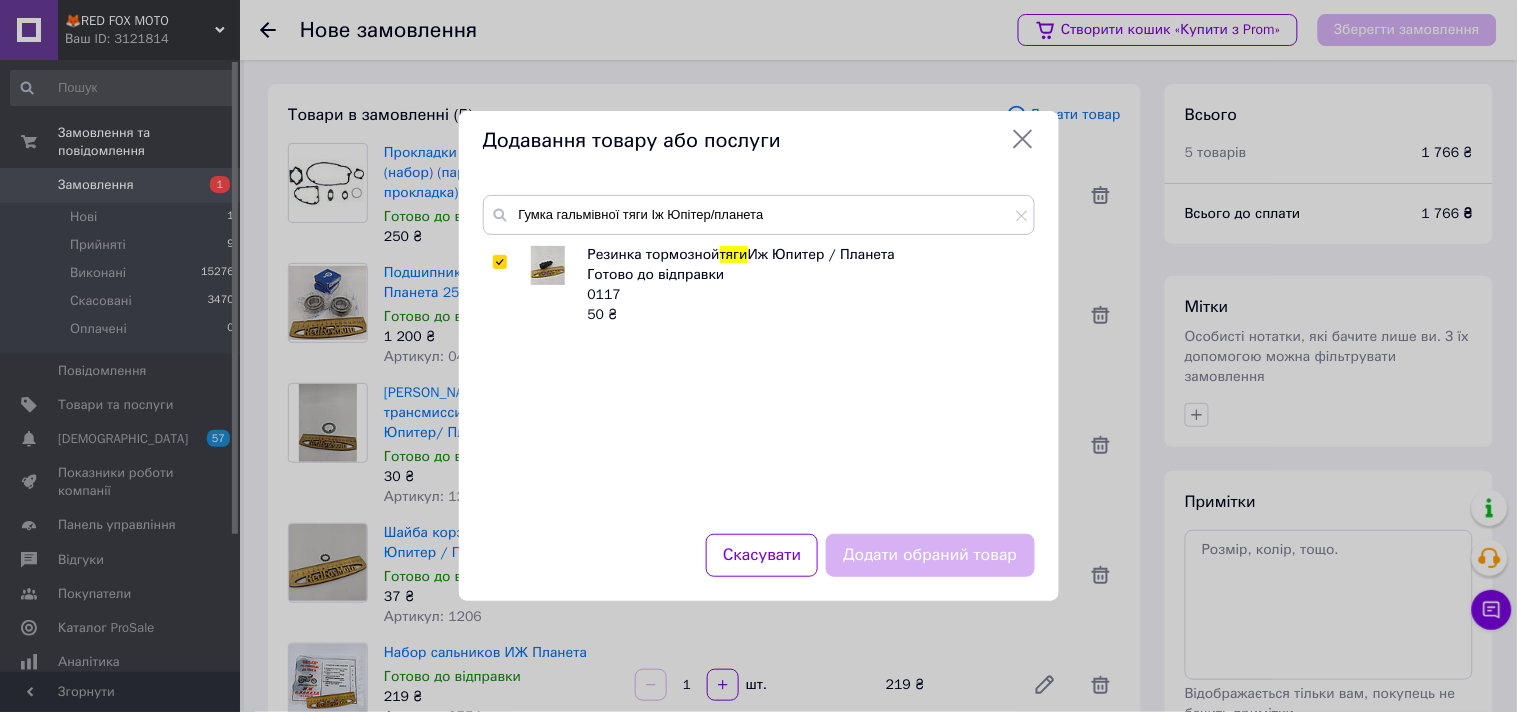 checkbox on "true" 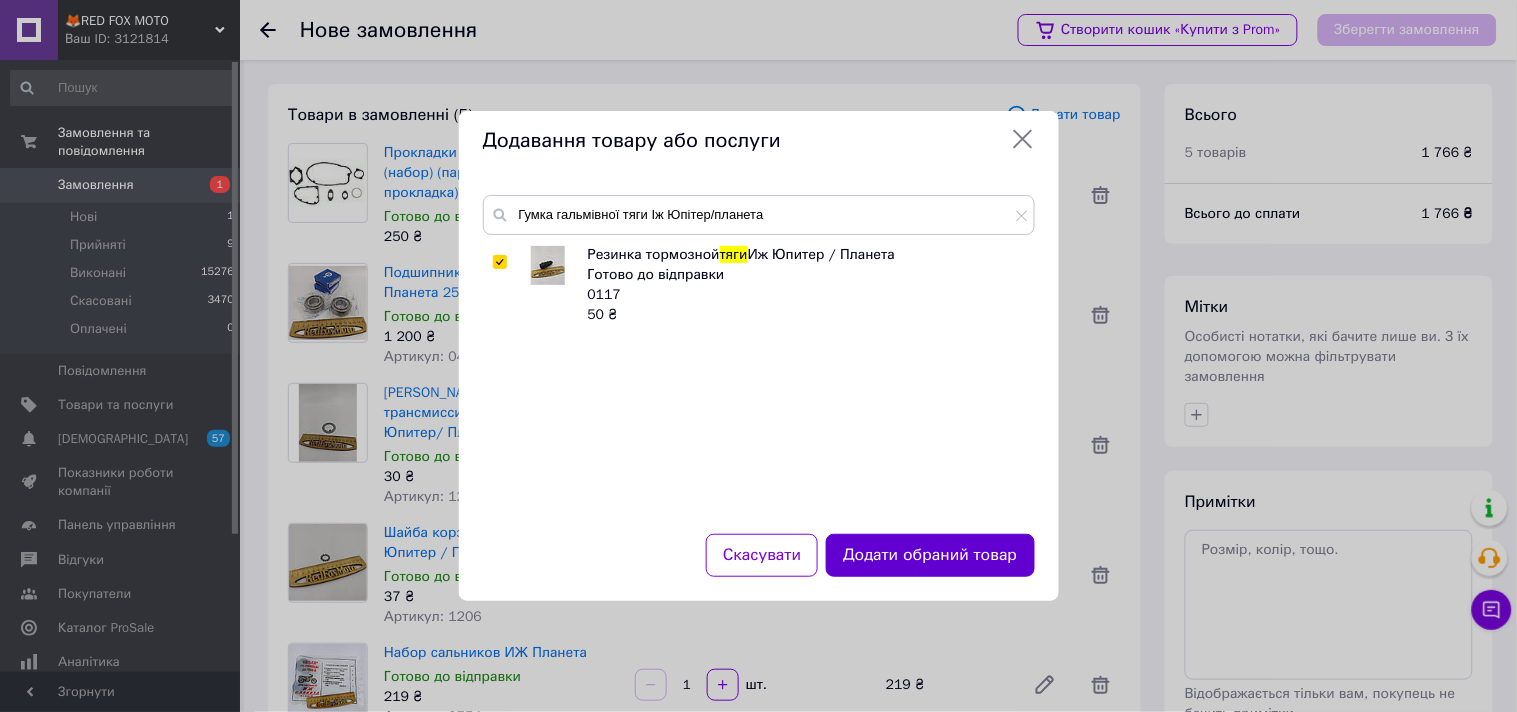 click on "Додати обраний товар" at bounding box center (930, 555) 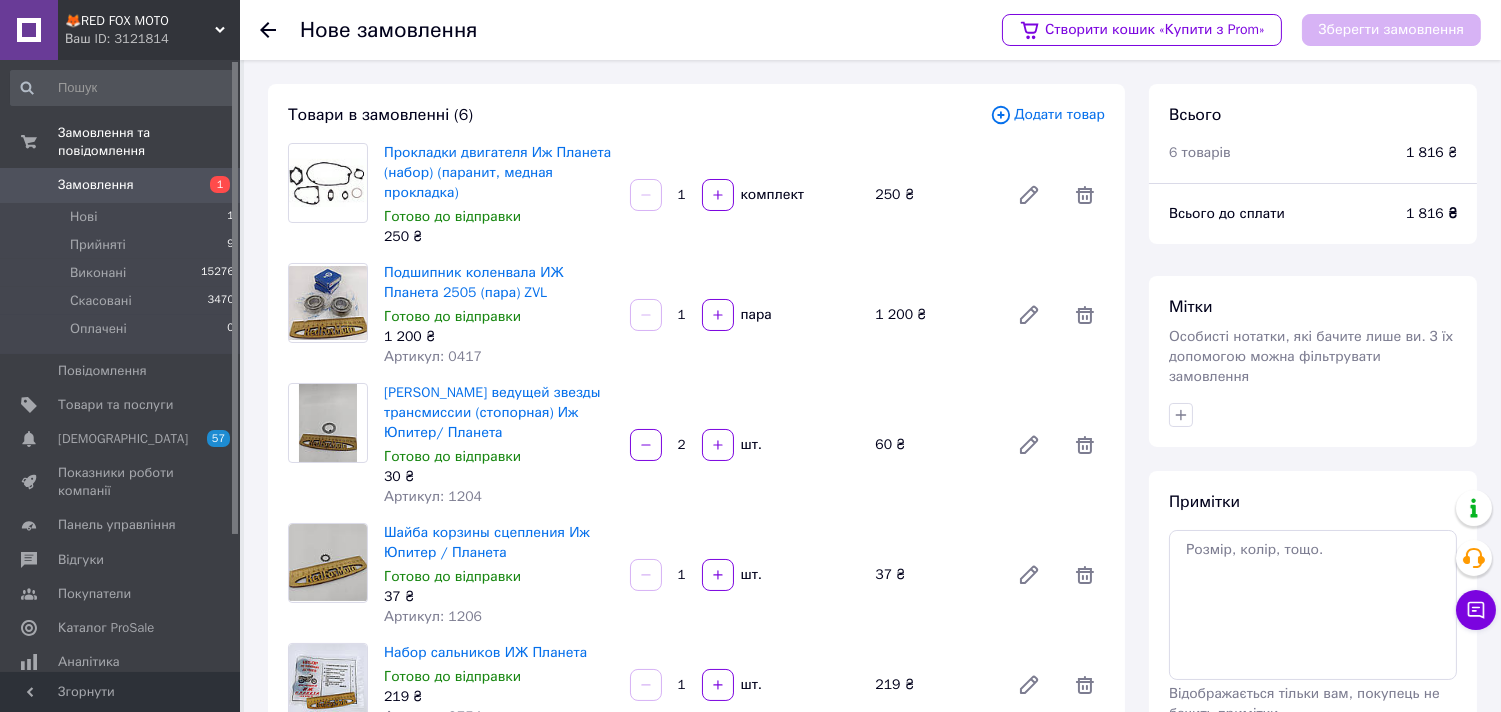 click on "Додати товар" at bounding box center (1047, 115) 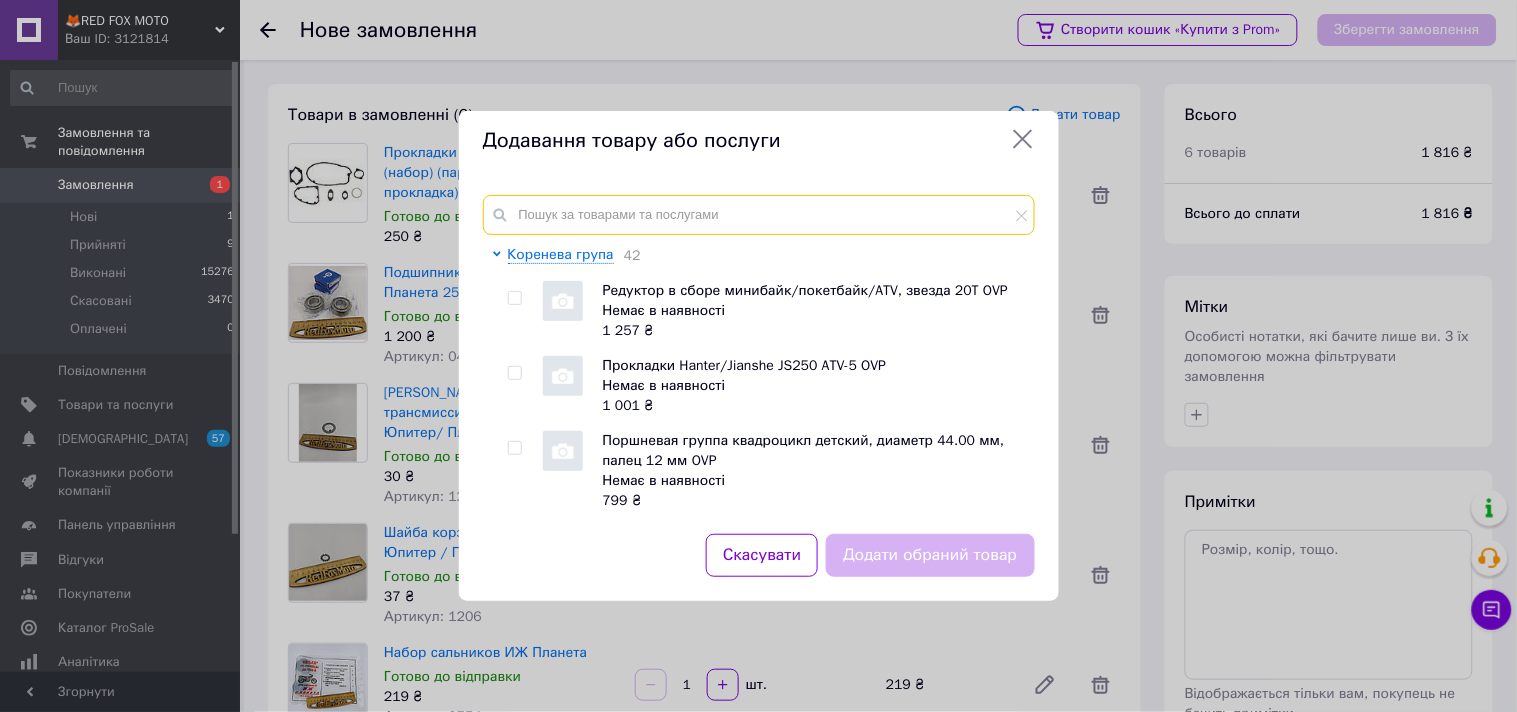 click at bounding box center [759, 215] 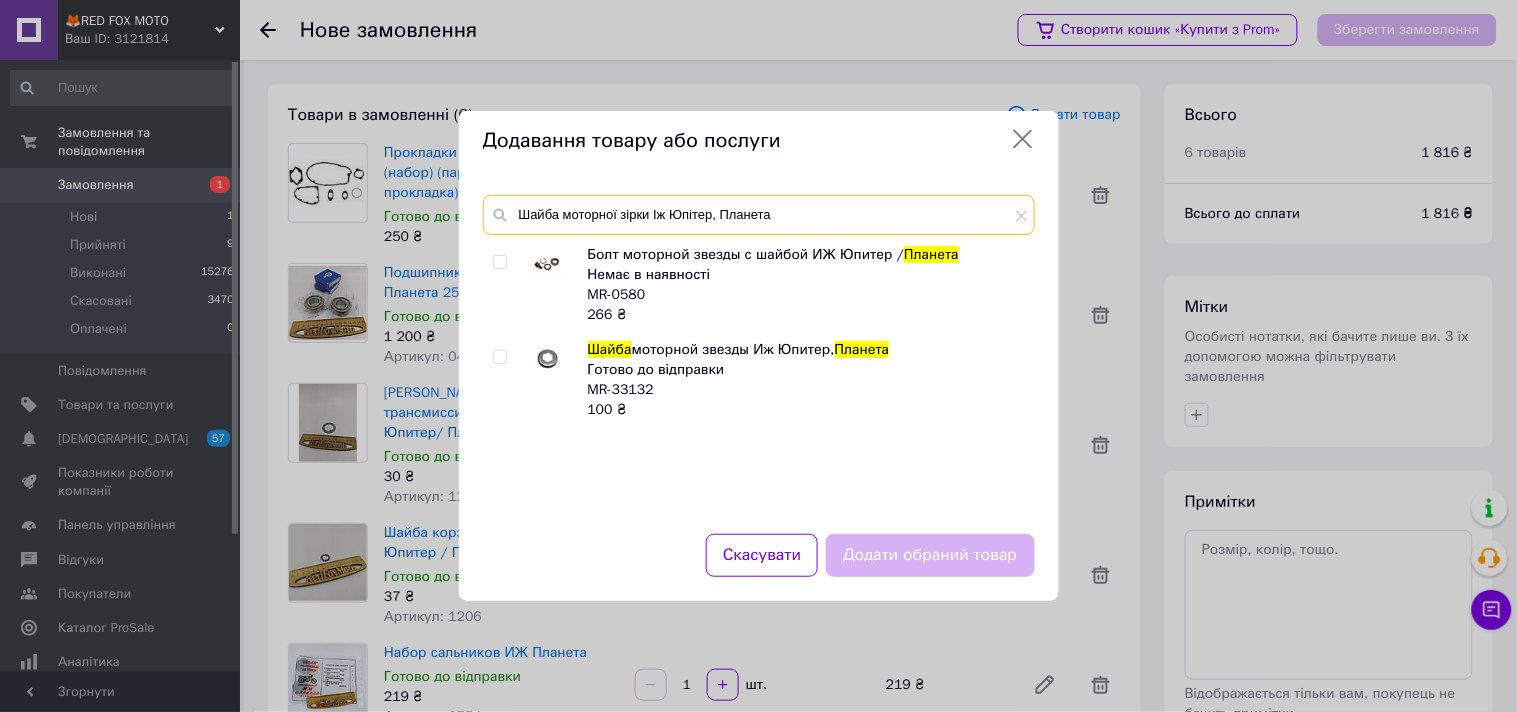 type on "Шайба моторної зірки Іж Юпітер, Планета" 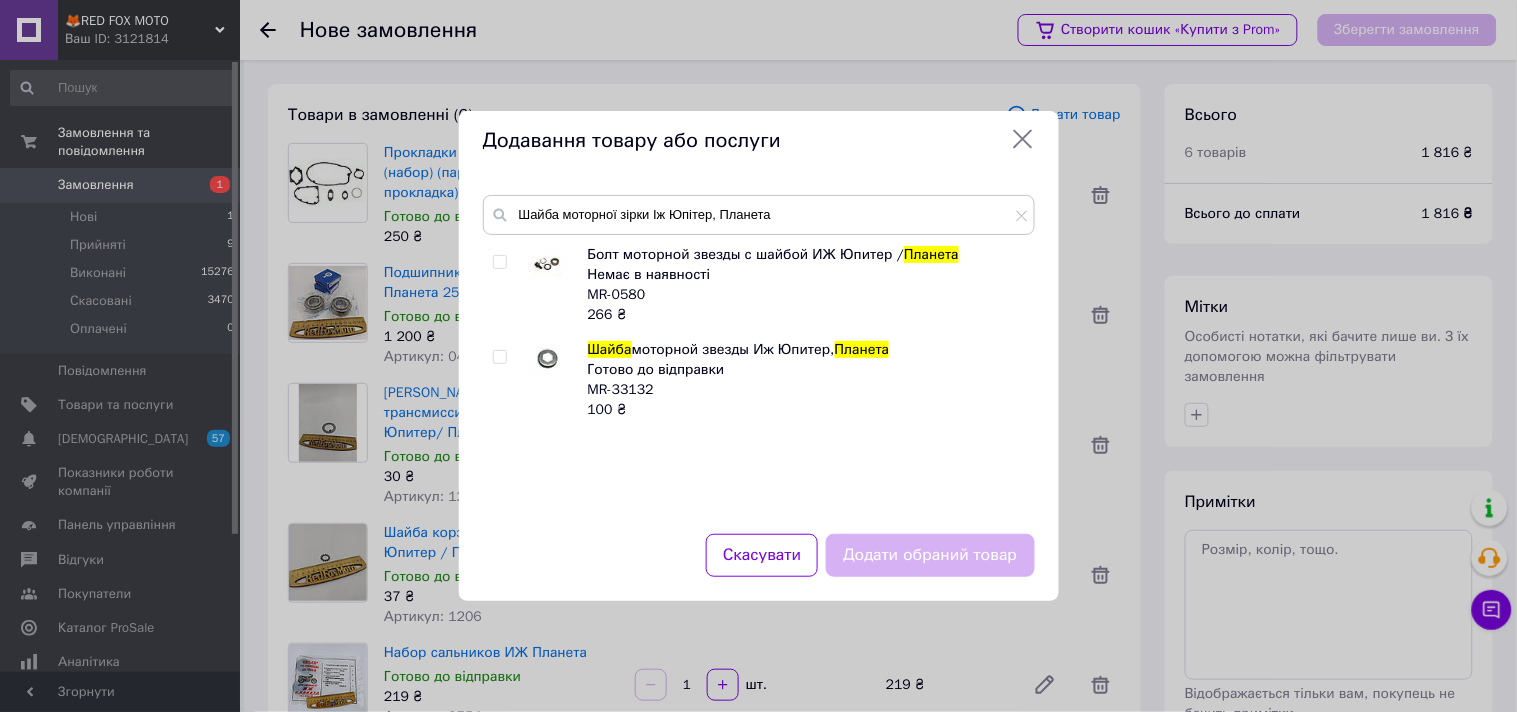 click at bounding box center (499, 357) 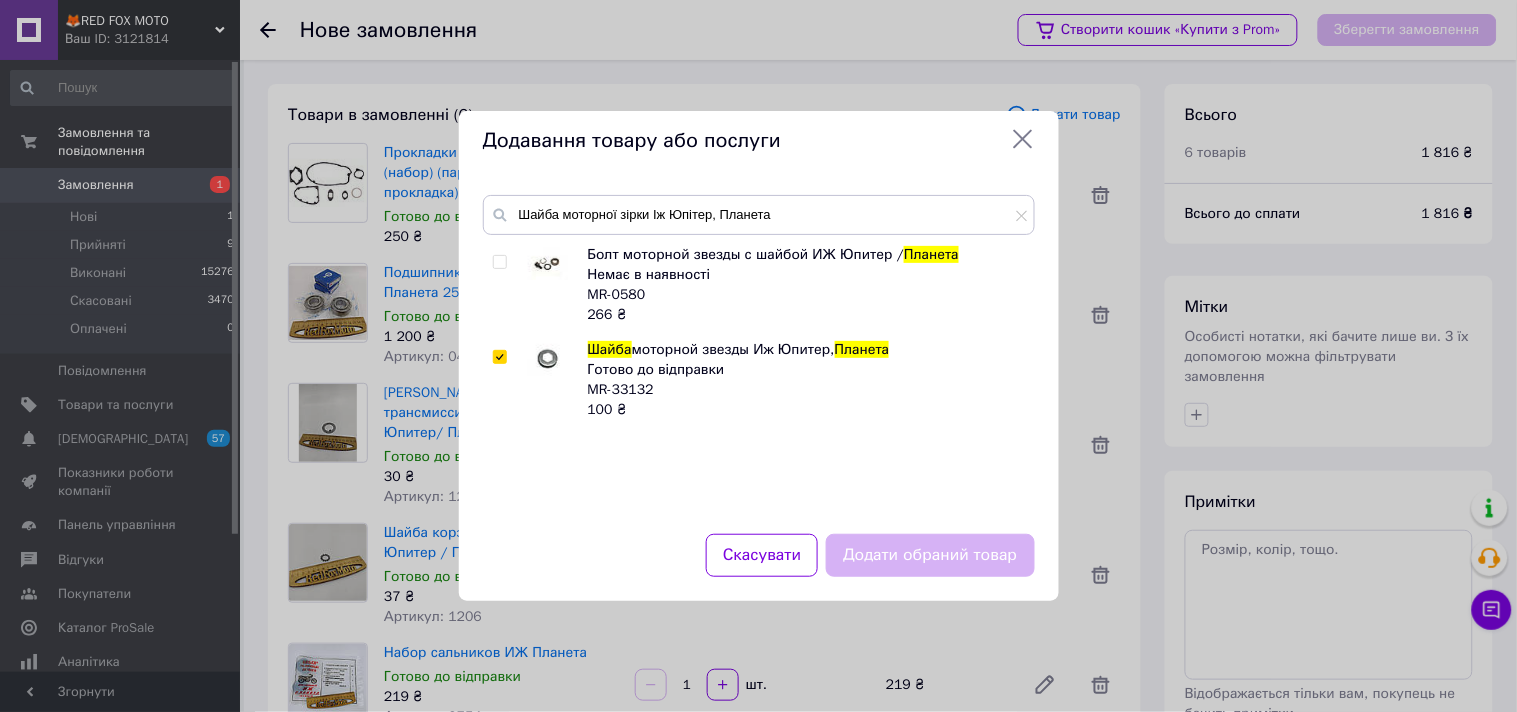 checkbox on "true" 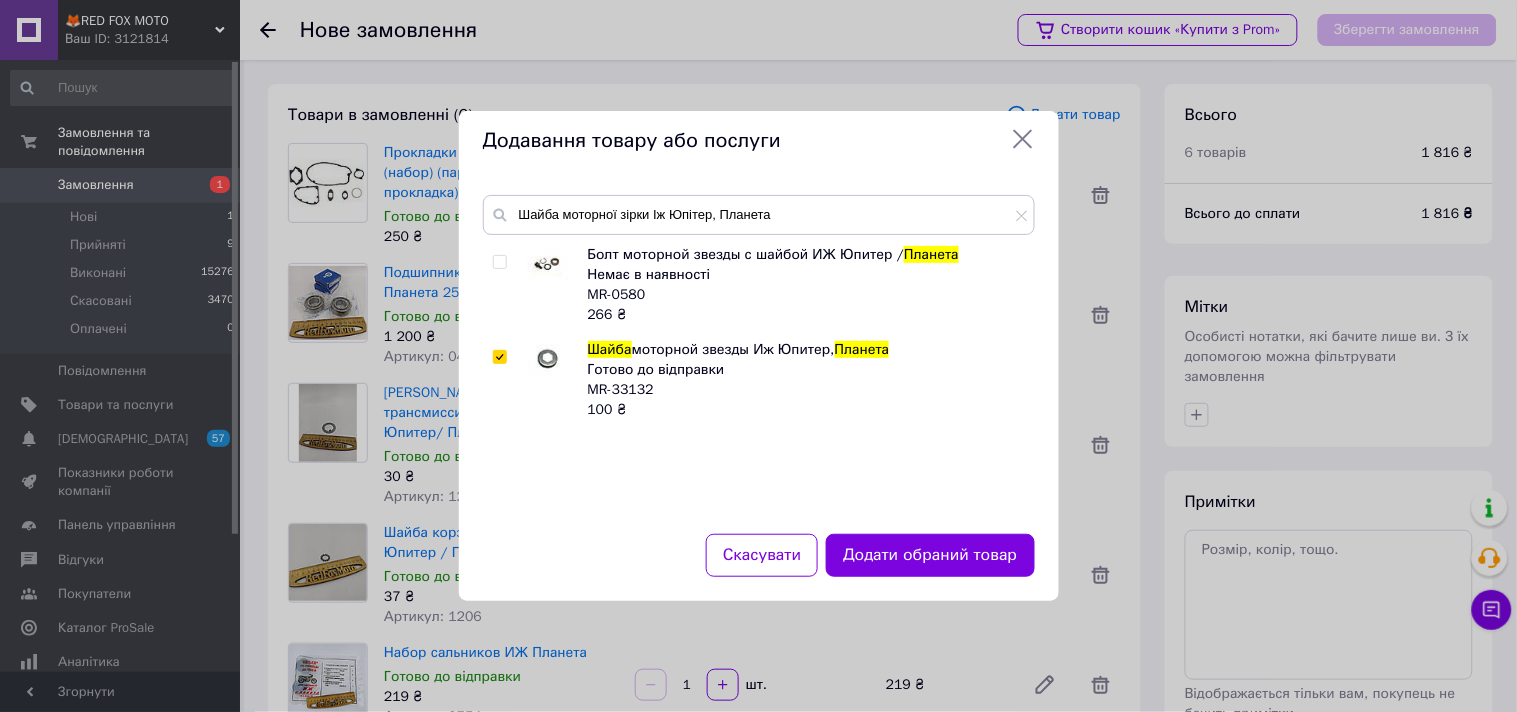 click on "Додати обраний товар" at bounding box center (930, 555) 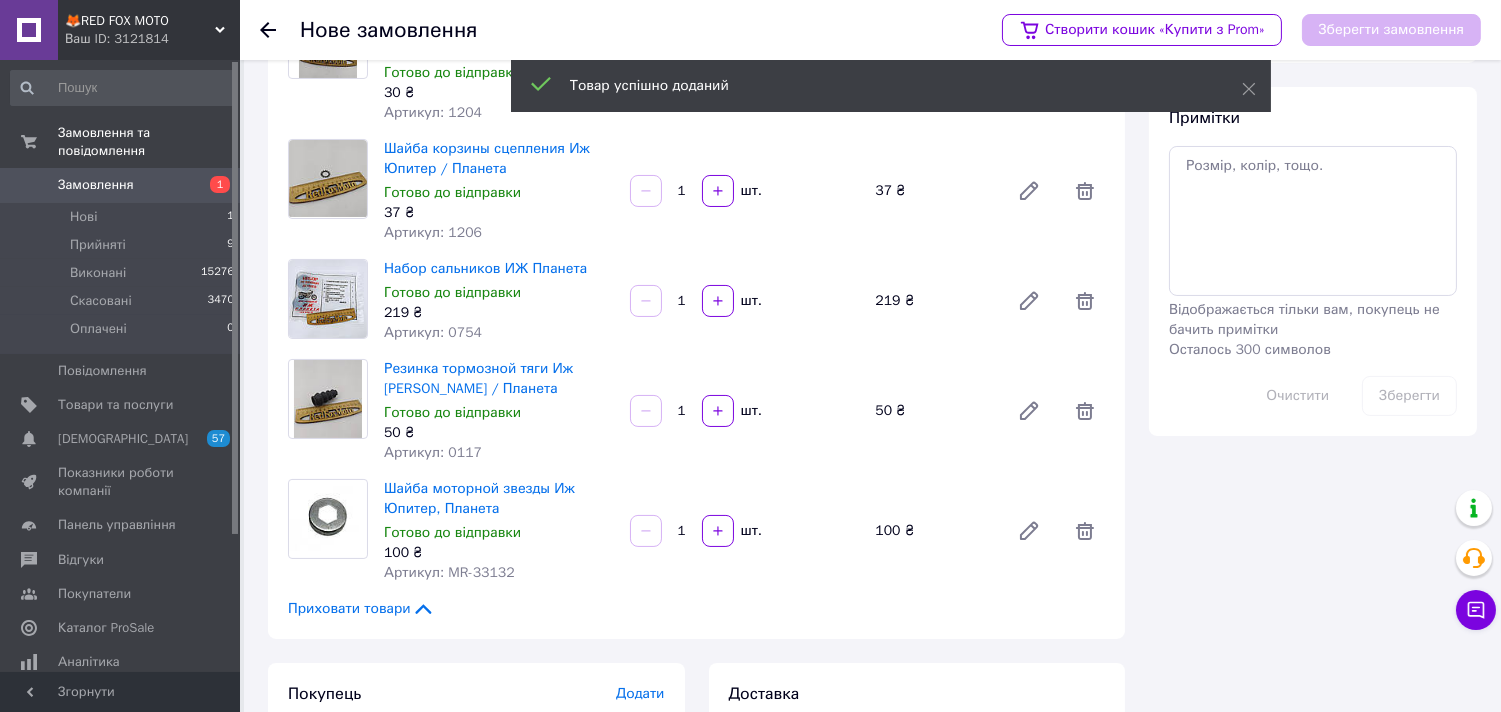 scroll, scrollTop: 444, scrollLeft: 0, axis: vertical 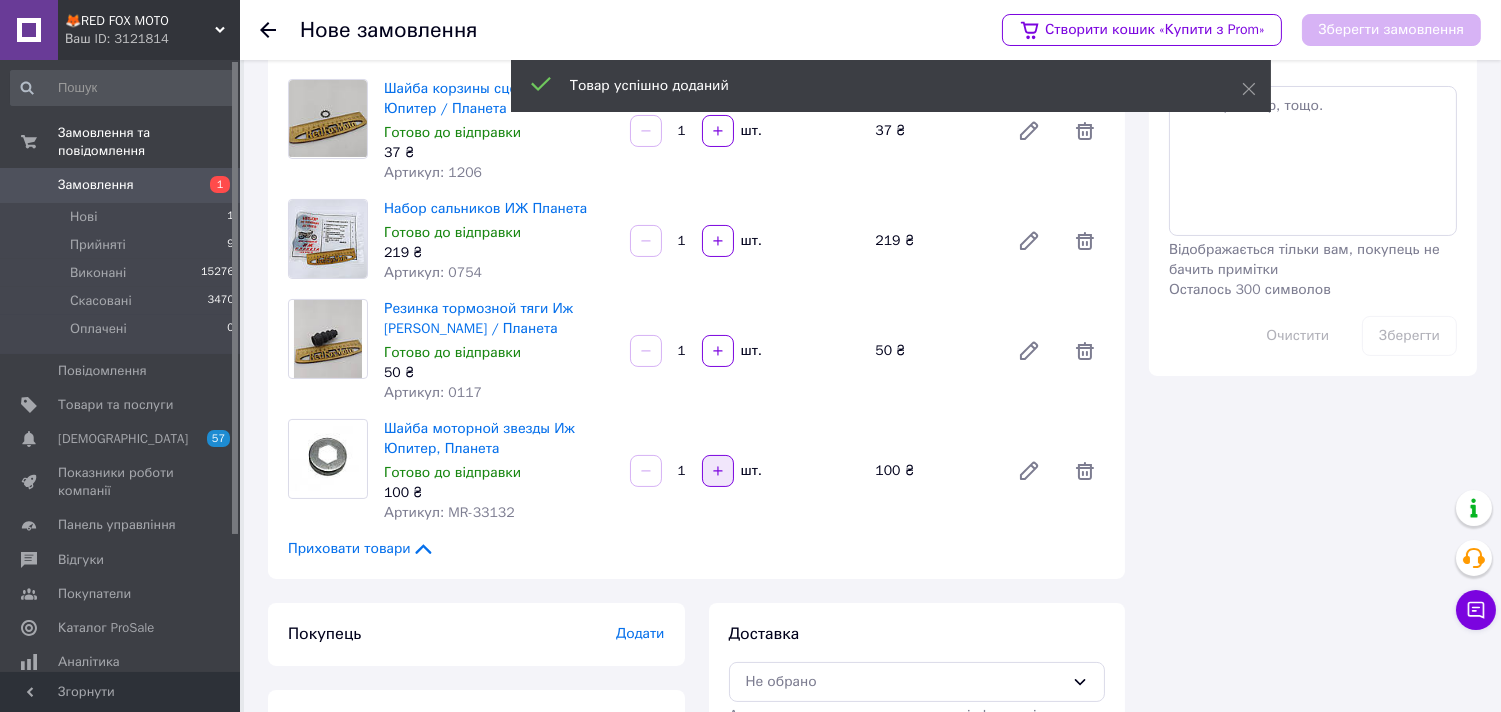 click 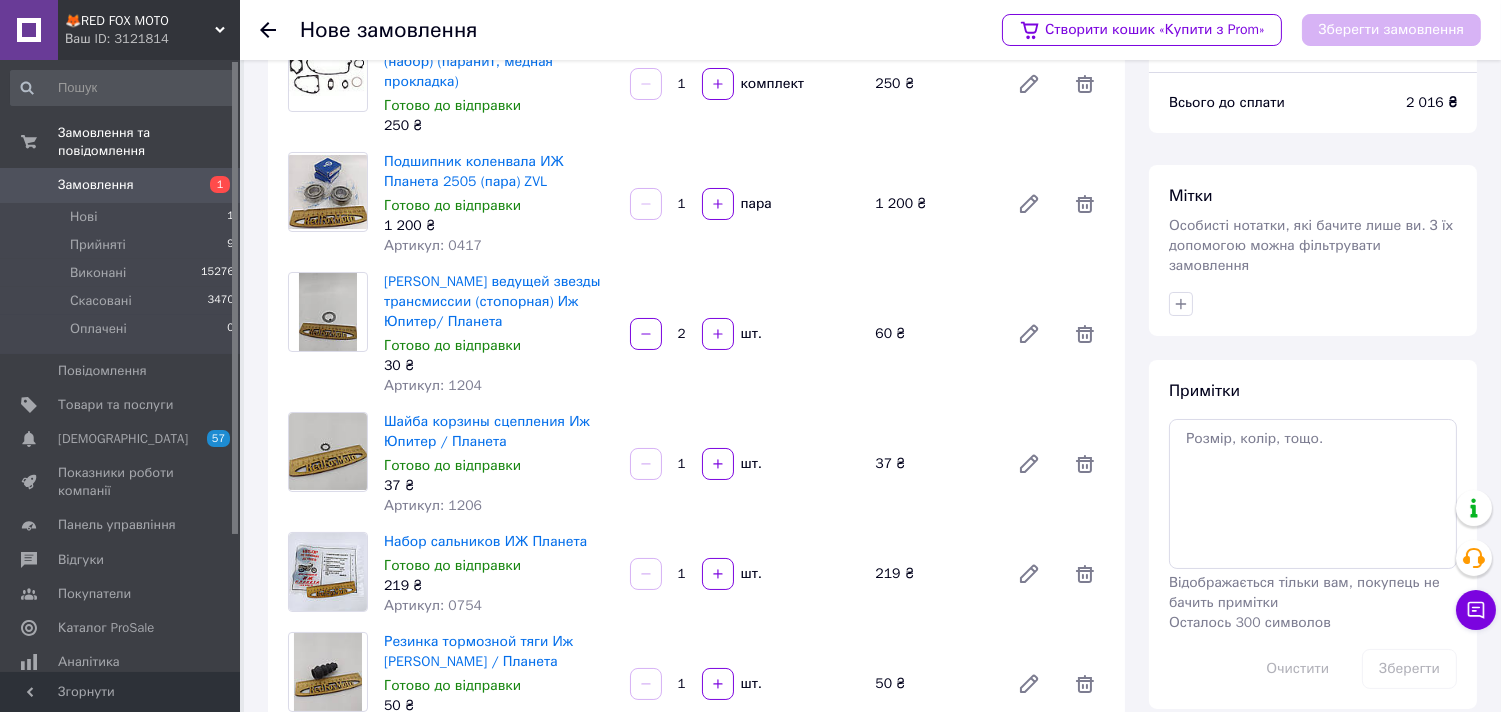 scroll, scrollTop: 0, scrollLeft: 0, axis: both 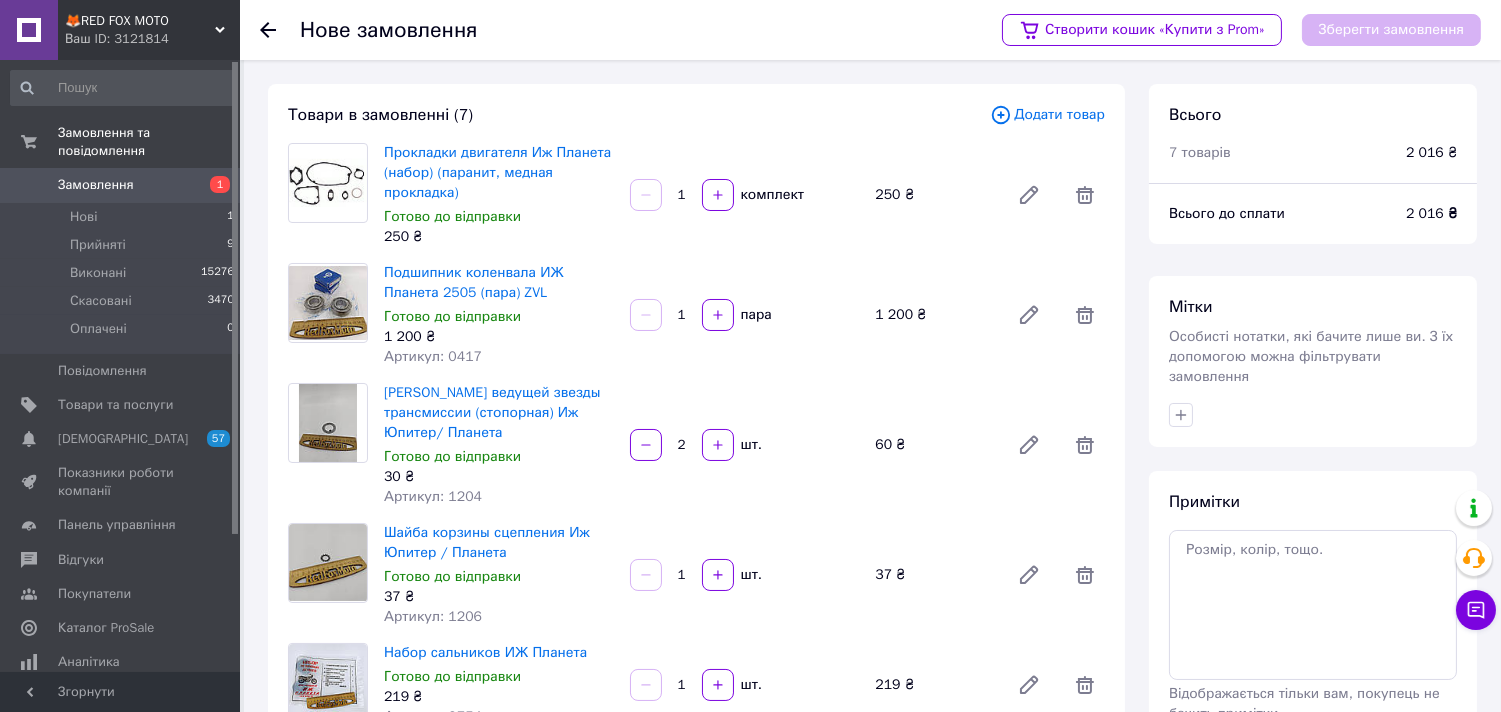 click on "Додати товар" at bounding box center [1047, 115] 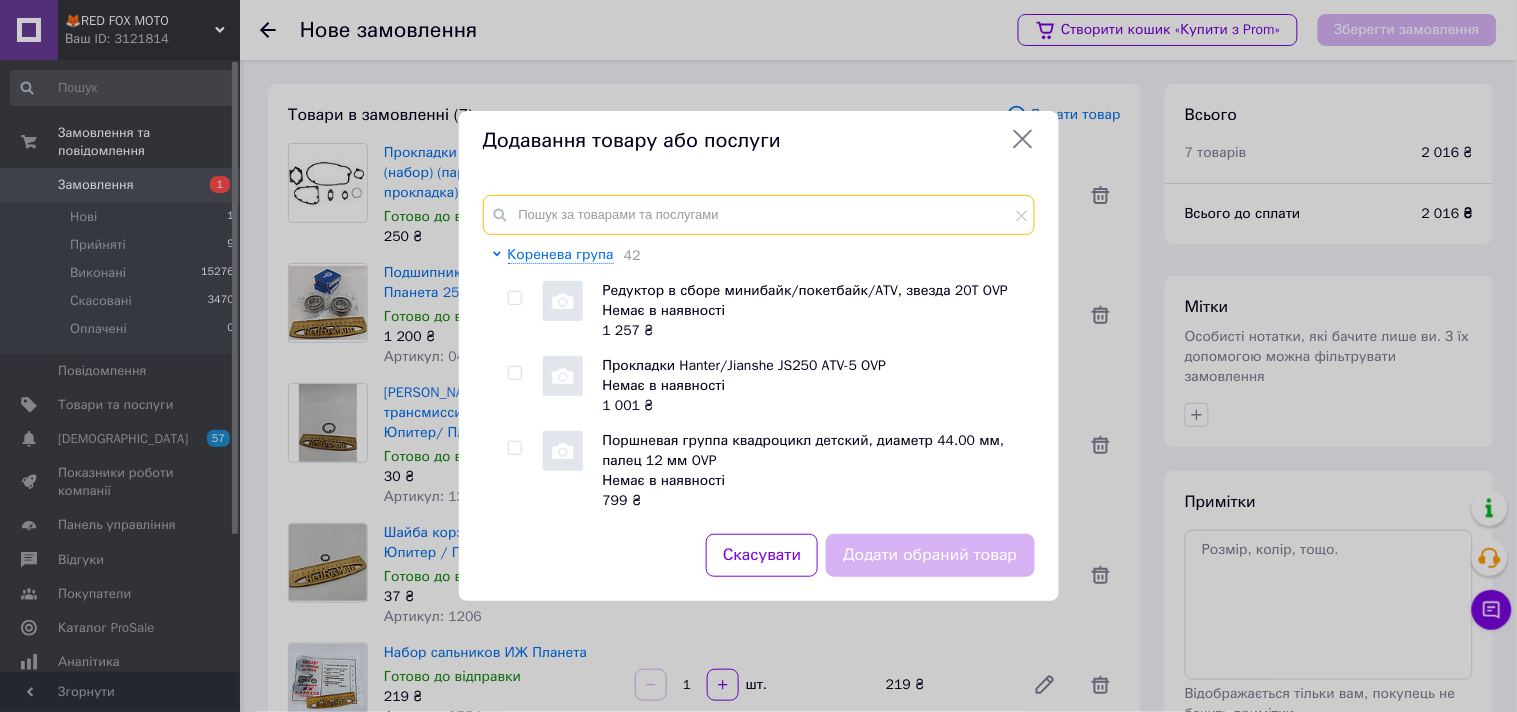 paste on "Набір шайб регулюванню КПП / коробки передач ІЖ Юпітер / Планета" 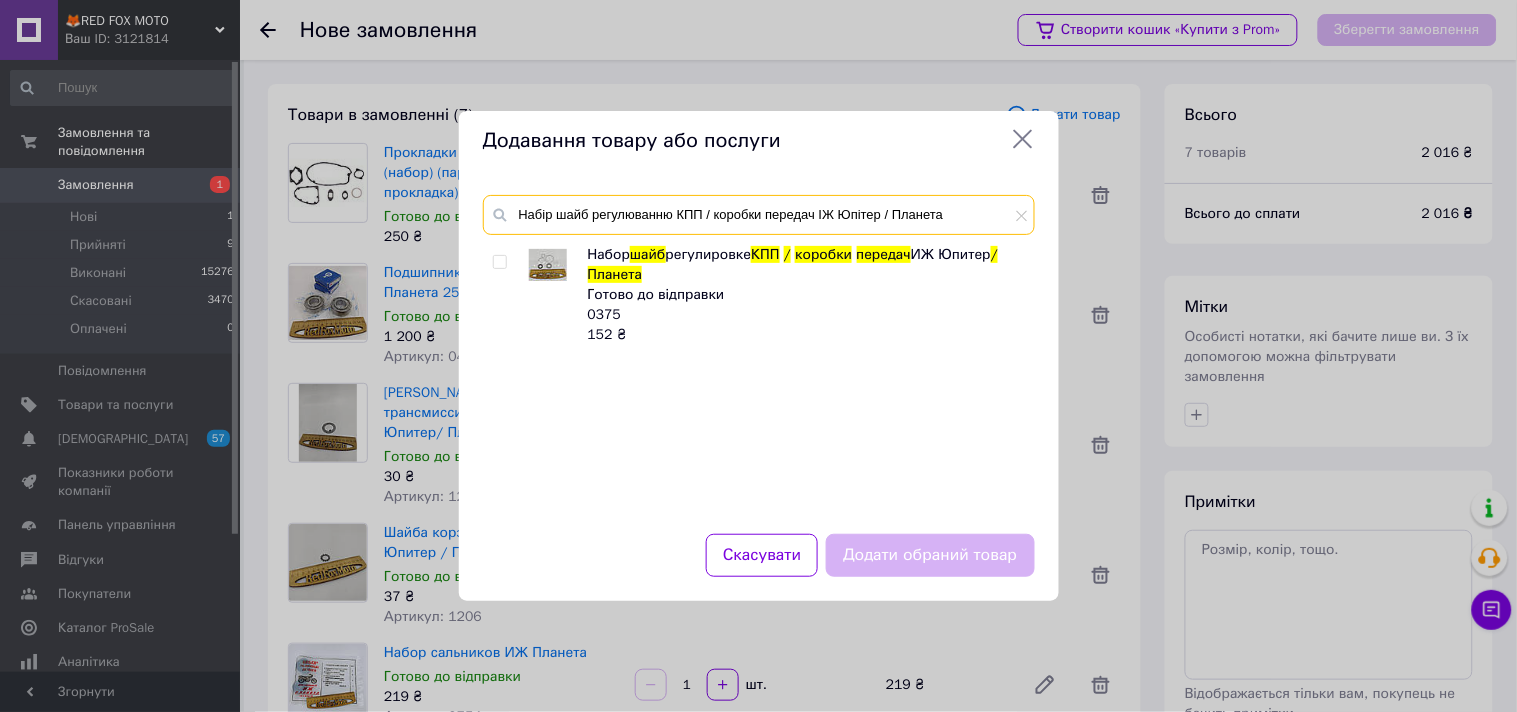 type on "Набір шайб регулюванню КПП / коробки передач ІЖ Юпітер / Планета" 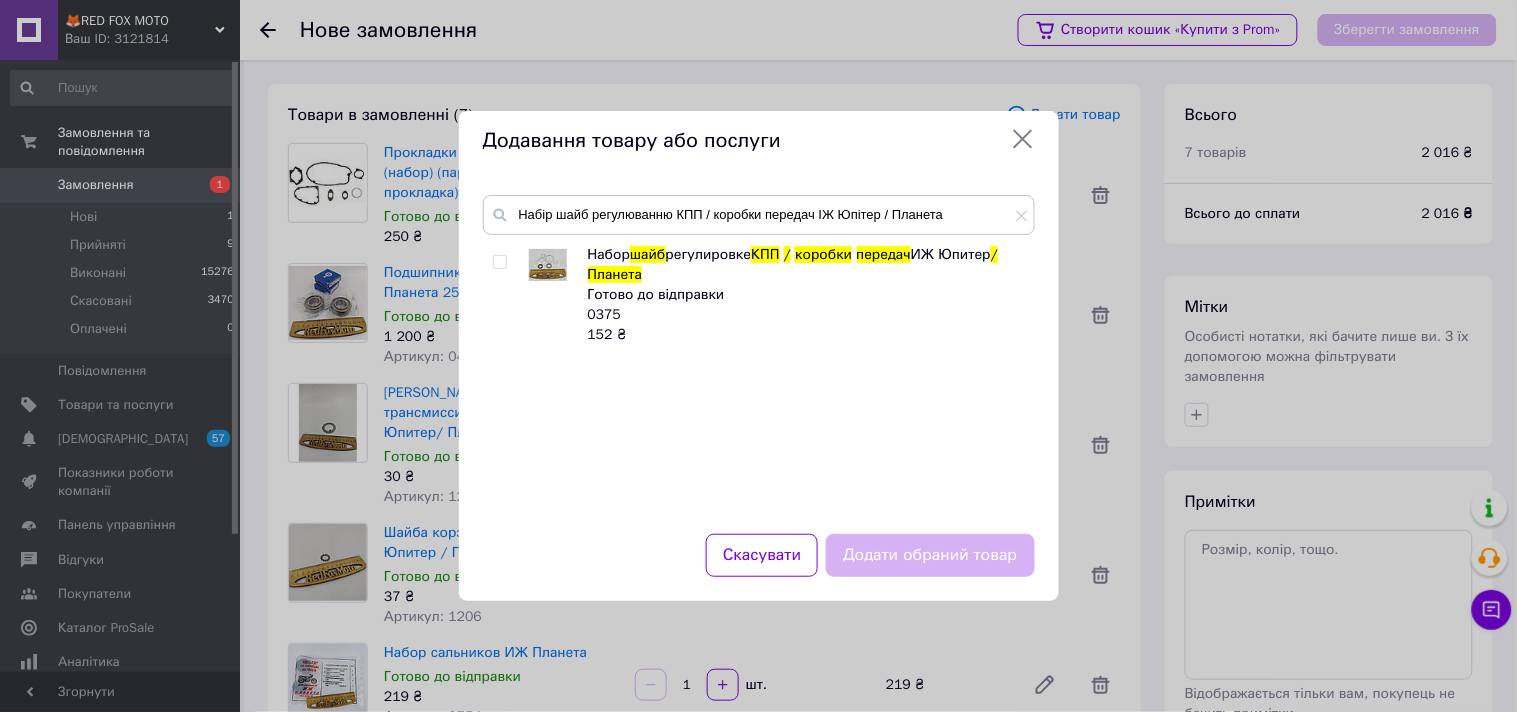 drag, startPoint x: 501, startPoint y: 257, endPoint x: 575, endPoint y: 317, distance: 95.26804 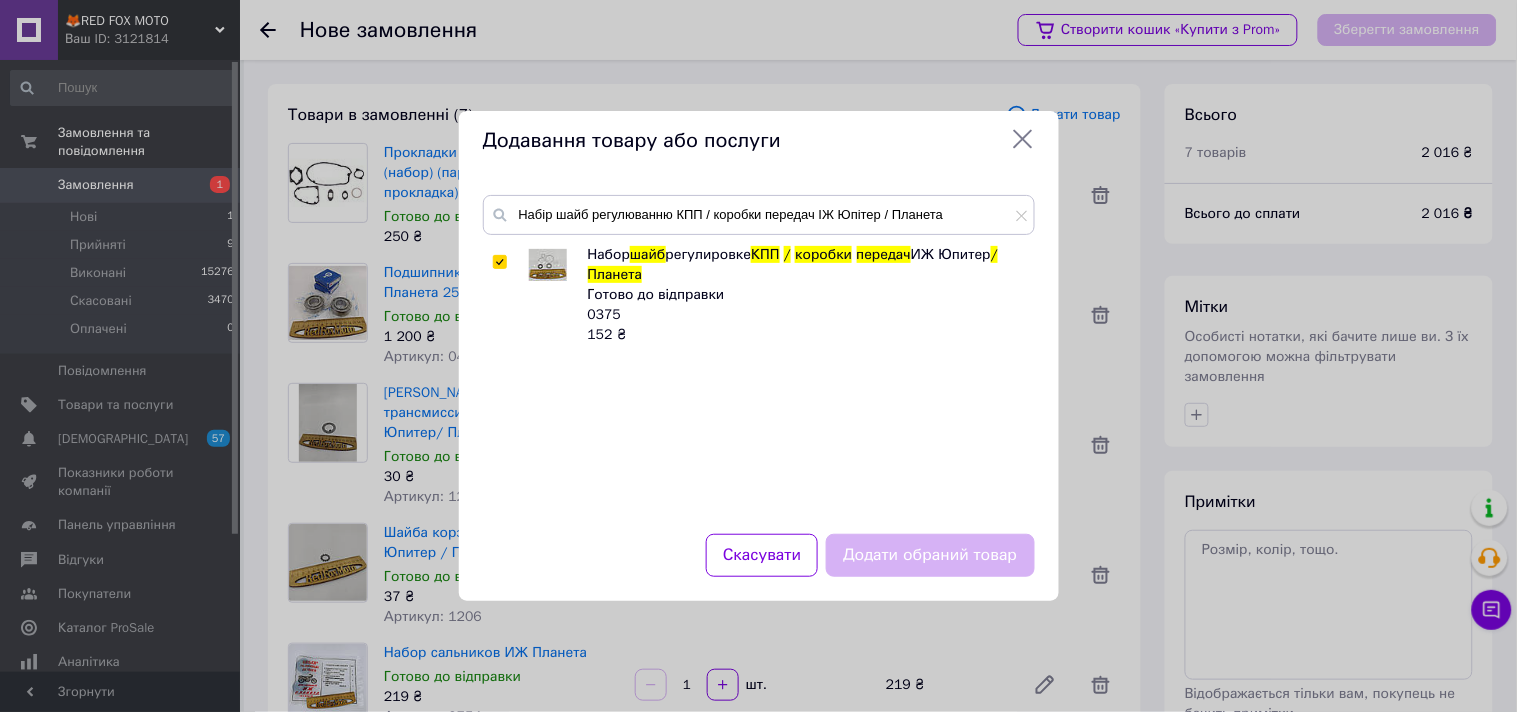 checkbox on "true" 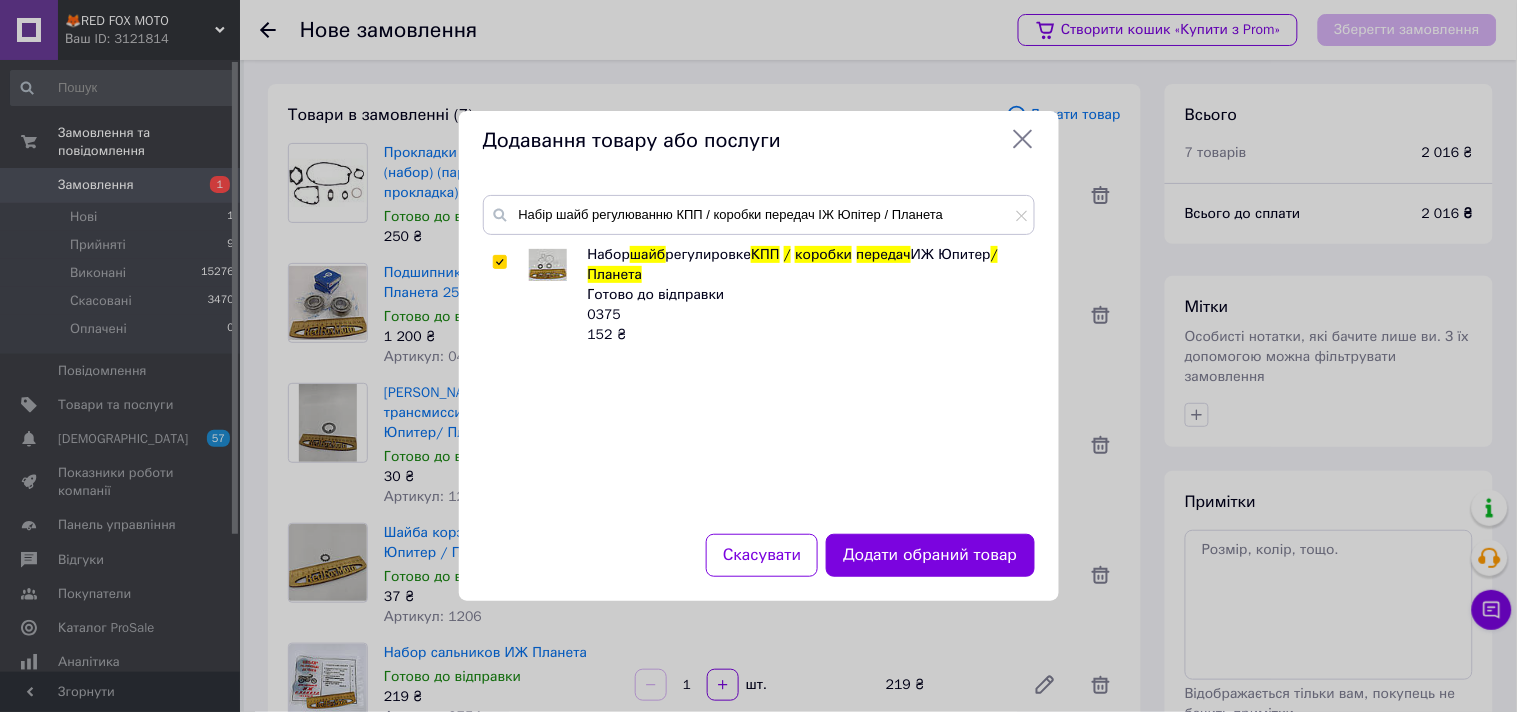 click on "Додати обраний товар" at bounding box center [930, 555] 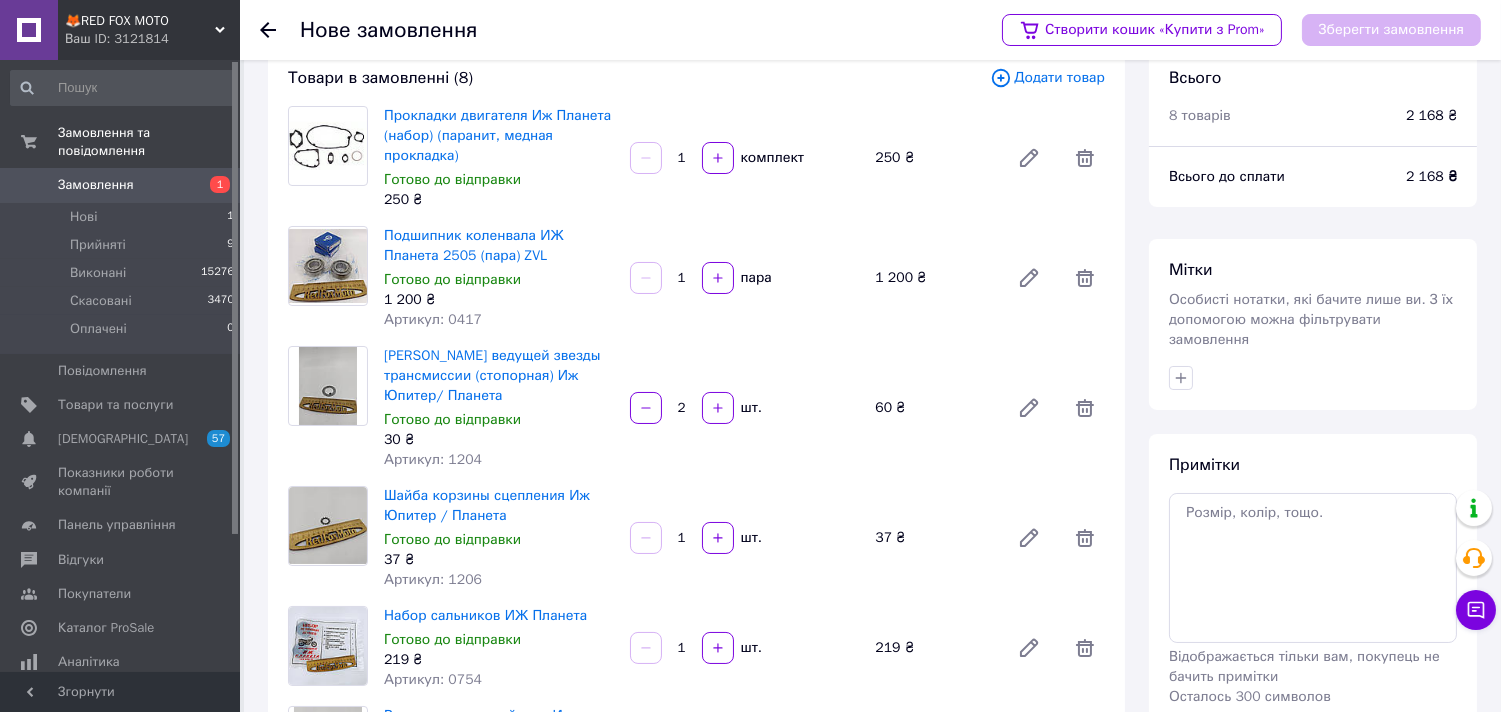 scroll, scrollTop: 0, scrollLeft: 0, axis: both 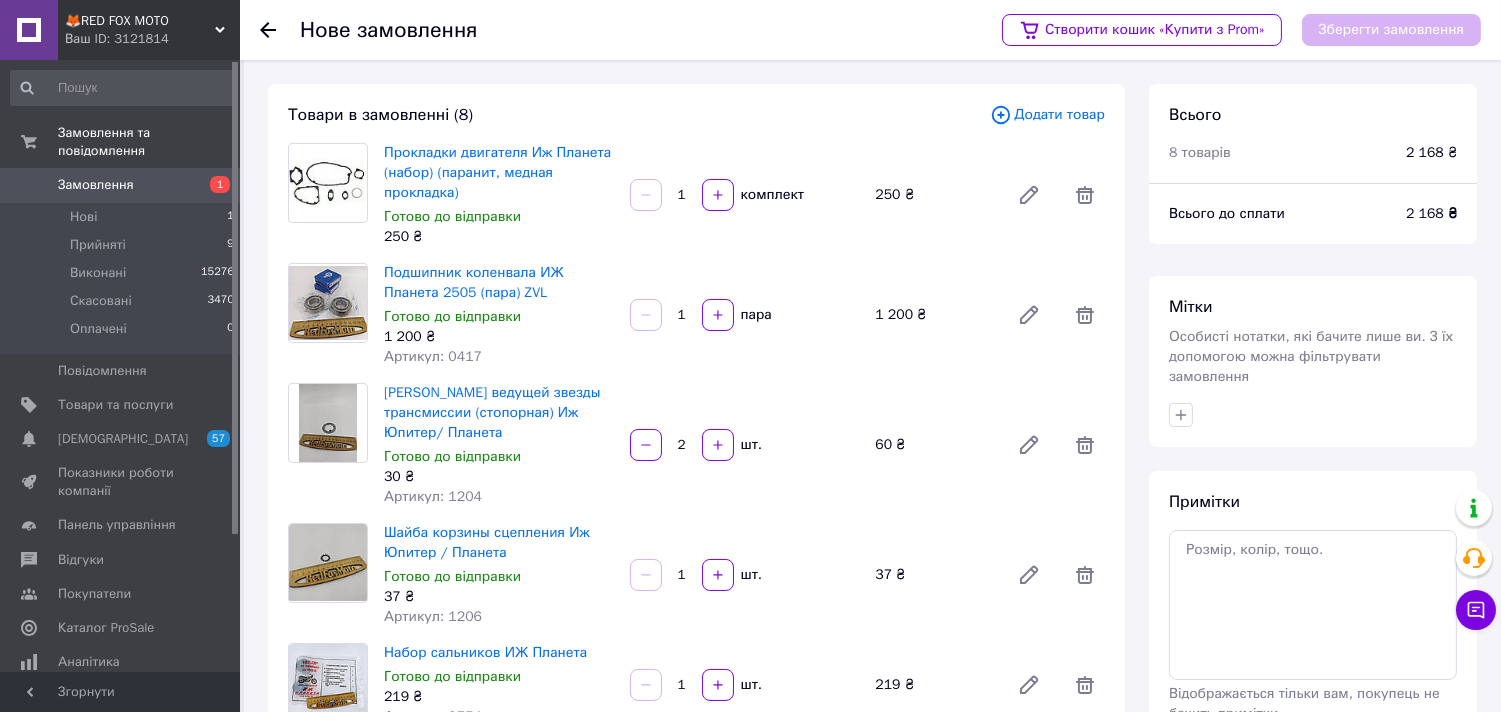 click 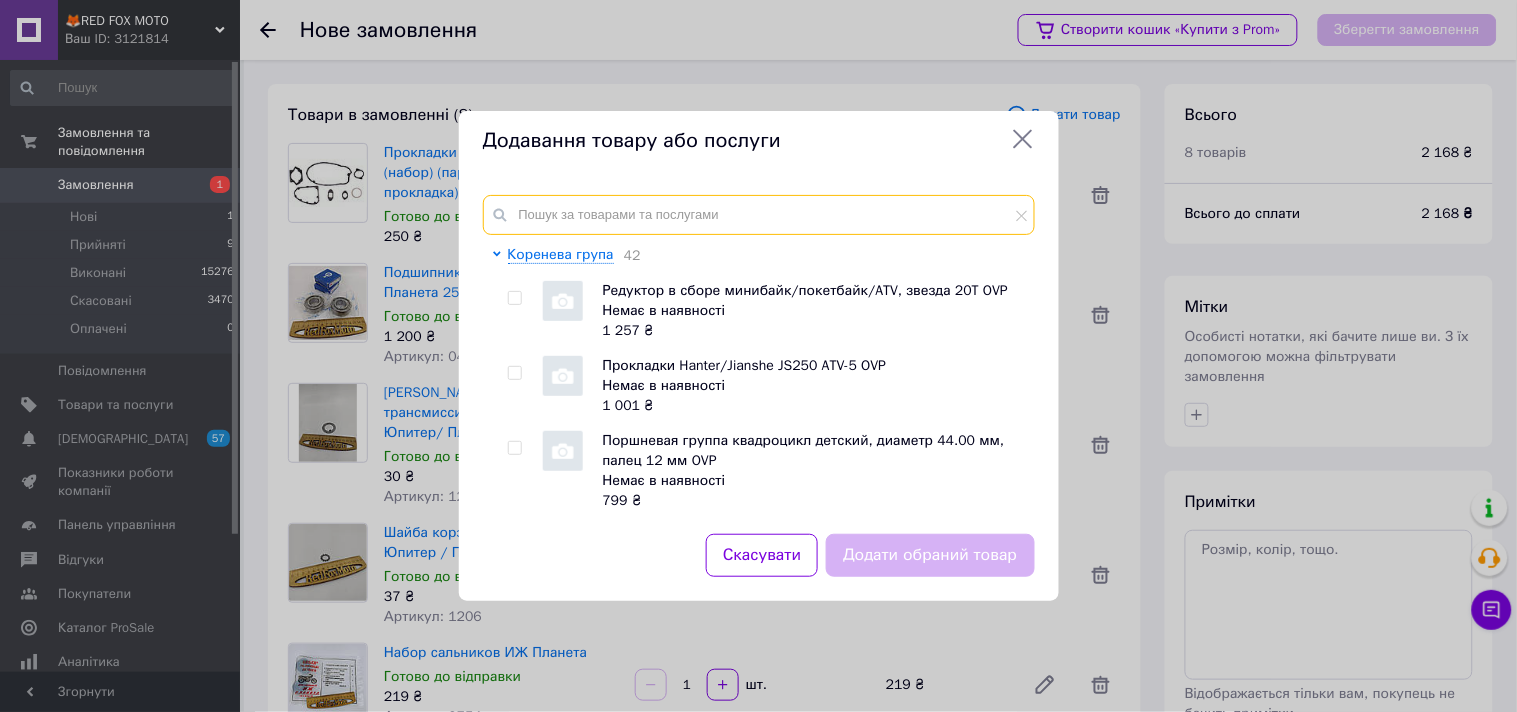 drag, startPoint x: 552, startPoint y: 224, endPoint x: 555, endPoint y: 212, distance: 12.369317 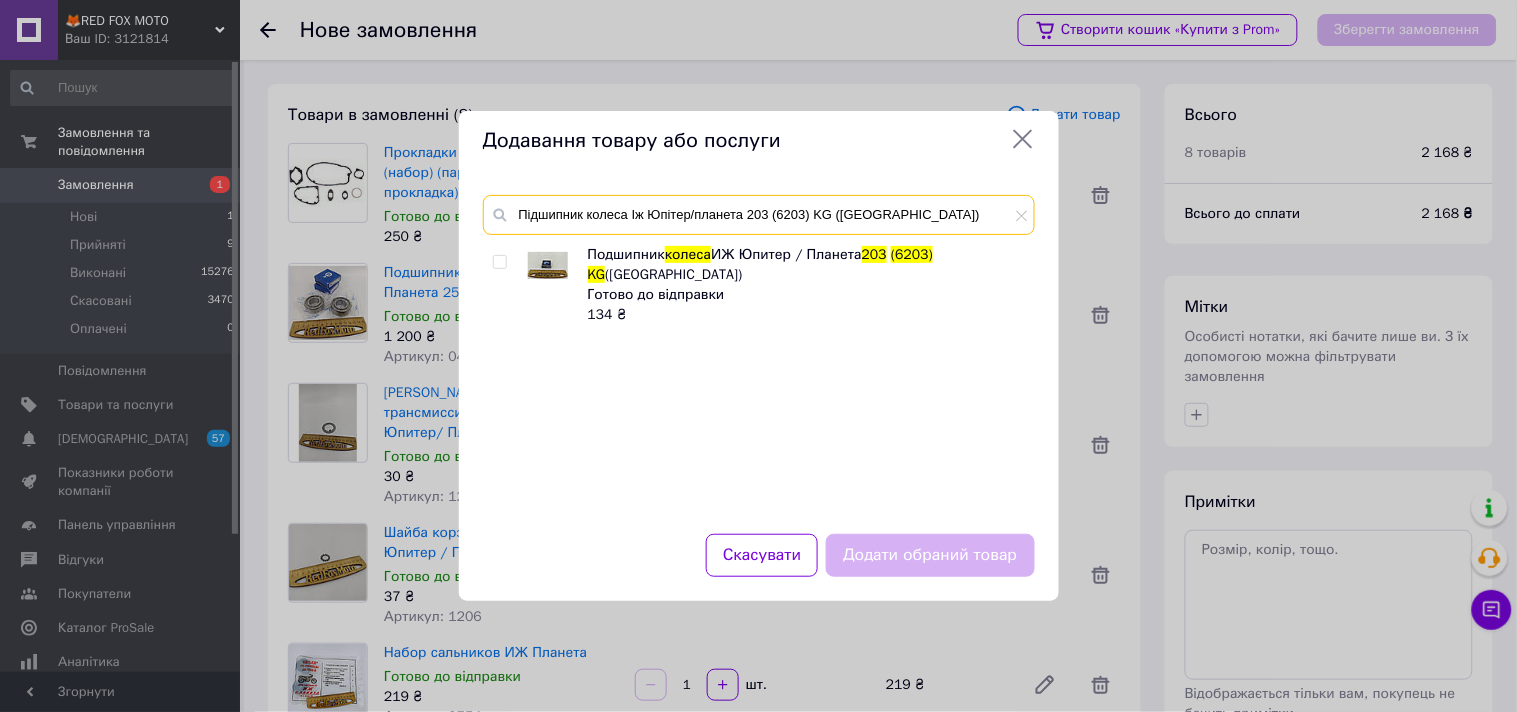 type on "Підшипник колеса Іж Юпітер/планета 203 (6203) KG ([GEOGRAPHIC_DATA])" 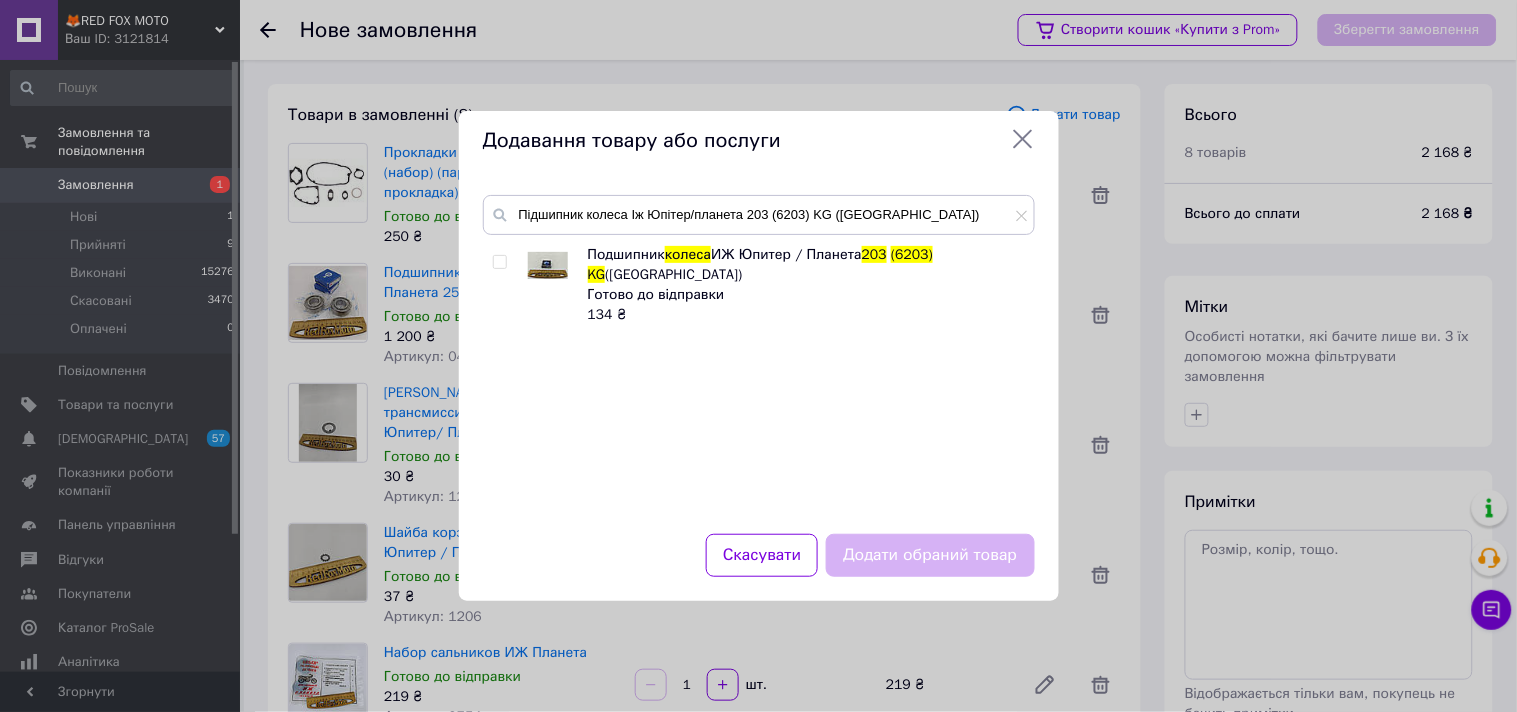click at bounding box center [499, 262] 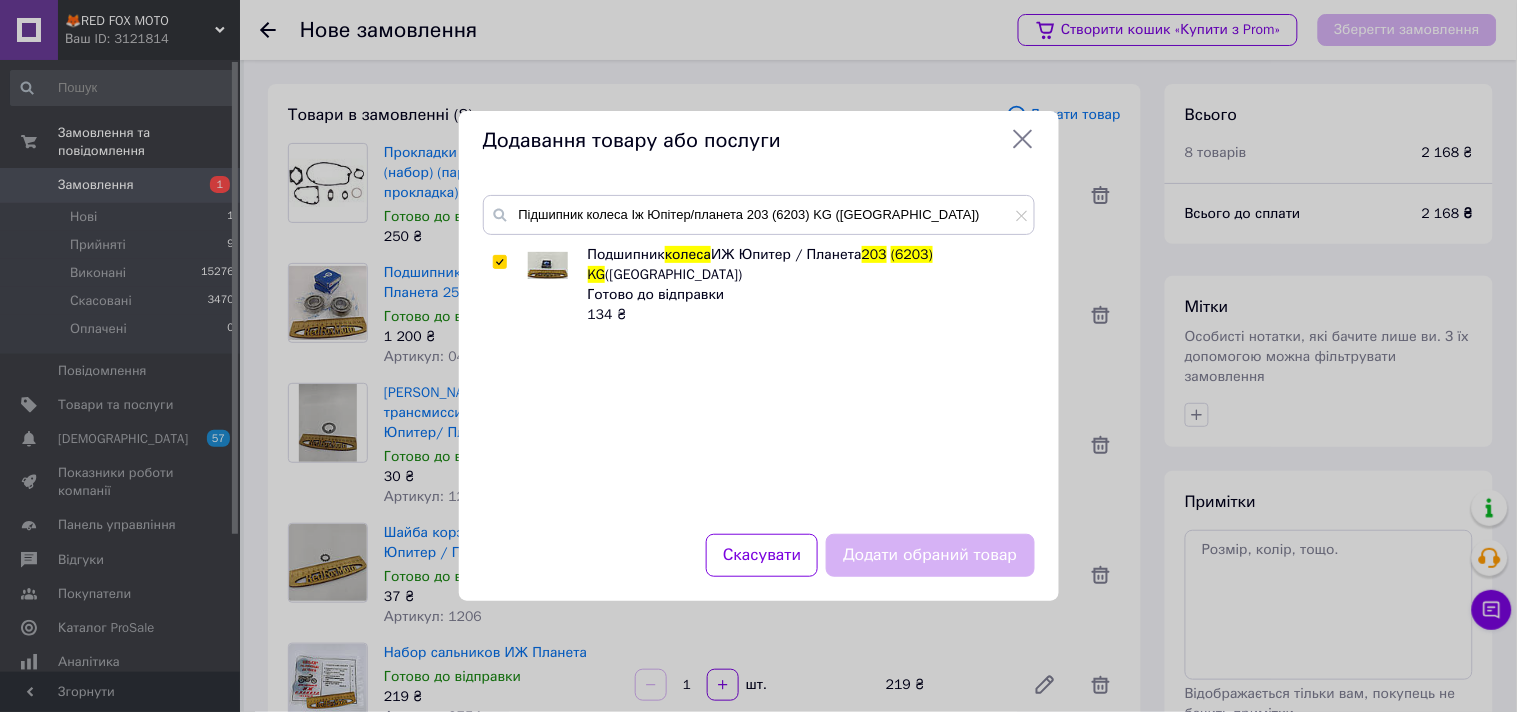 checkbox on "true" 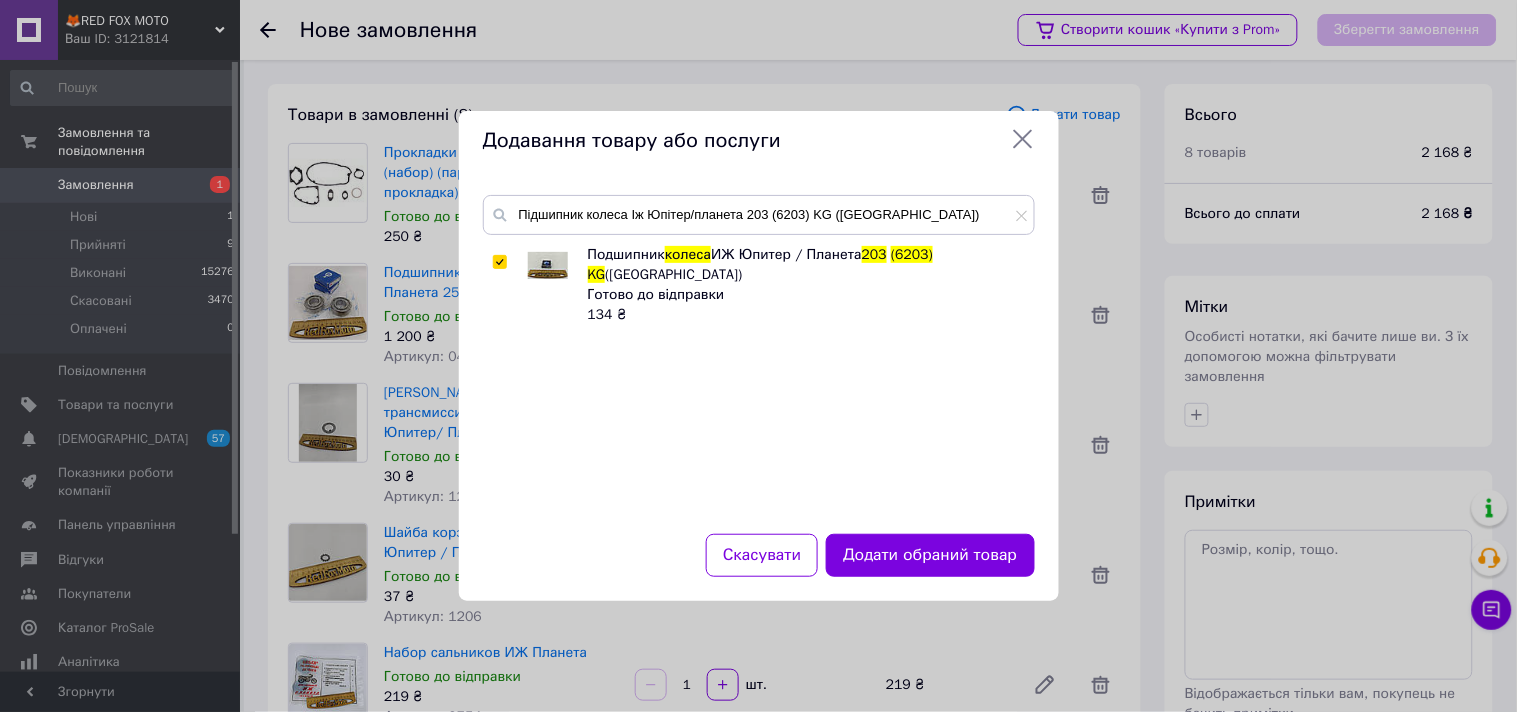 drag, startPoint x: 957, startPoint y: 564, endPoint x: 945, endPoint y: 563, distance: 12.0415945 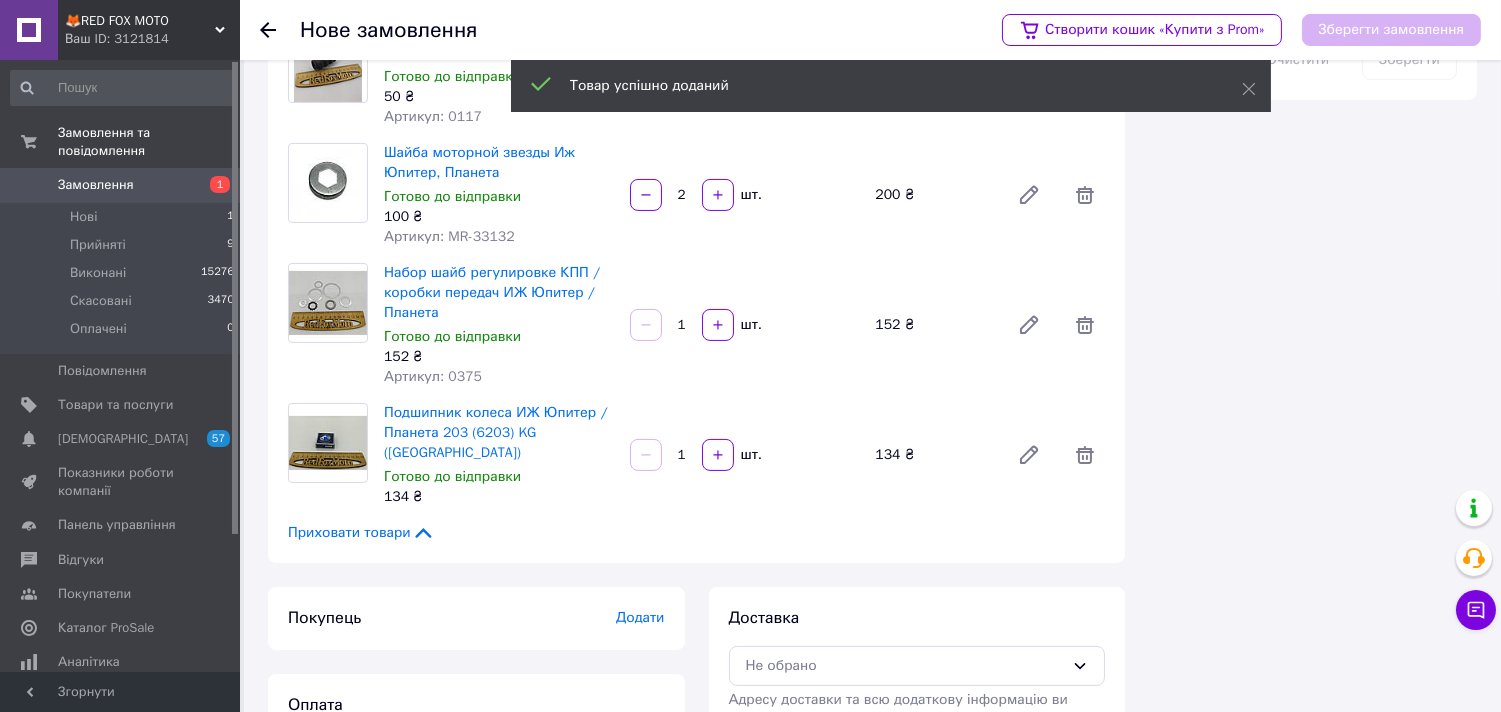 scroll, scrollTop: 777, scrollLeft: 0, axis: vertical 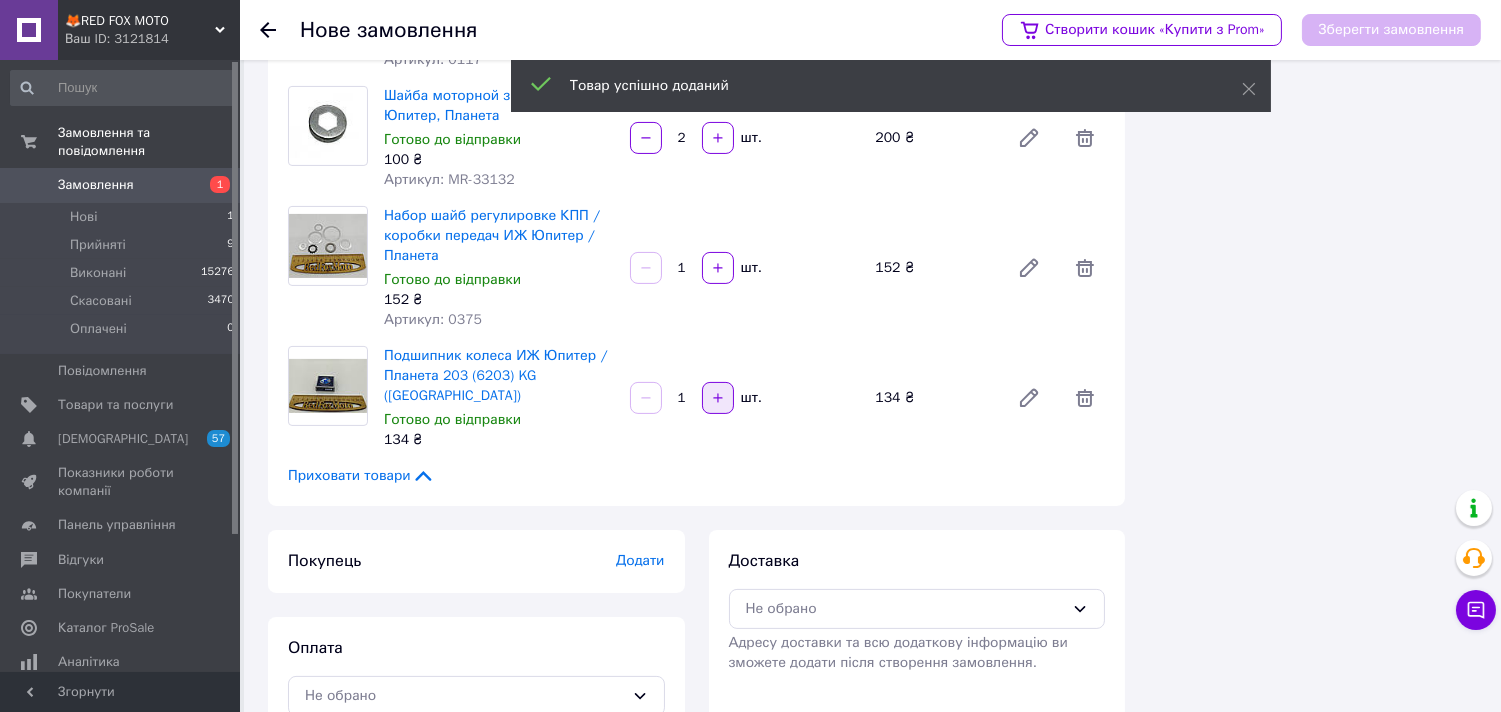 click 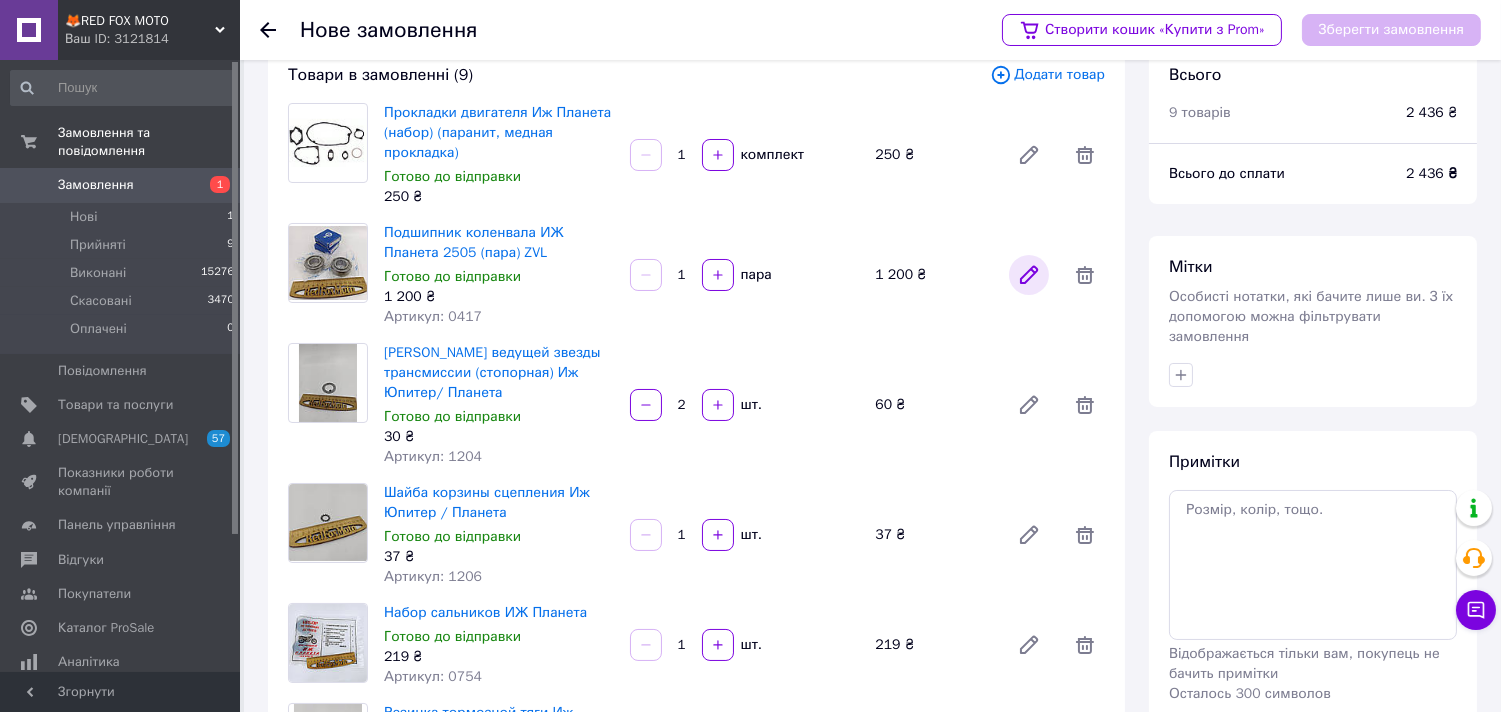 scroll, scrollTop: 0, scrollLeft: 0, axis: both 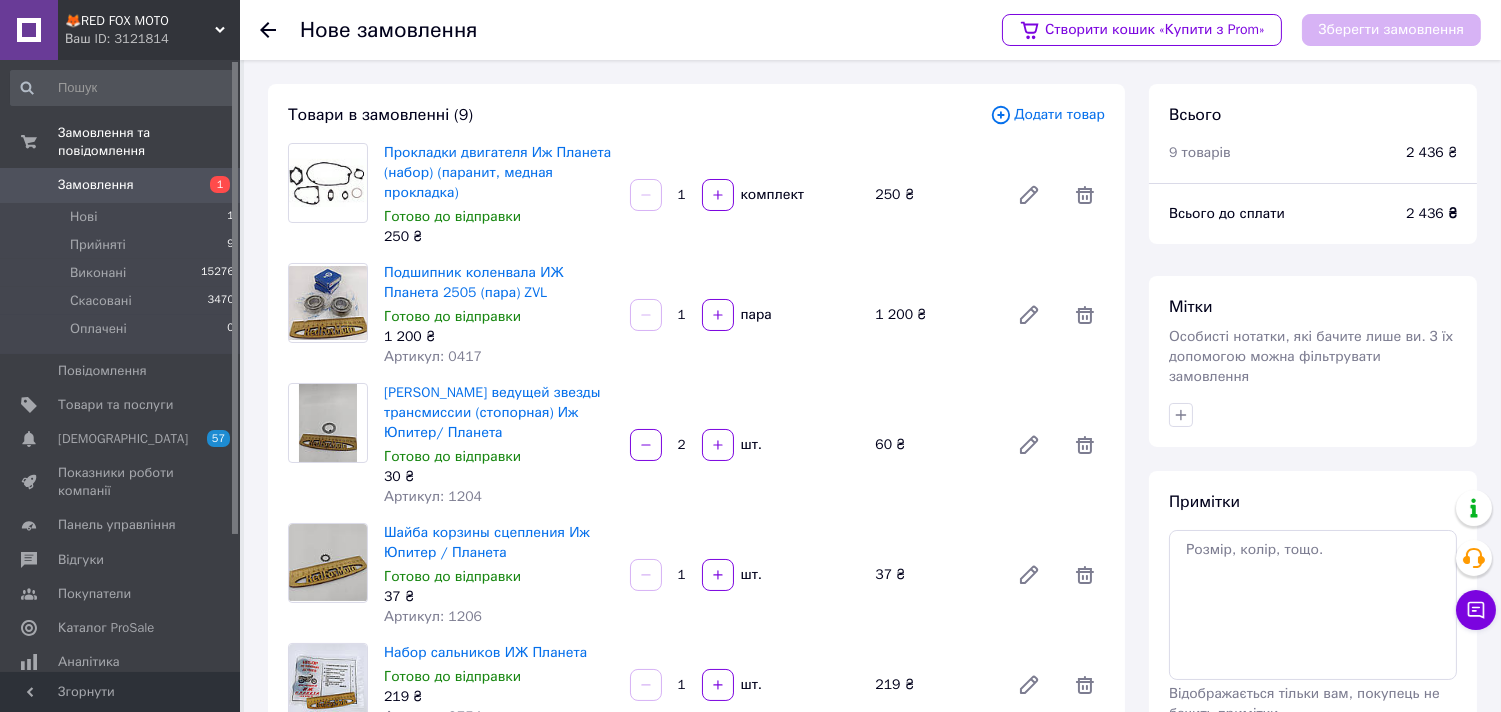 click on "Додати товар" at bounding box center (1047, 115) 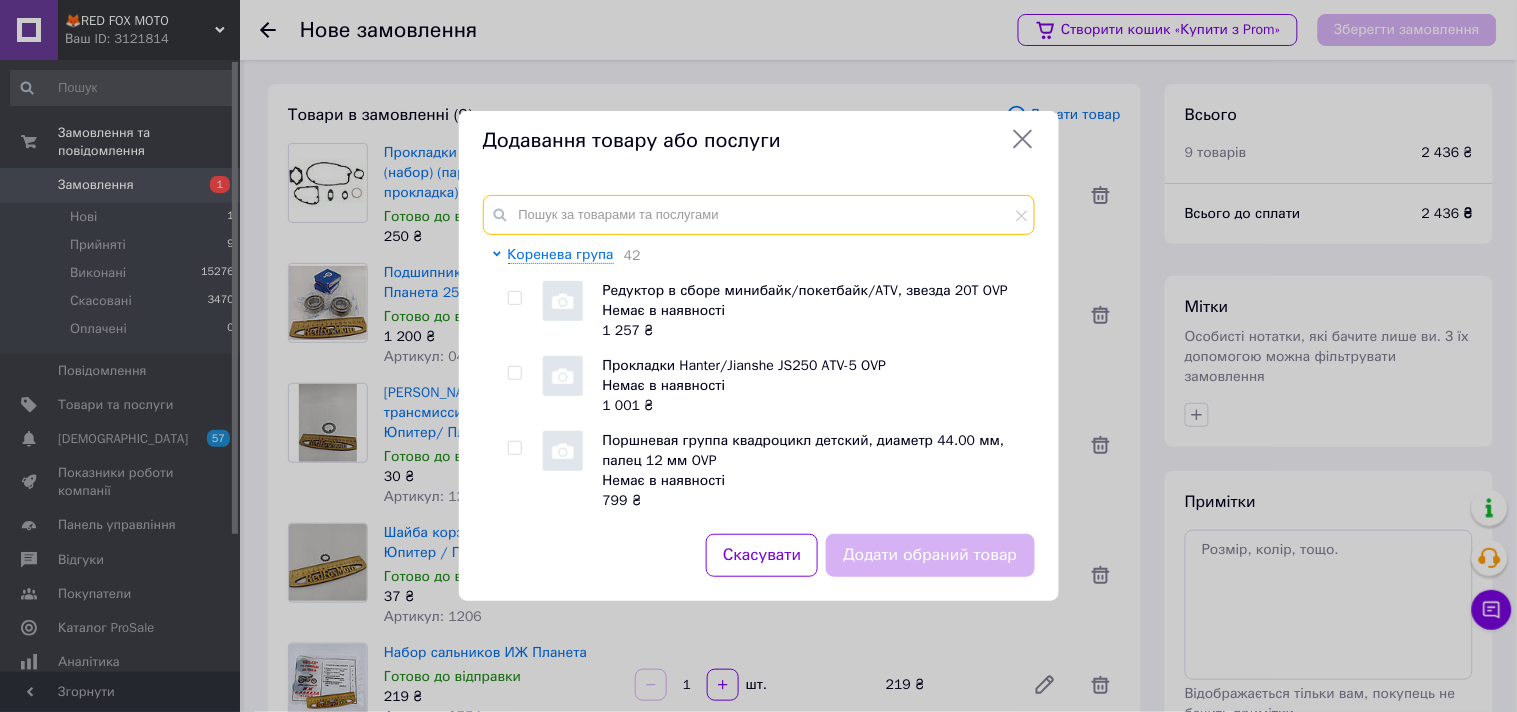 paste on "Підшипник 6304 ZKL ([GEOGRAPHIC_DATA])" 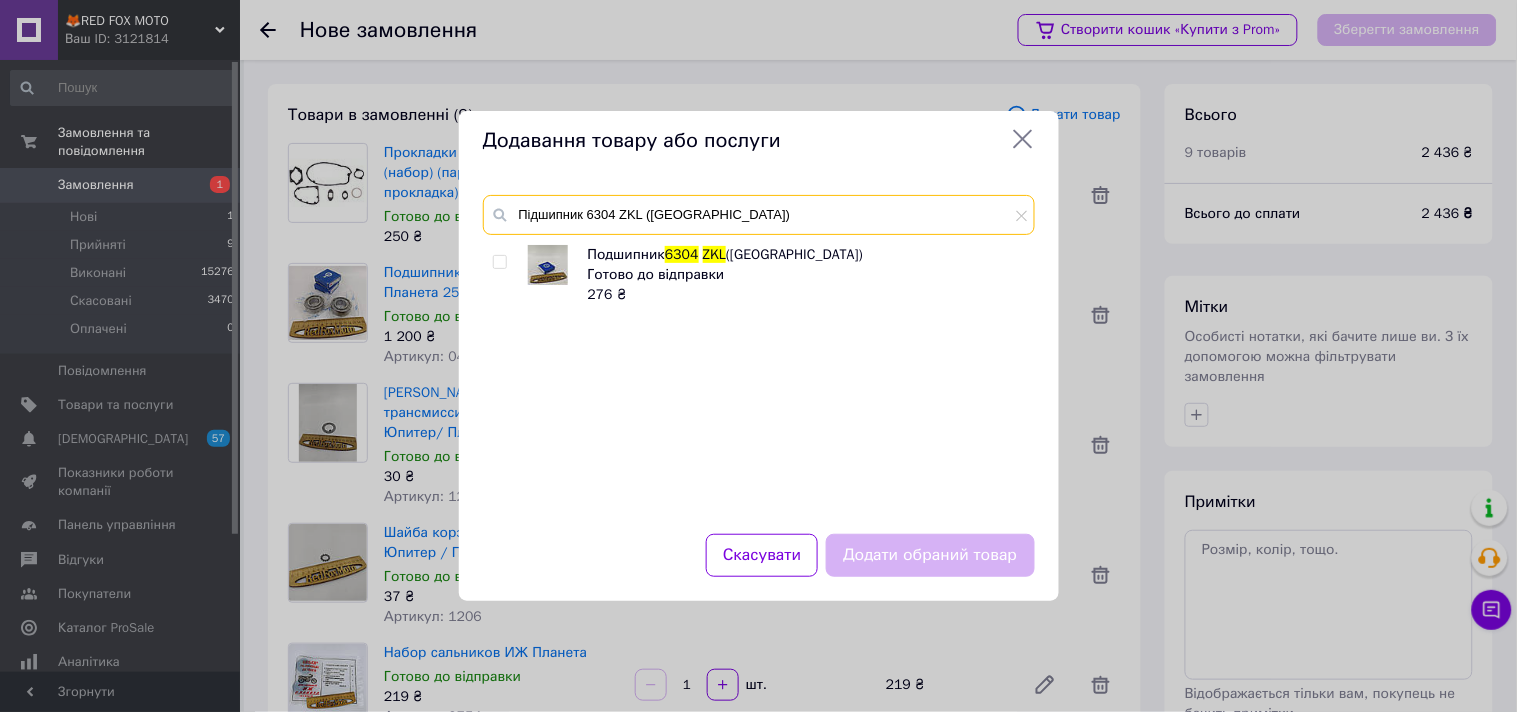 type on "Підшипник 6304 ZKL ([GEOGRAPHIC_DATA])" 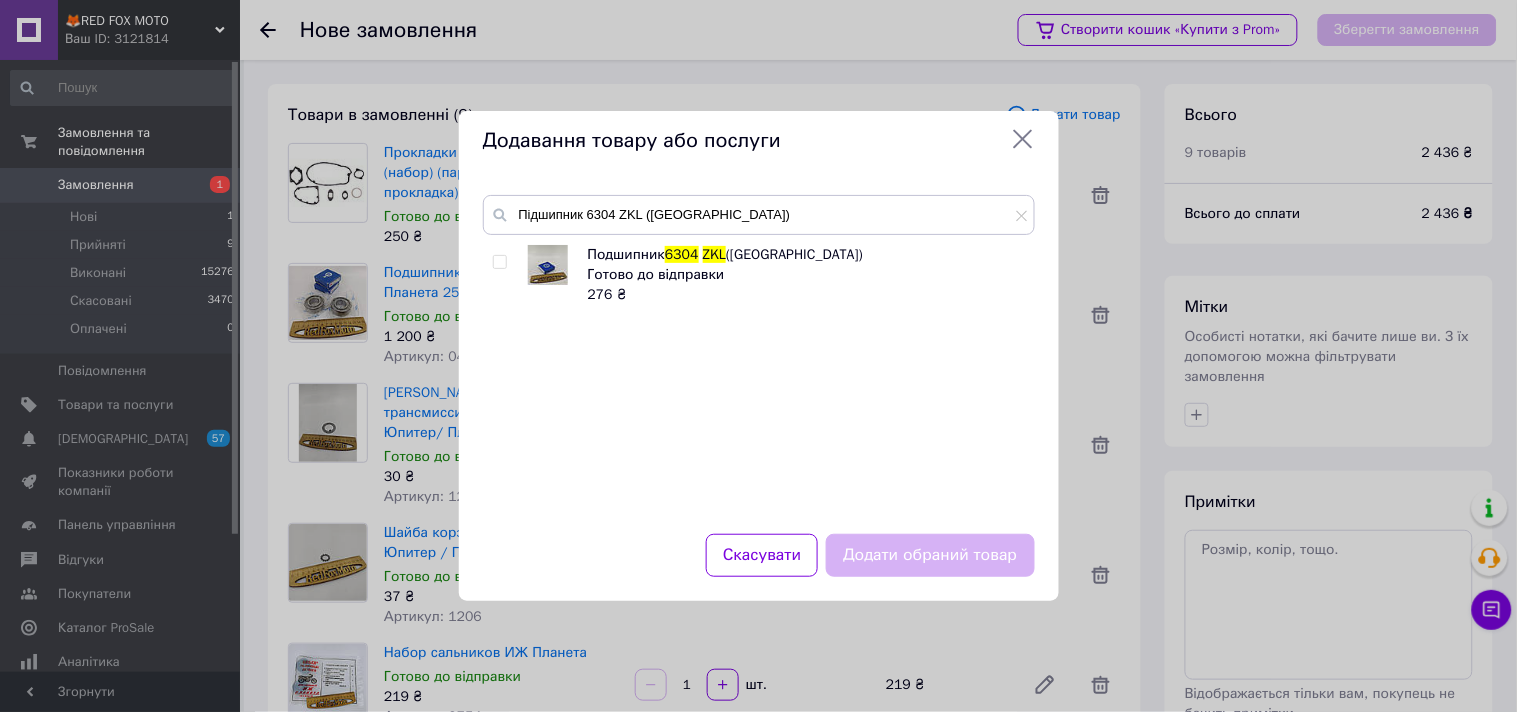 click at bounding box center (499, 262) 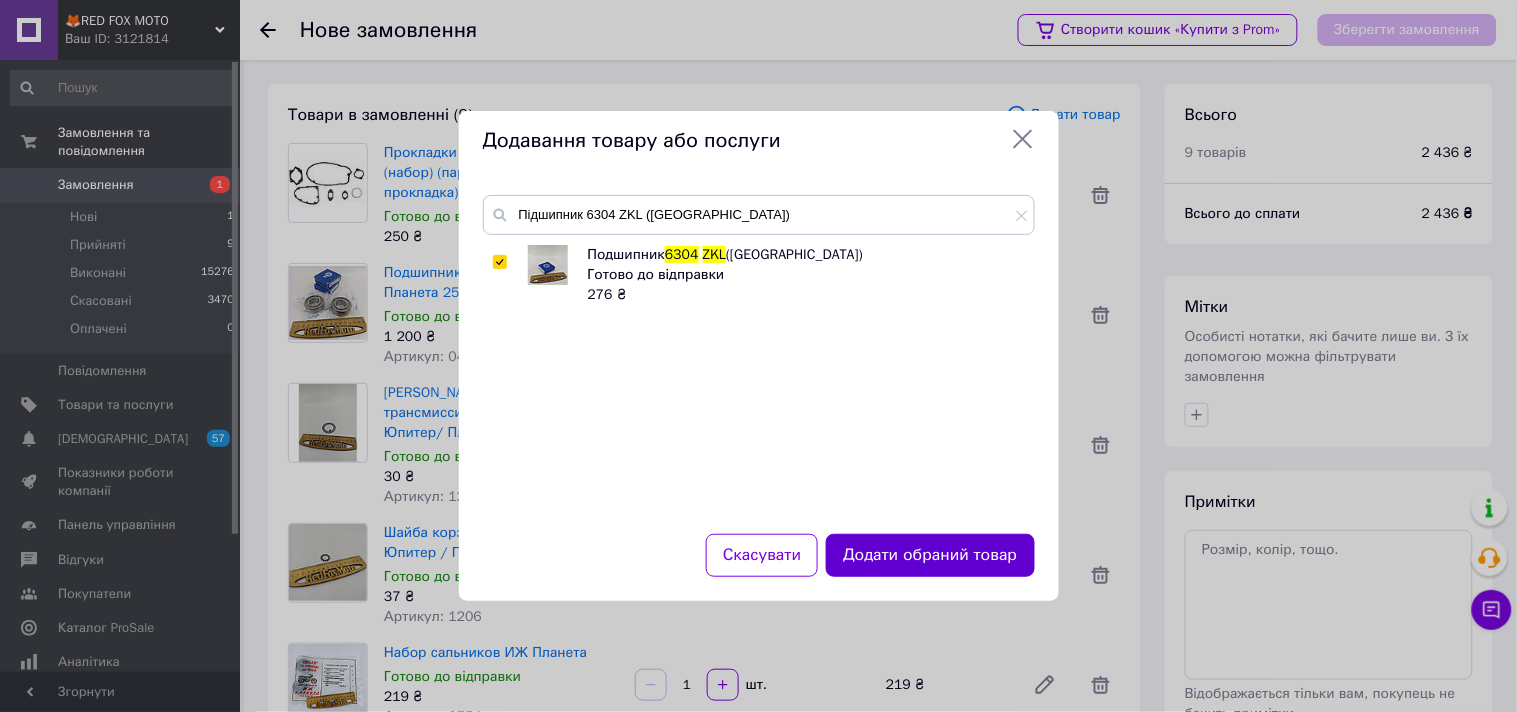 click on "Додати обраний товар" at bounding box center [930, 555] 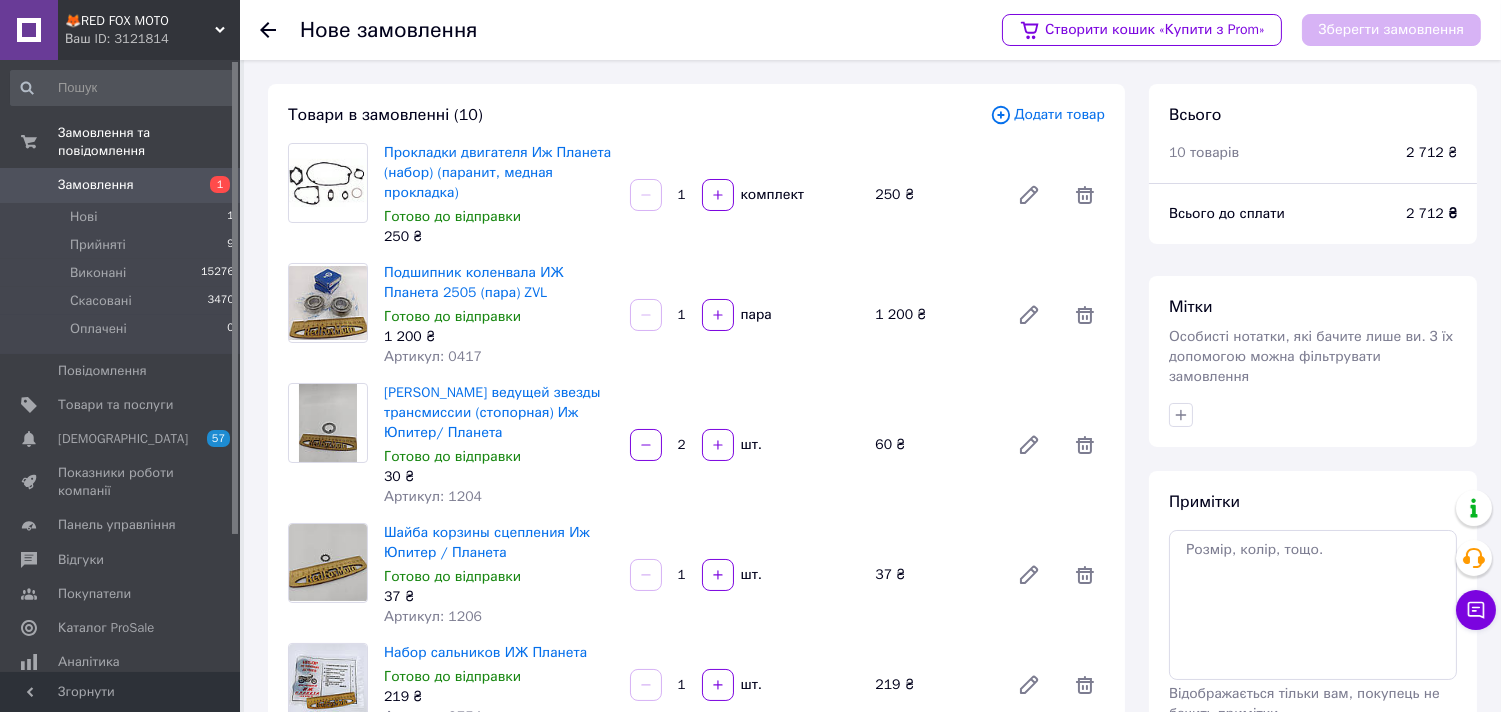 click on "Додати товар" at bounding box center (1047, 115) 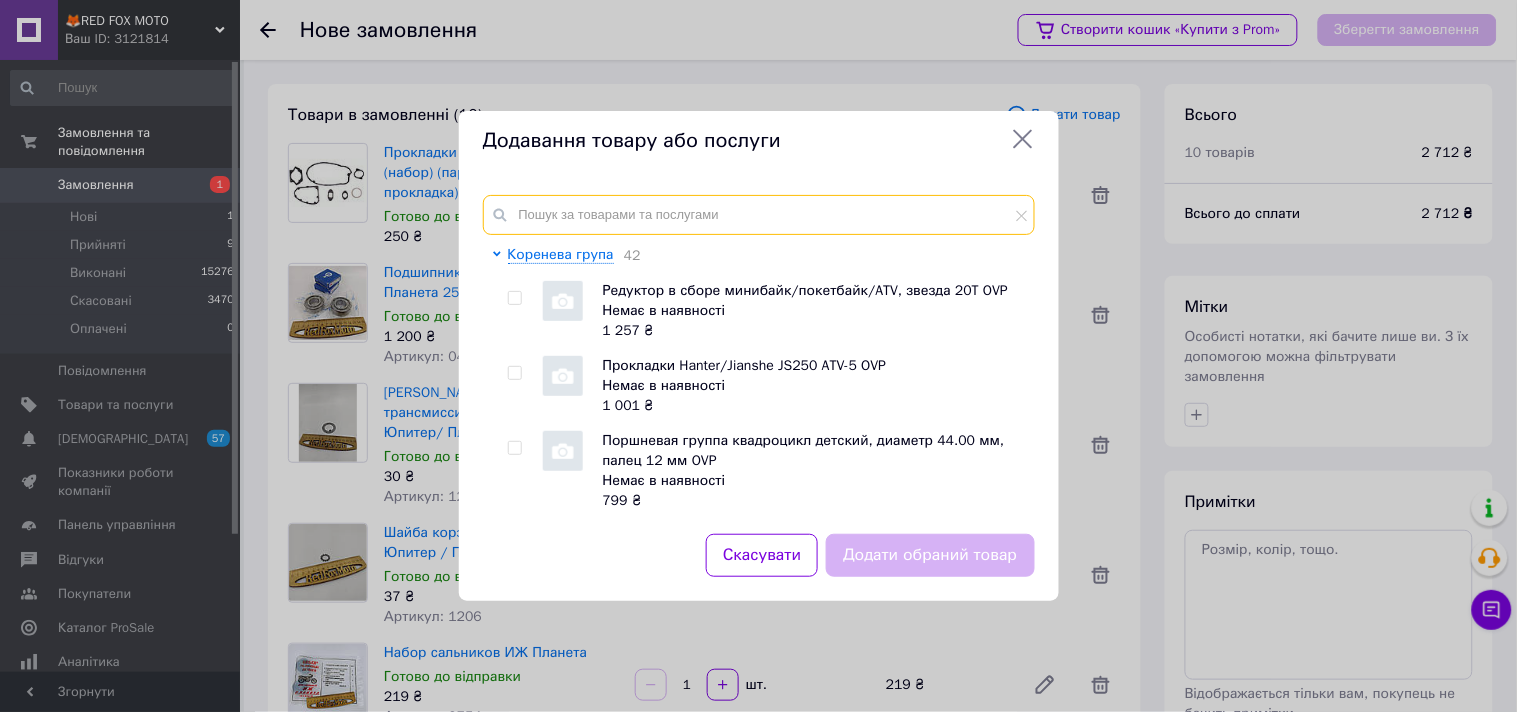 paste on "Підшипник проміжного вала кп Іж Юпітер, Планета" 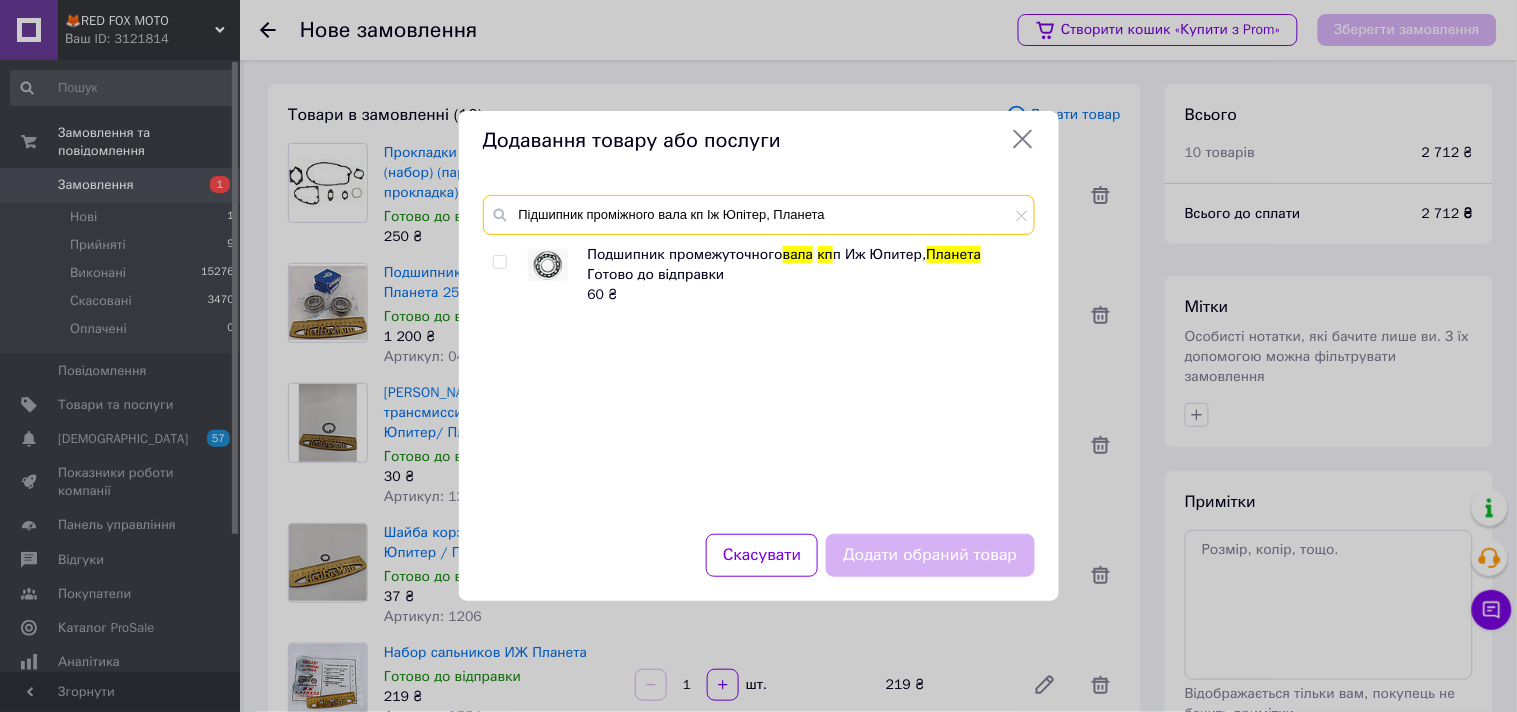 type on "Підшипник проміжного вала кп Іж Юпітер, Планета" 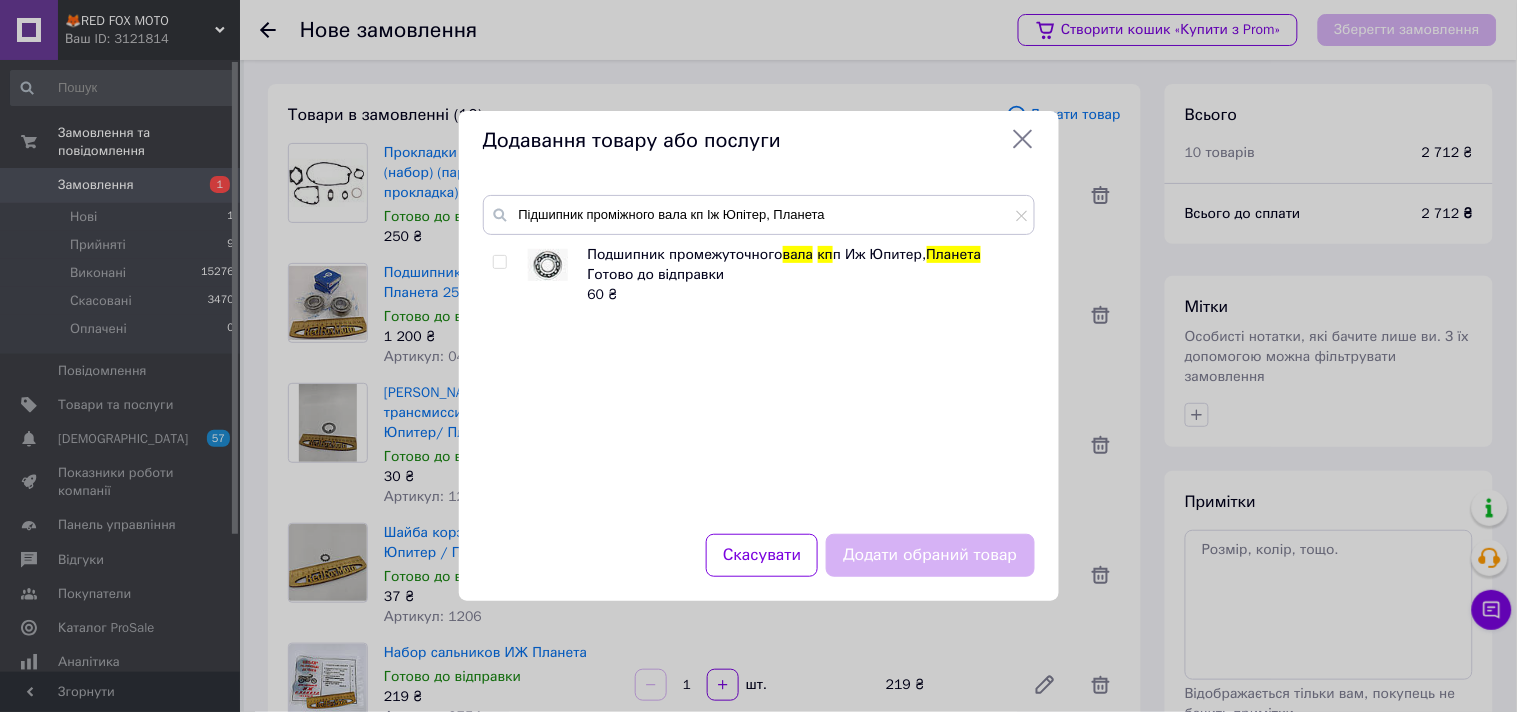 click at bounding box center [499, 262] 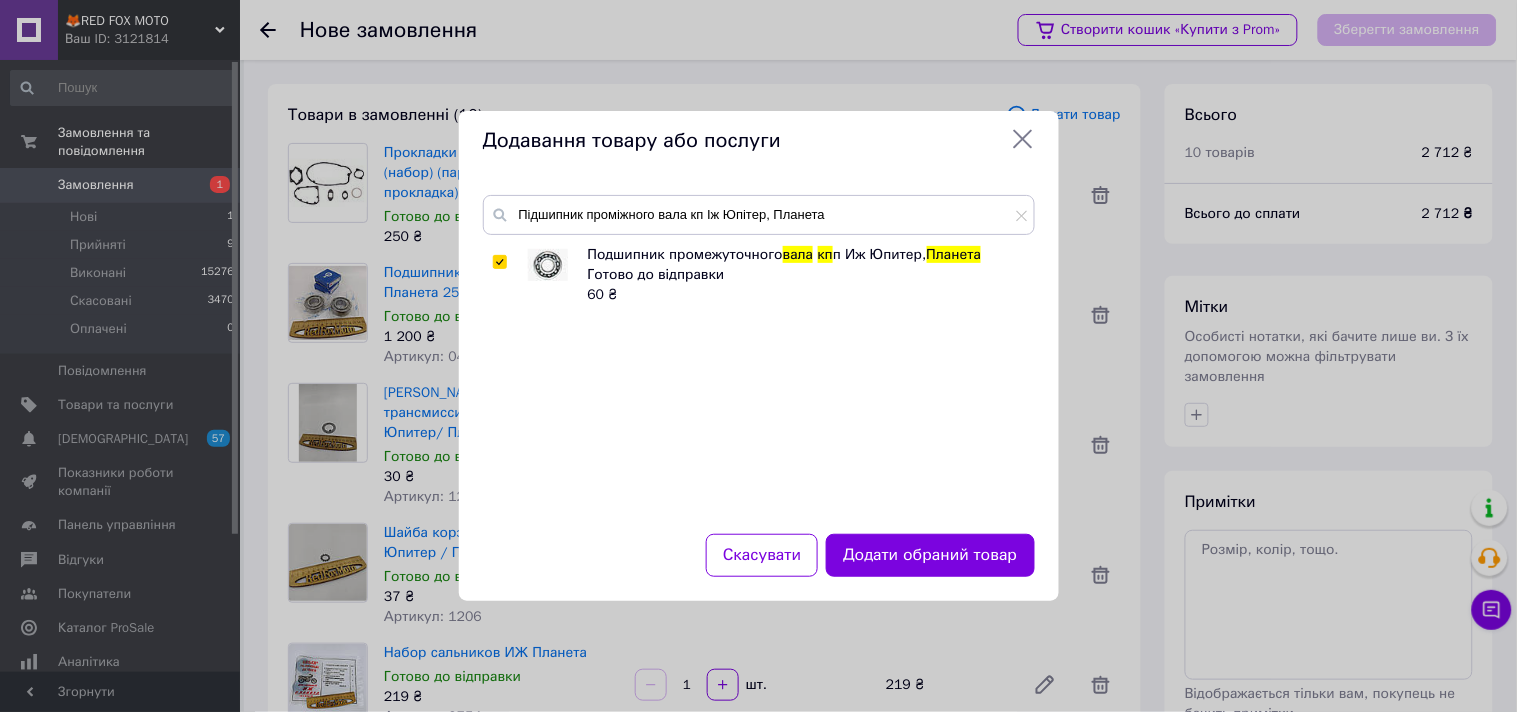 drag, startPoint x: 918, startPoint y: 558, endPoint x: 595, endPoint y: 324, distance: 398.8546 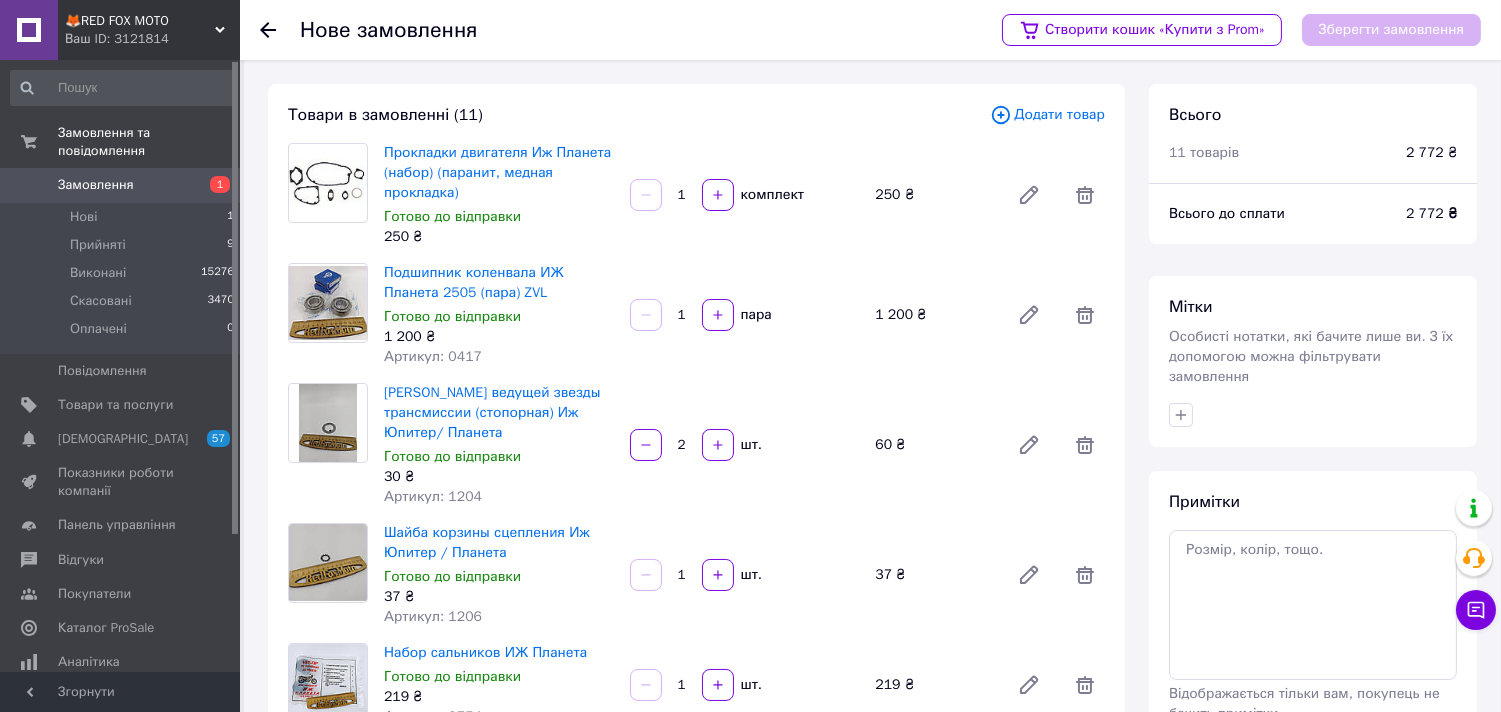 click on "Додати товар" at bounding box center (1047, 115) 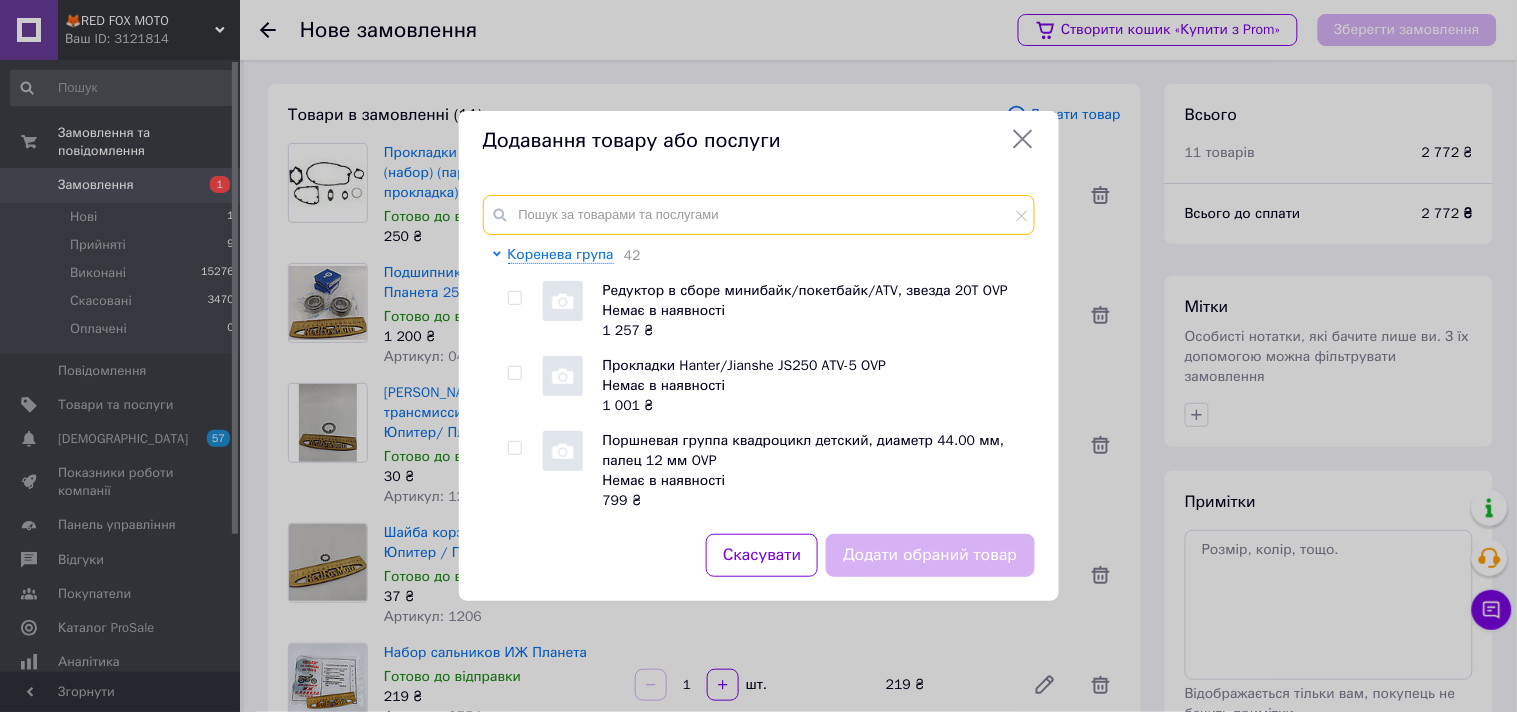 paste on "Гофра ланцюга ІЖ (пара) / гофри ланцюга" 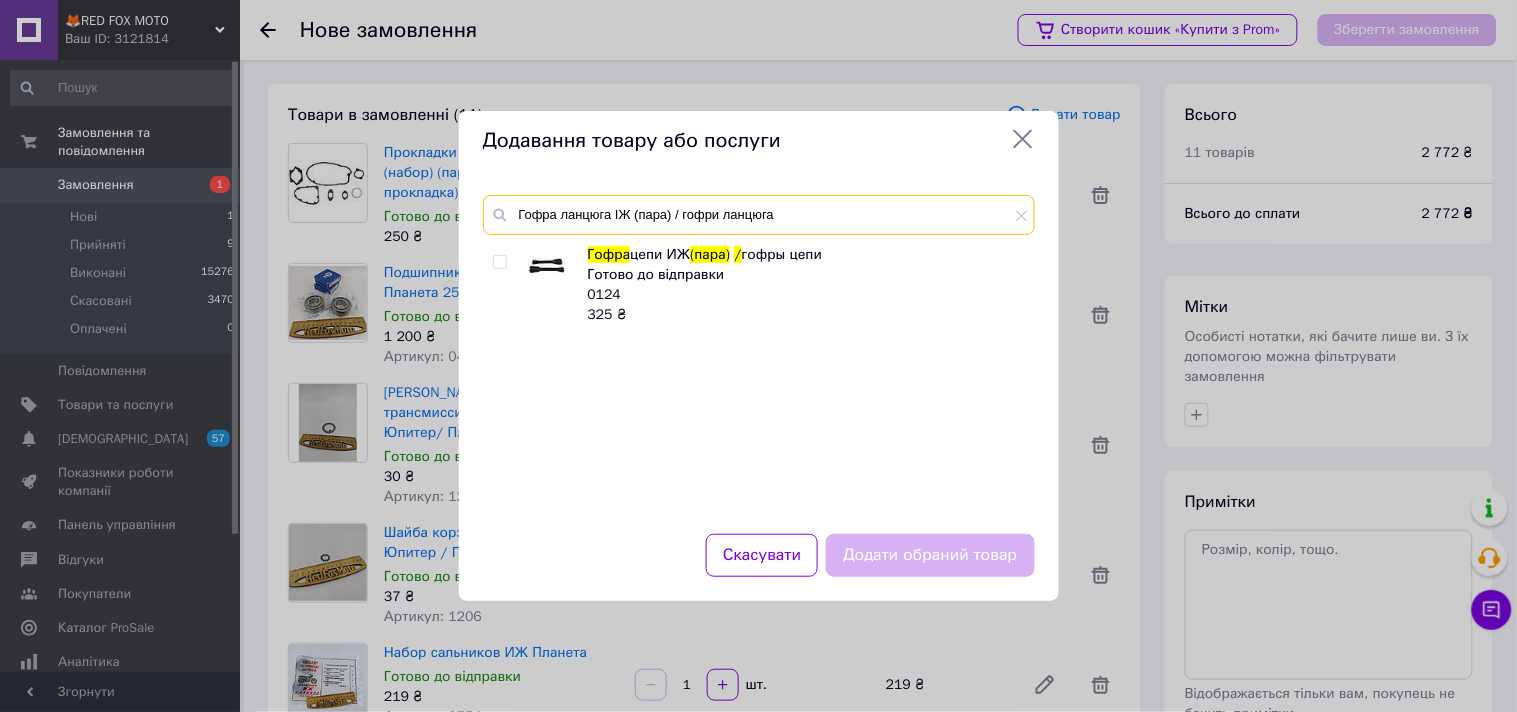 type on "Гофра ланцюга ІЖ (пара) / гофри ланцюга" 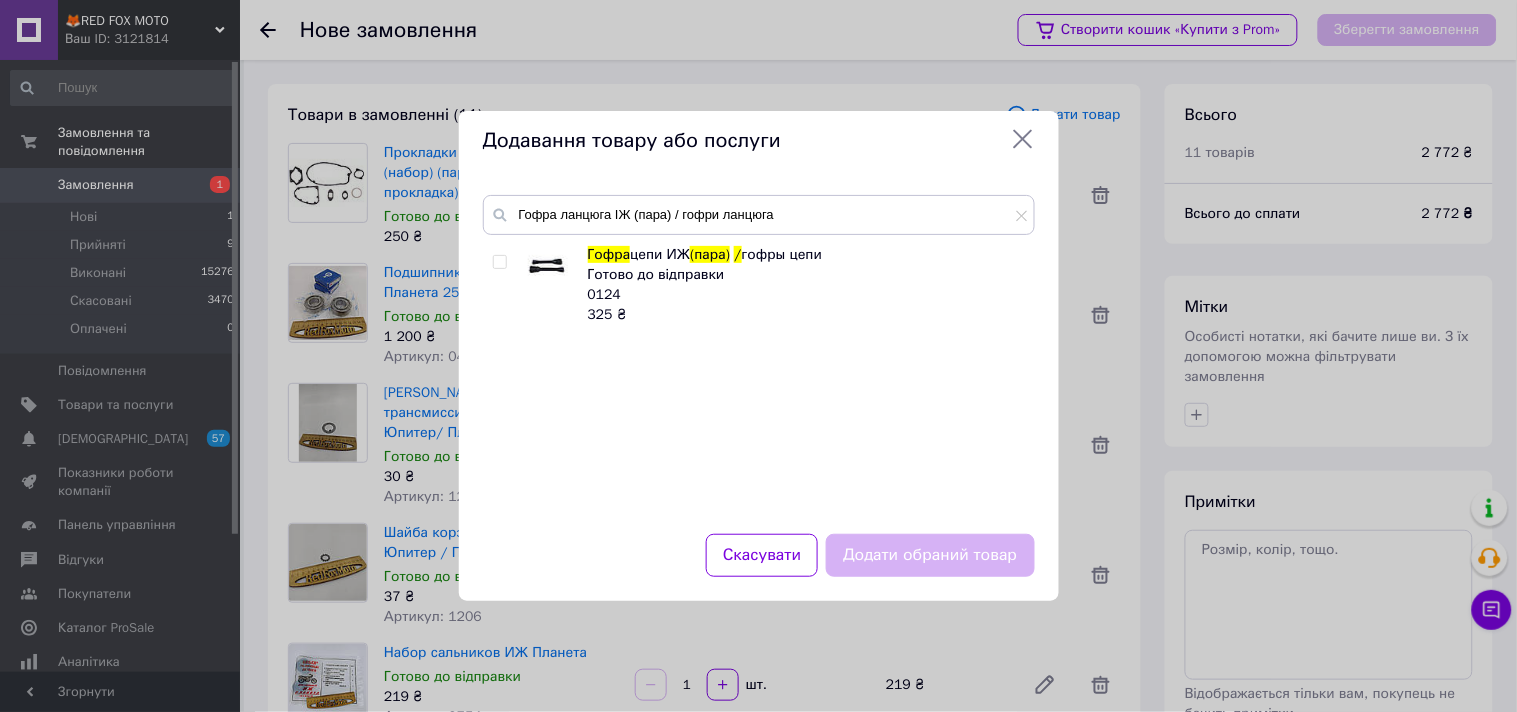 click at bounding box center [499, 262] 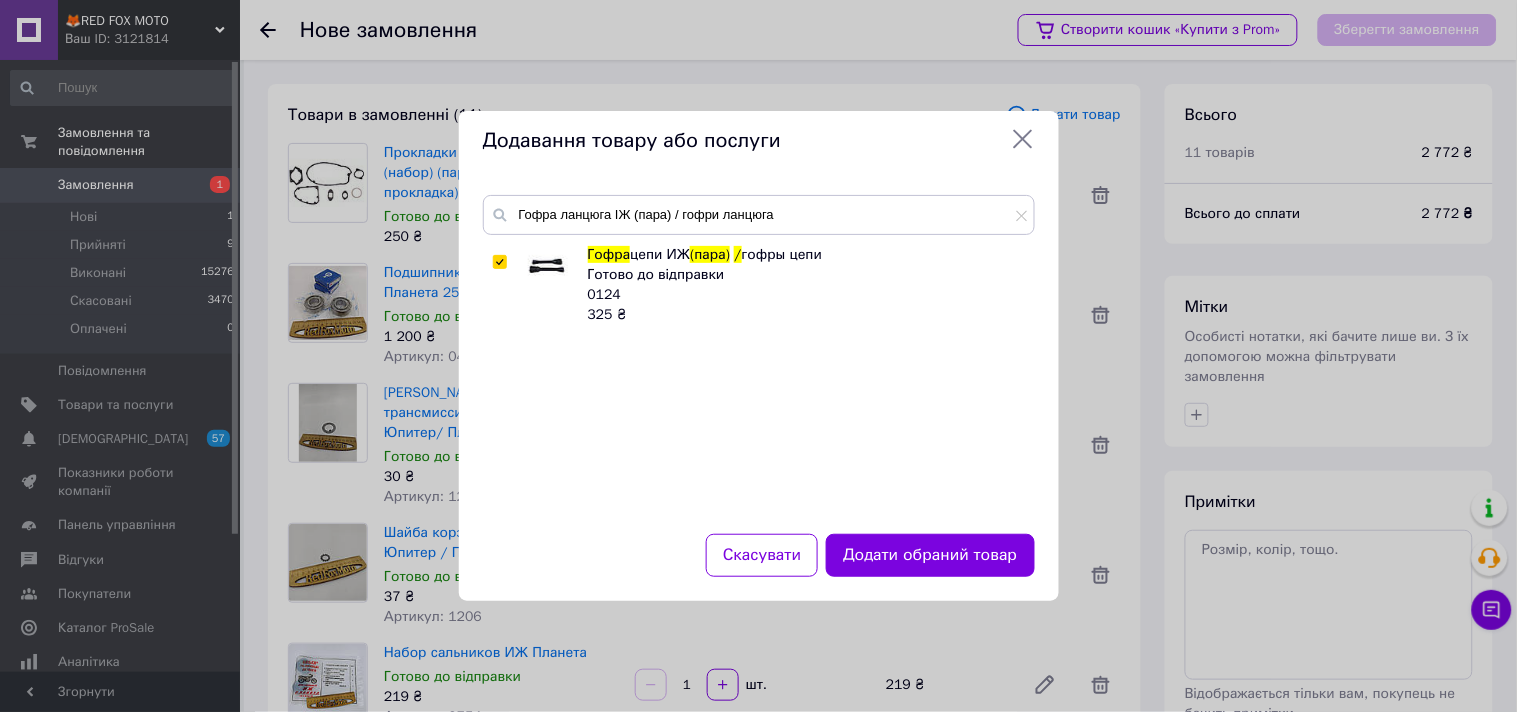 drag, startPoint x: 948, startPoint y: 552, endPoint x: 898, endPoint y: 520, distance: 59.36329 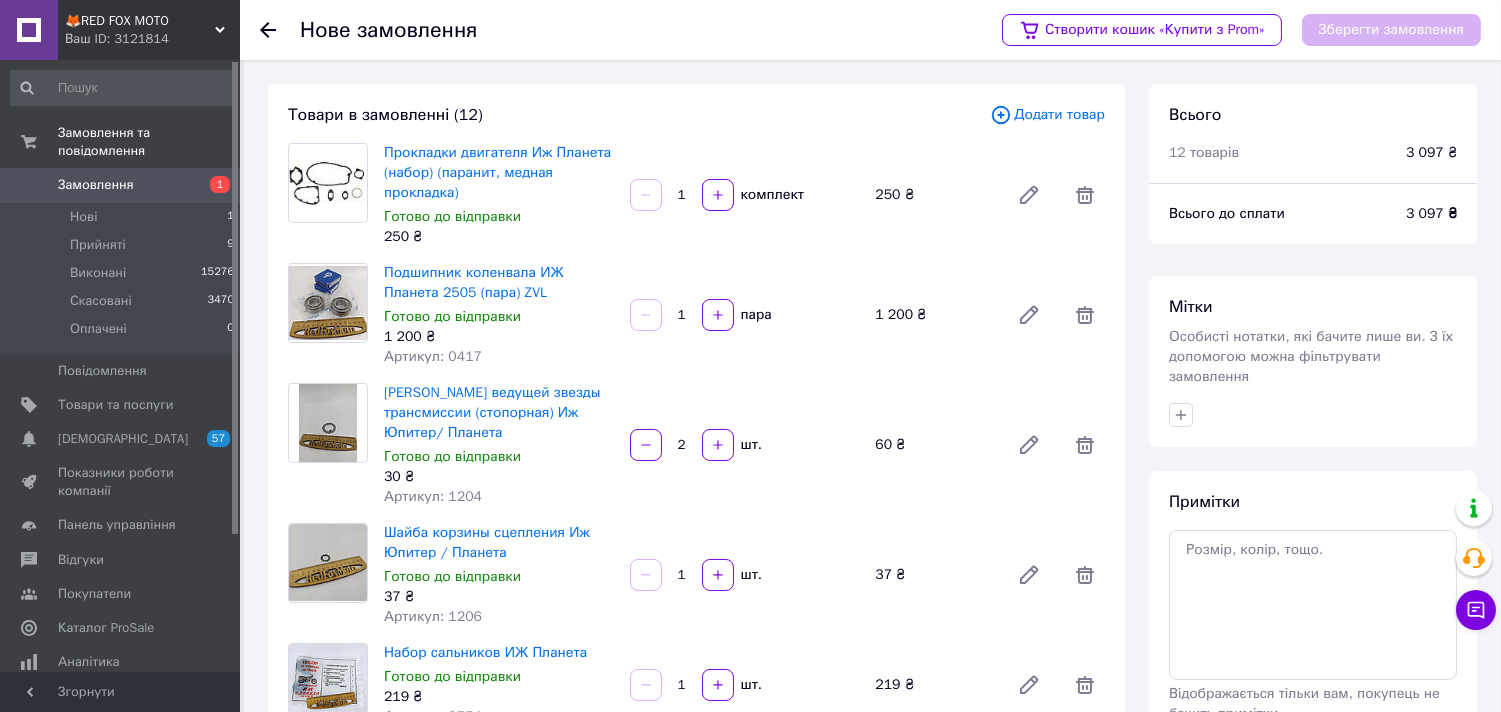 click on "Додати товар" at bounding box center [1047, 115] 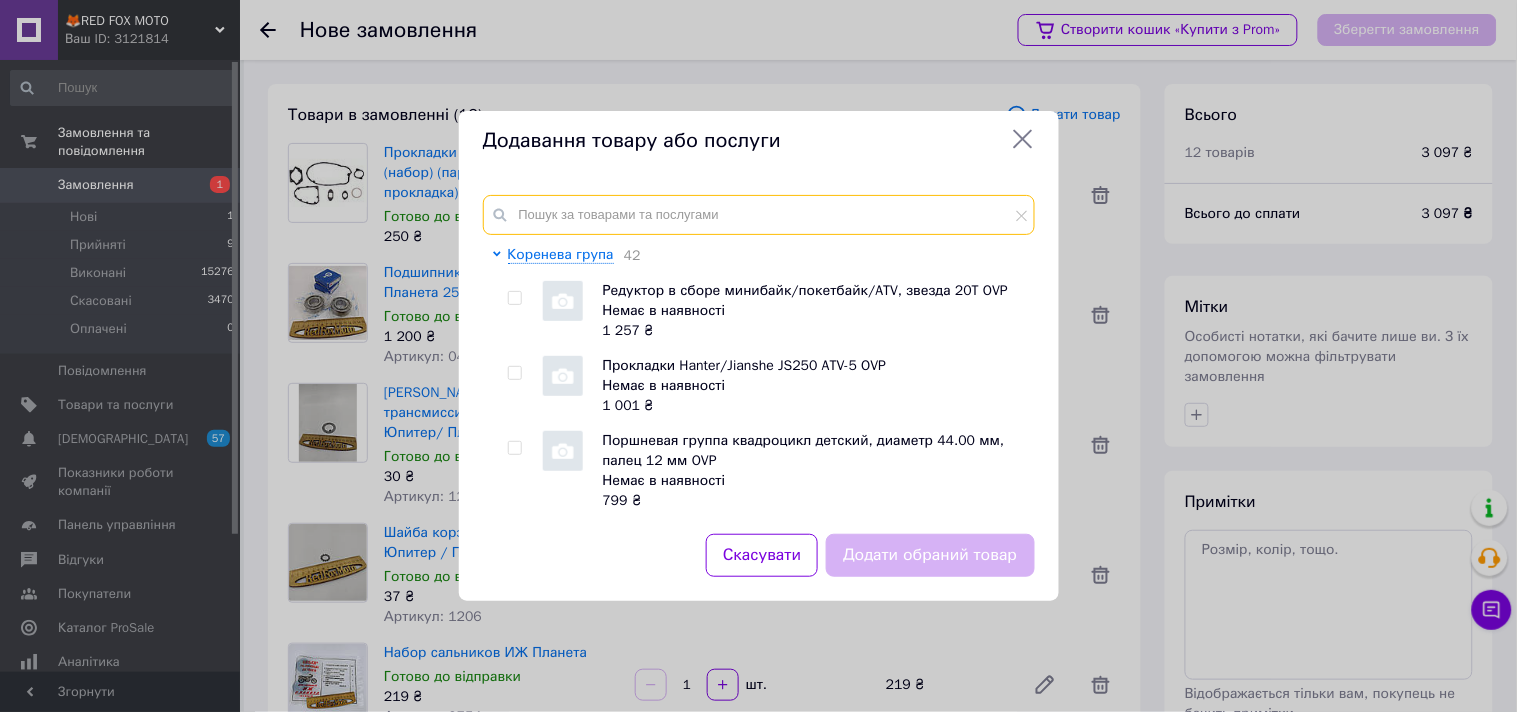 paste on "Гальмівні колодки ІЖ [GEOGRAPHIC_DATA] пара" 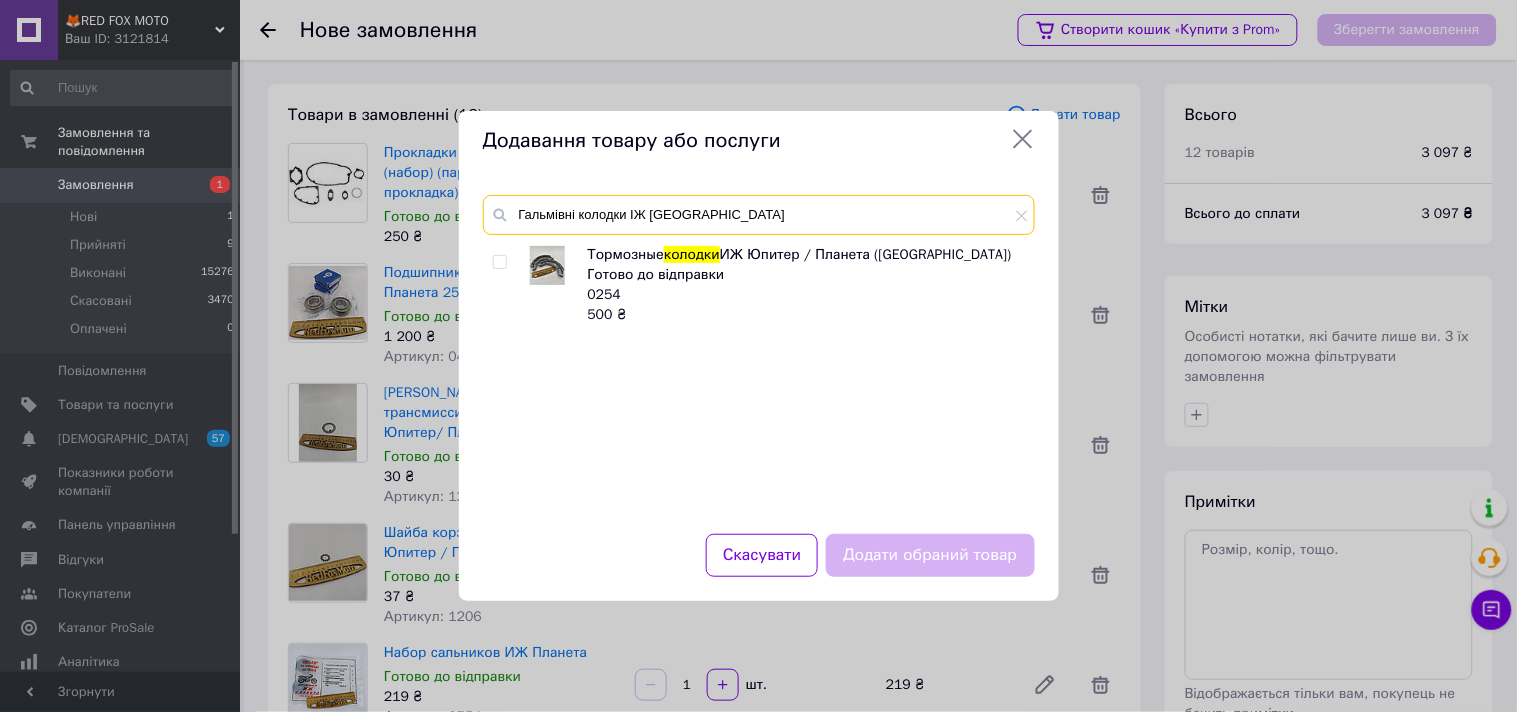 type on "Гальмівні колодки ІЖ [GEOGRAPHIC_DATA]" 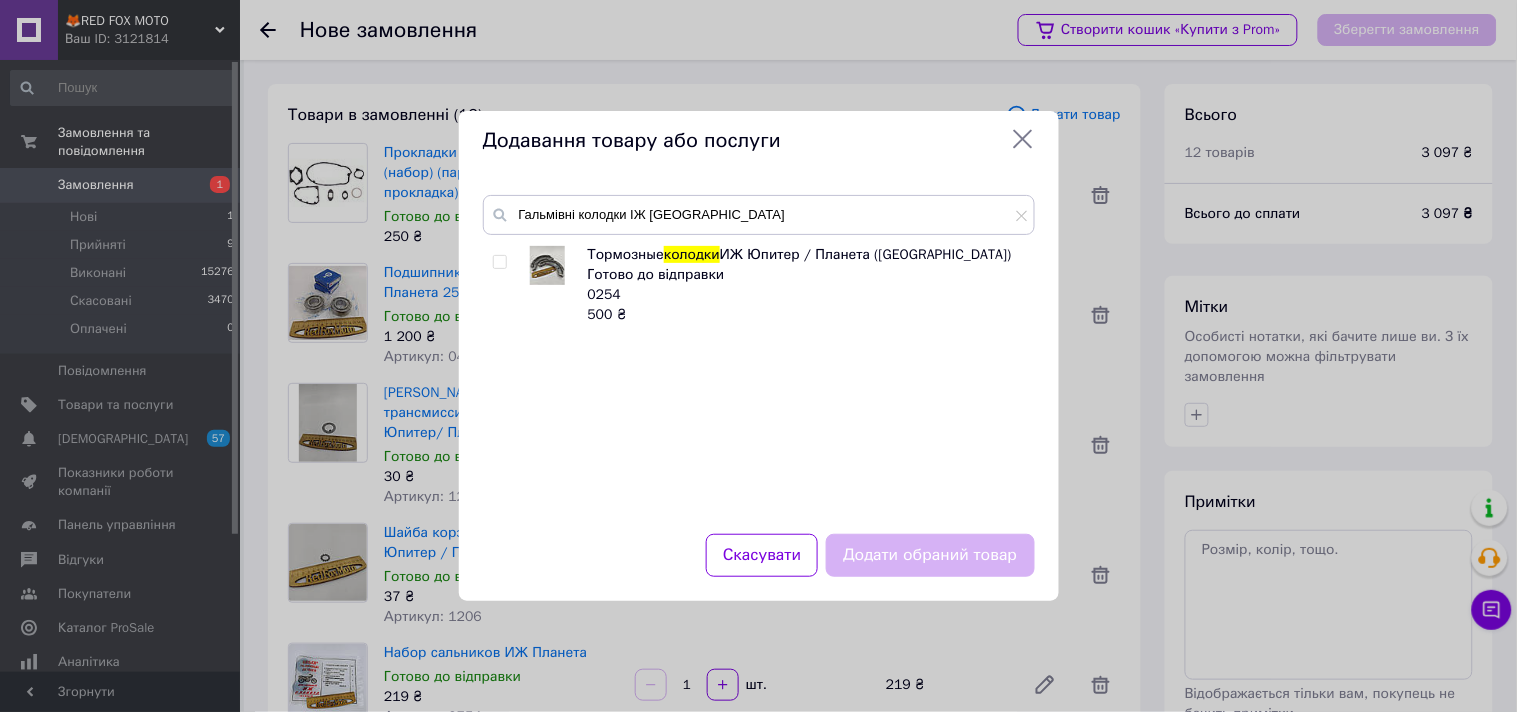 click at bounding box center [499, 262] 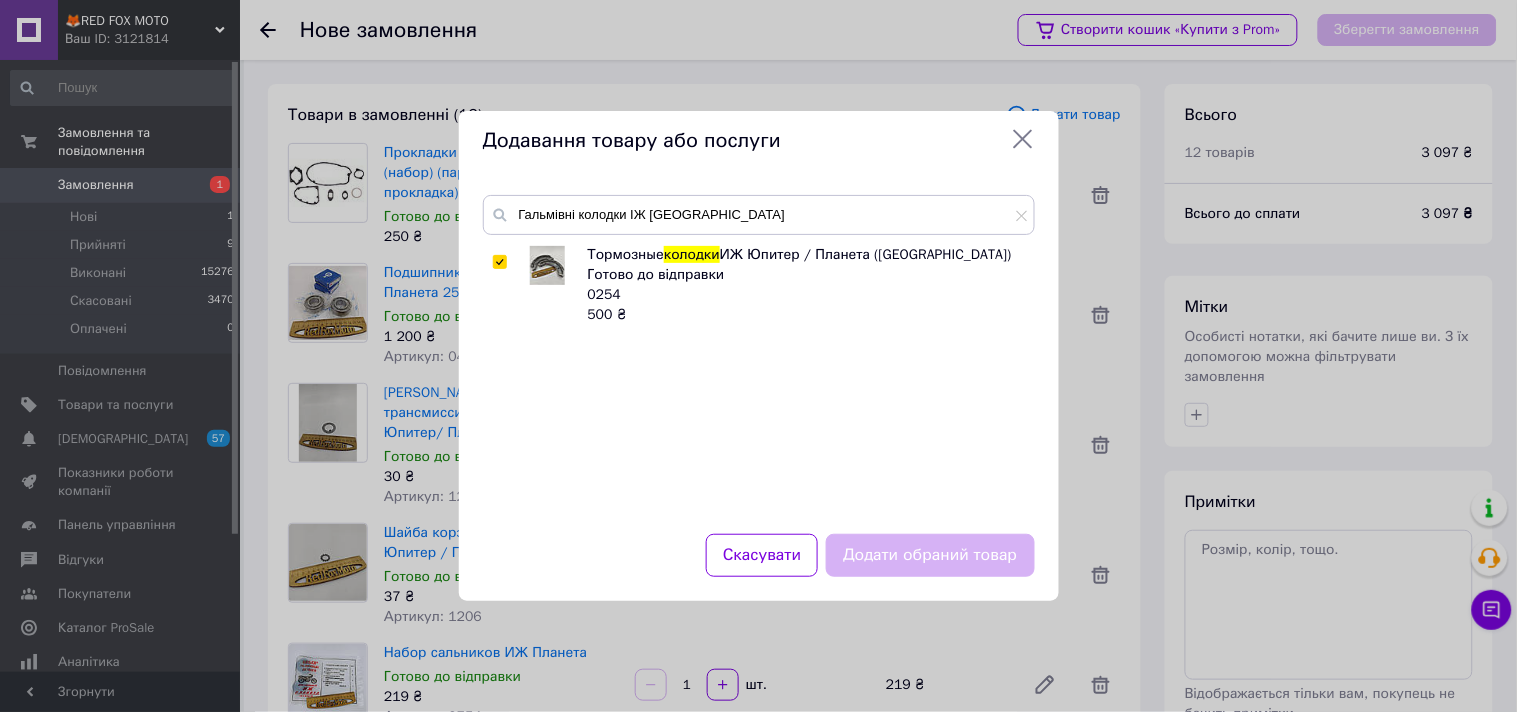 checkbox on "true" 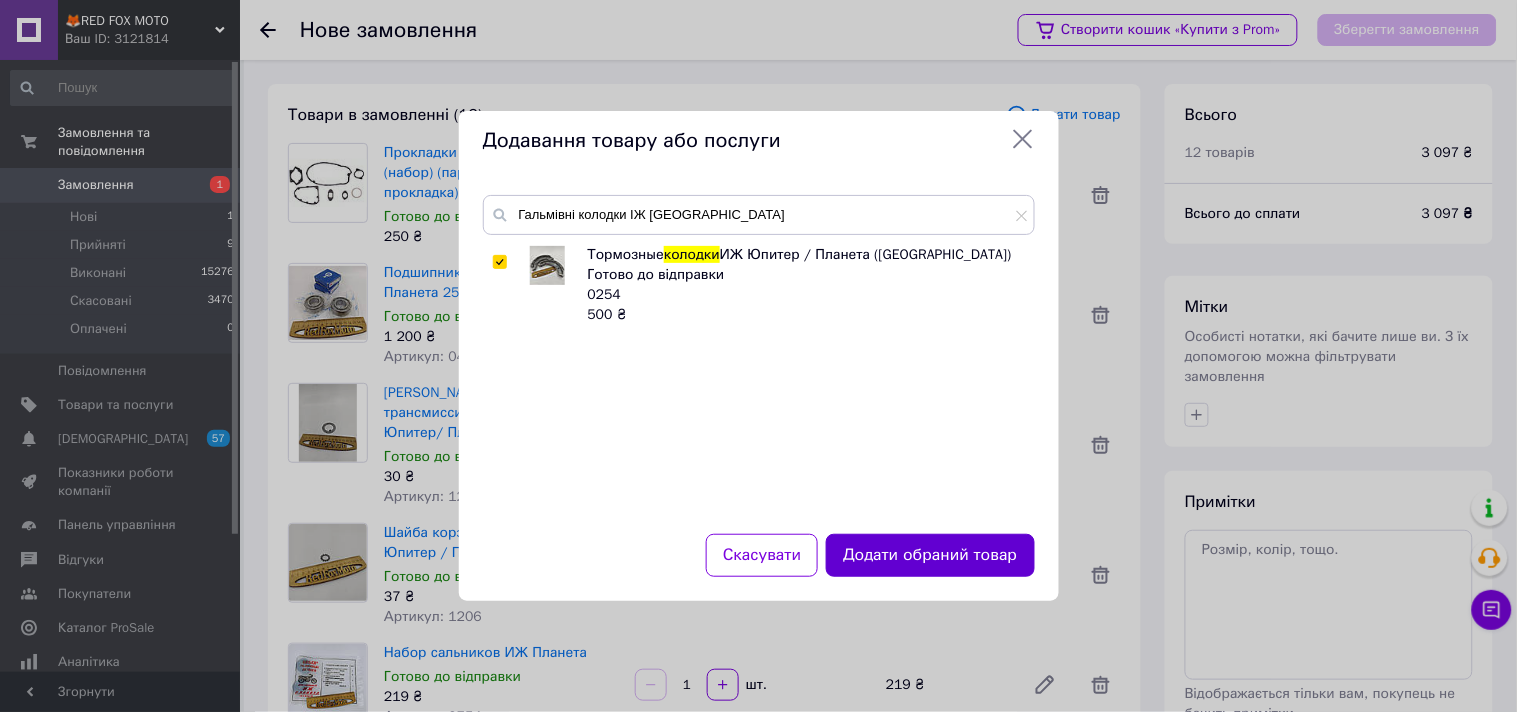 click on "Додати обраний товар" at bounding box center [930, 555] 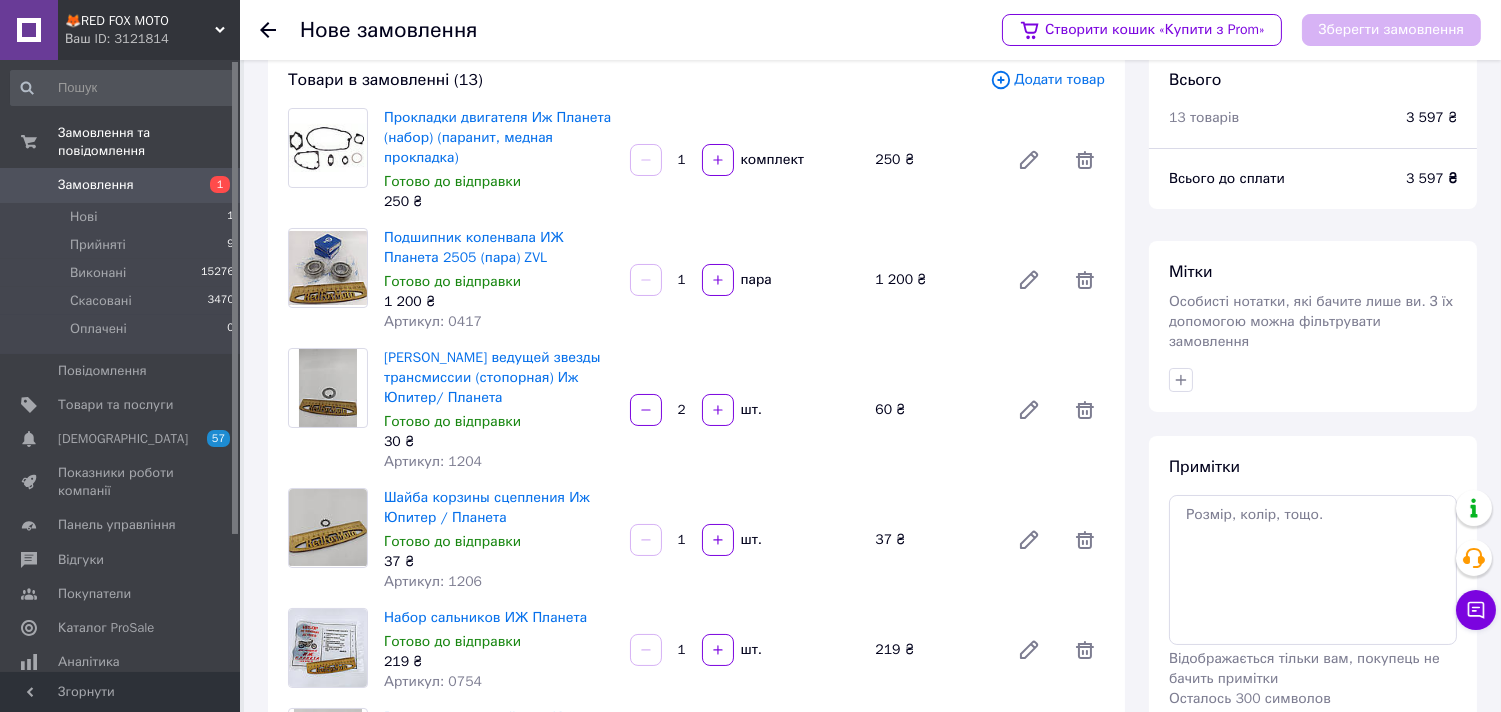 scroll, scrollTop: 0, scrollLeft: 0, axis: both 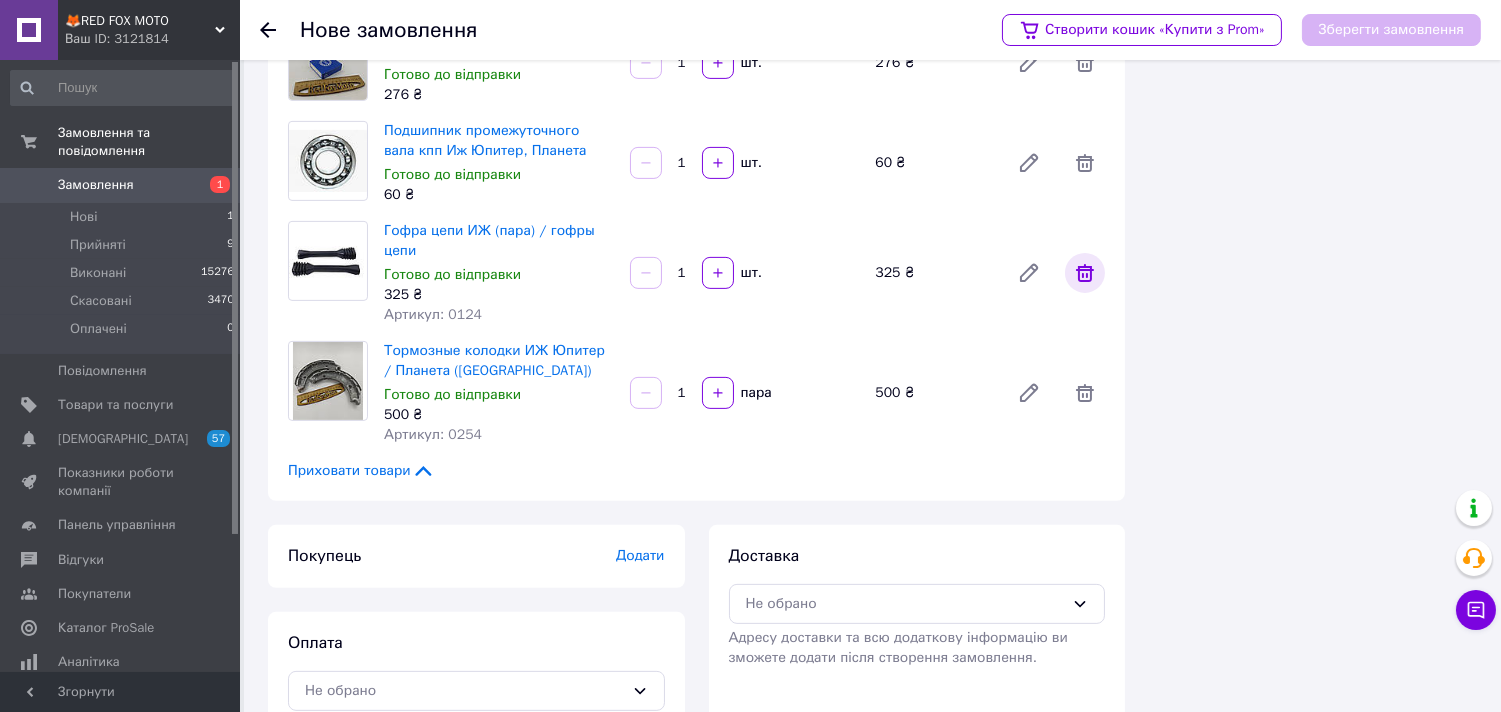 click 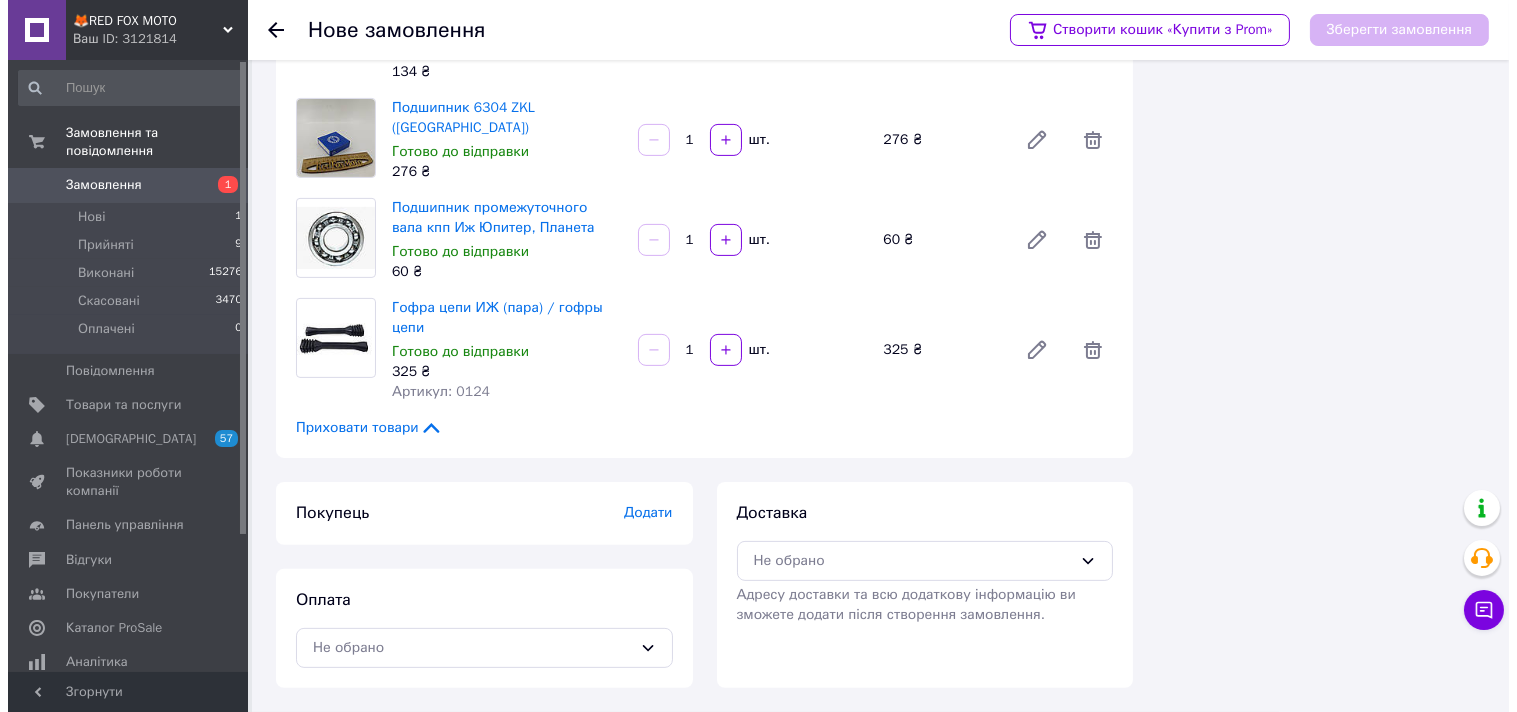 scroll, scrollTop: 1120, scrollLeft: 0, axis: vertical 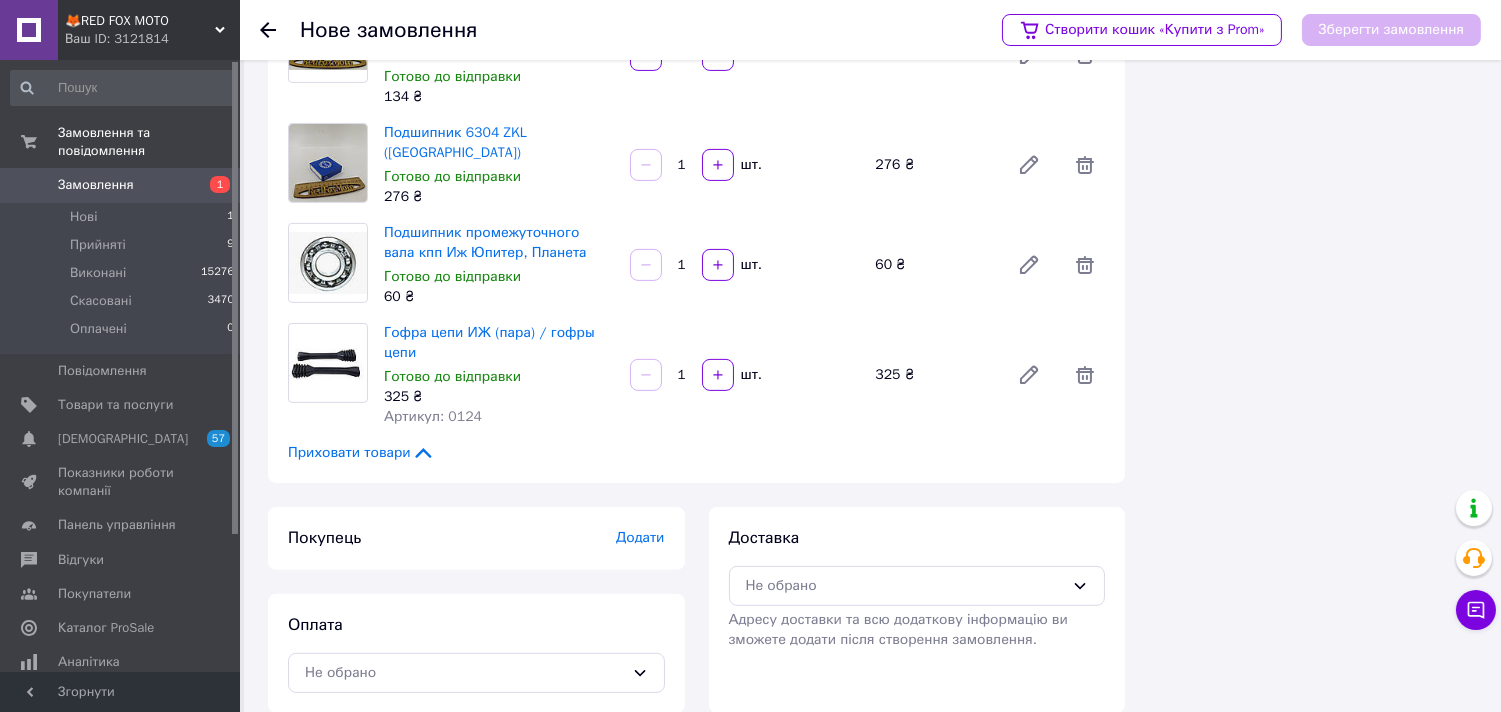 click on "Додати" at bounding box center (640, 537) 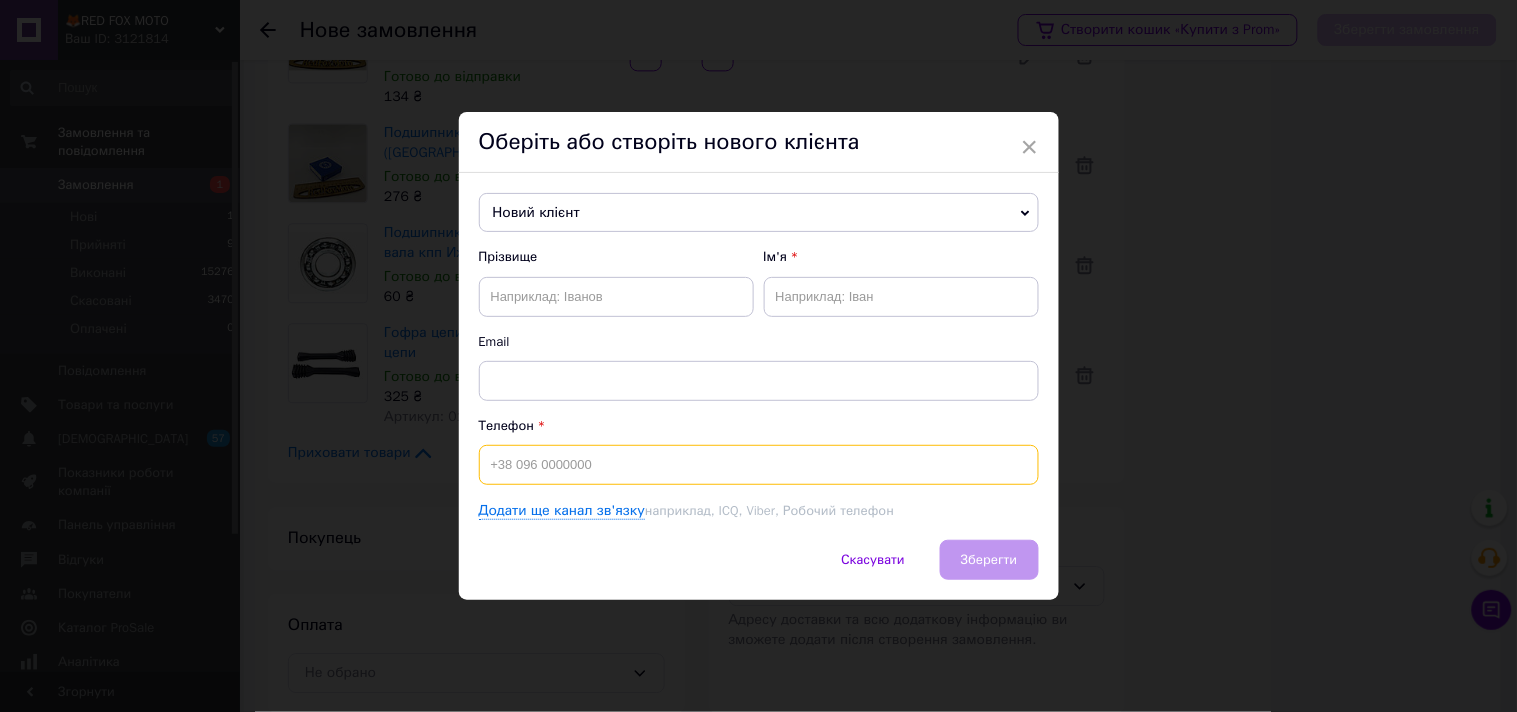 click at bounding box center (759, 465) 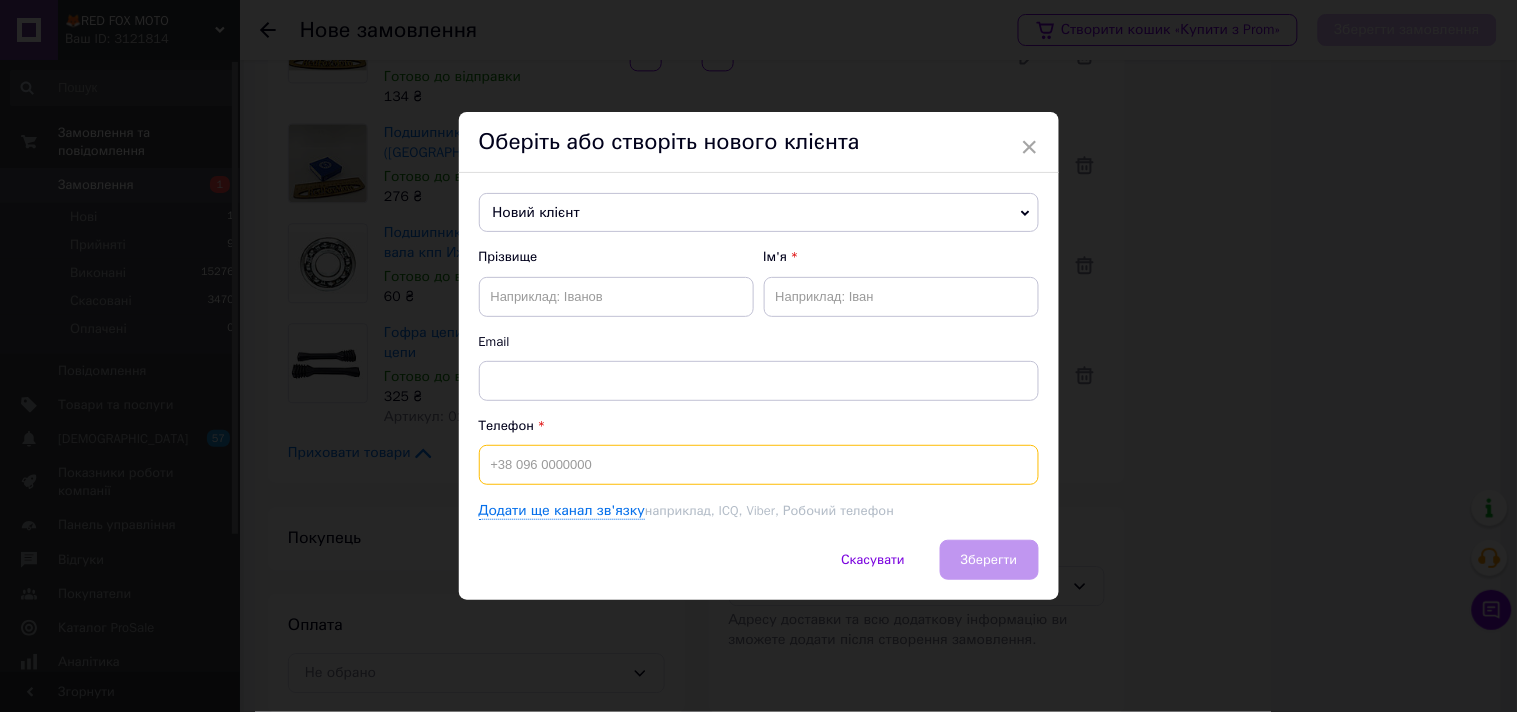 paste on "0954091973" 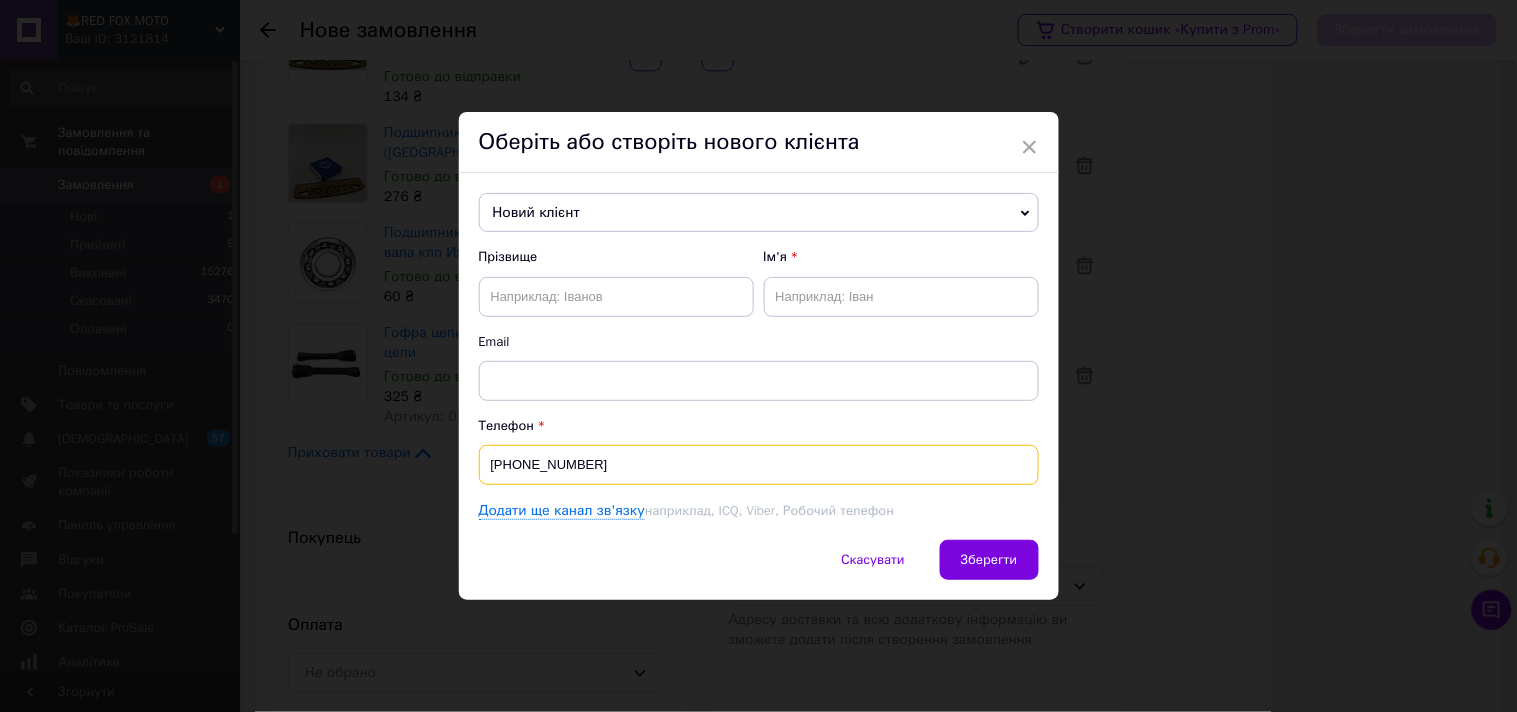 type on "[PHONE_NUMBER]" 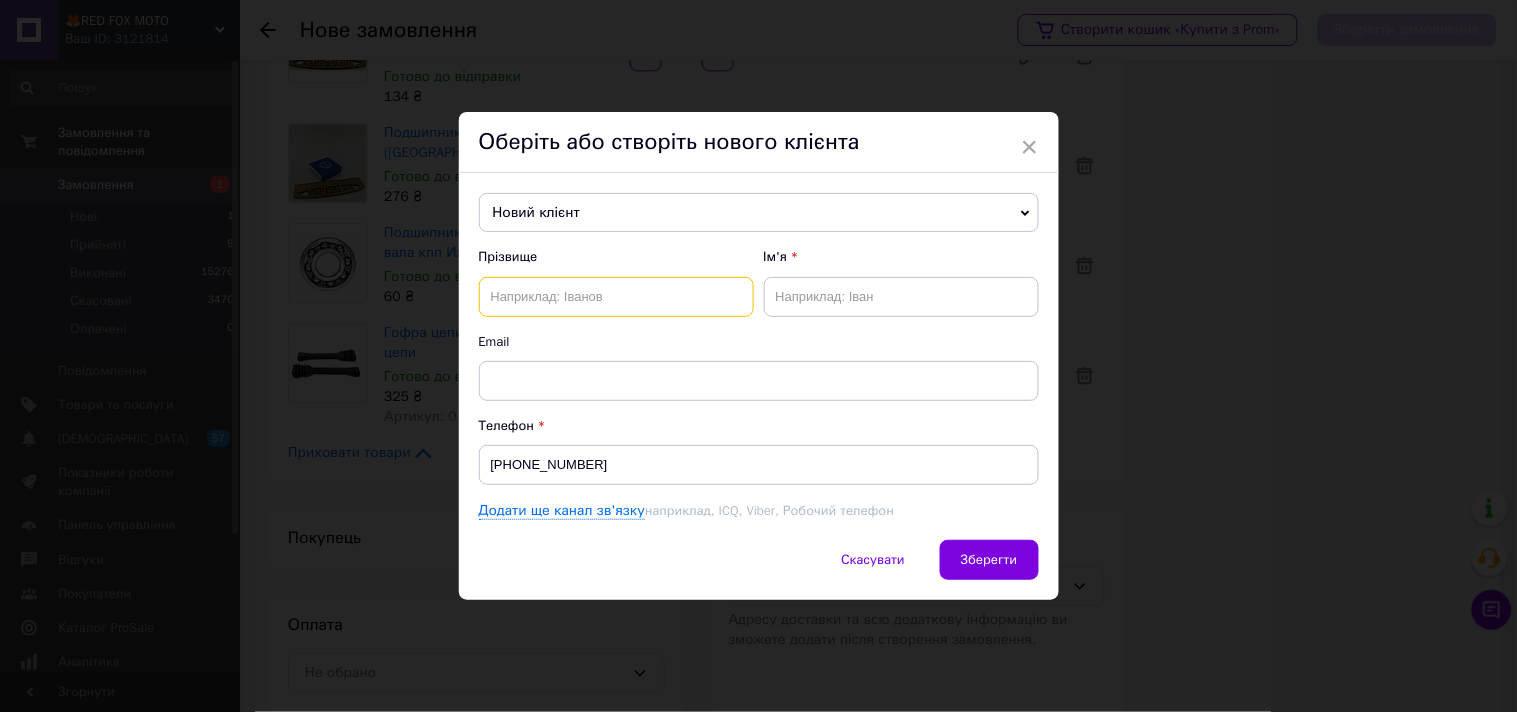 click at bounding box center [616, 297] 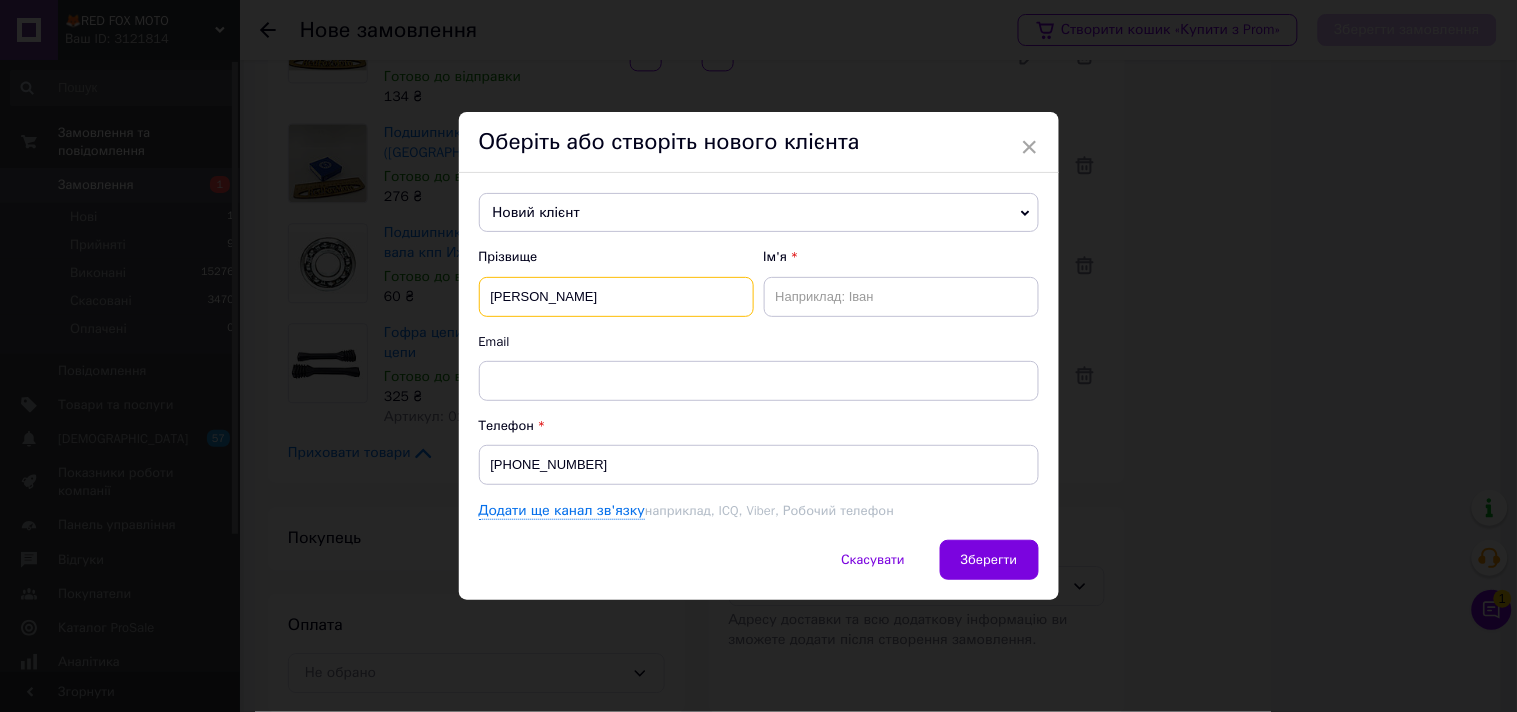 type on "[PERSON_NAME]" 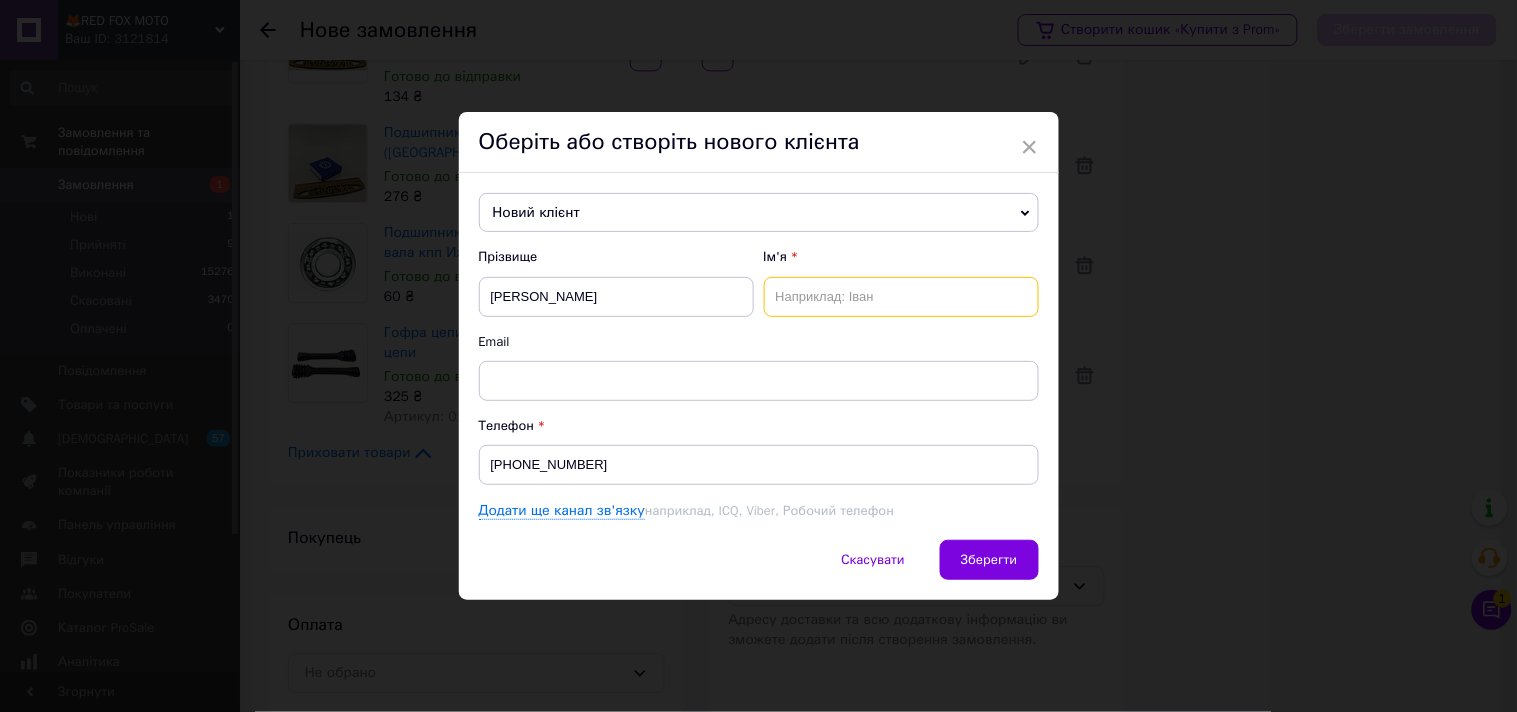 click at bounding box center [901, 297] 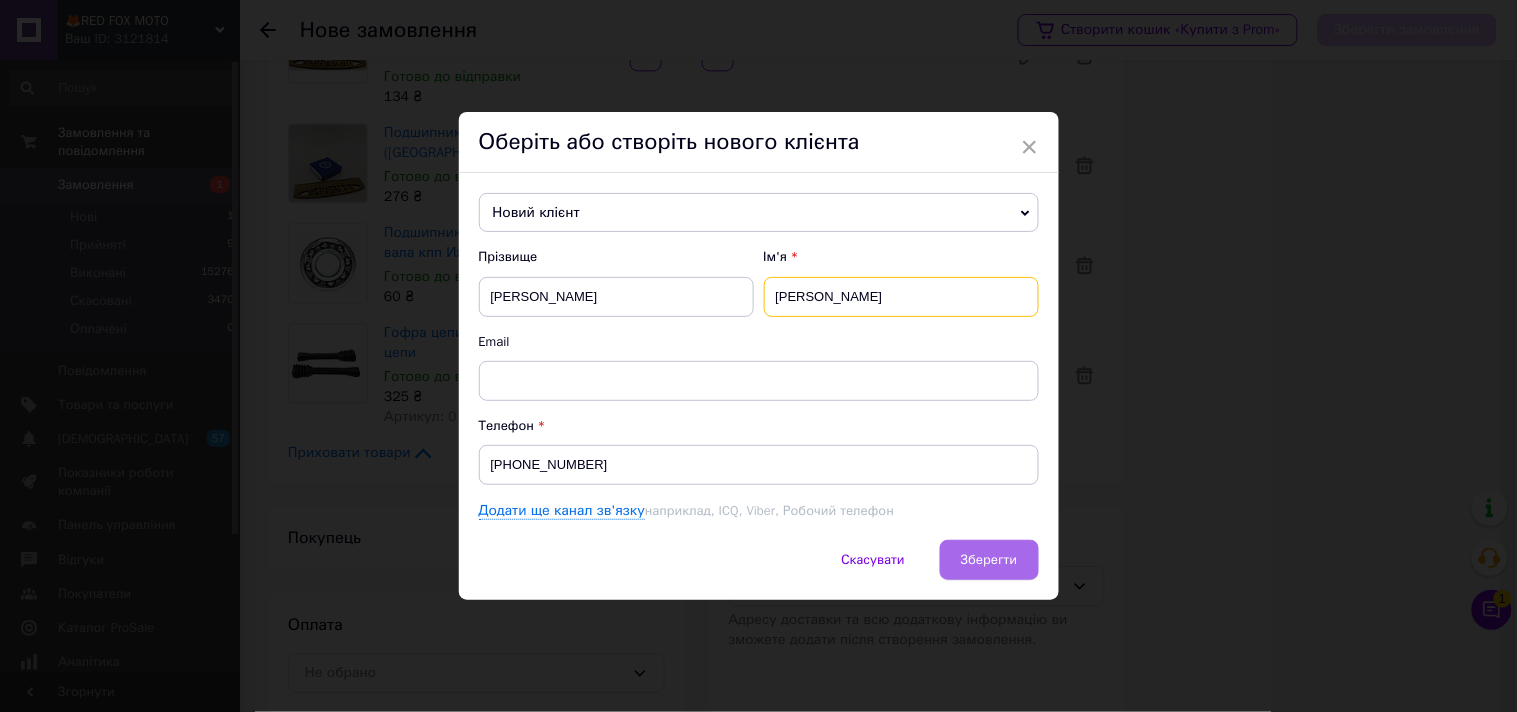 type on "[PERSON_NAME]" 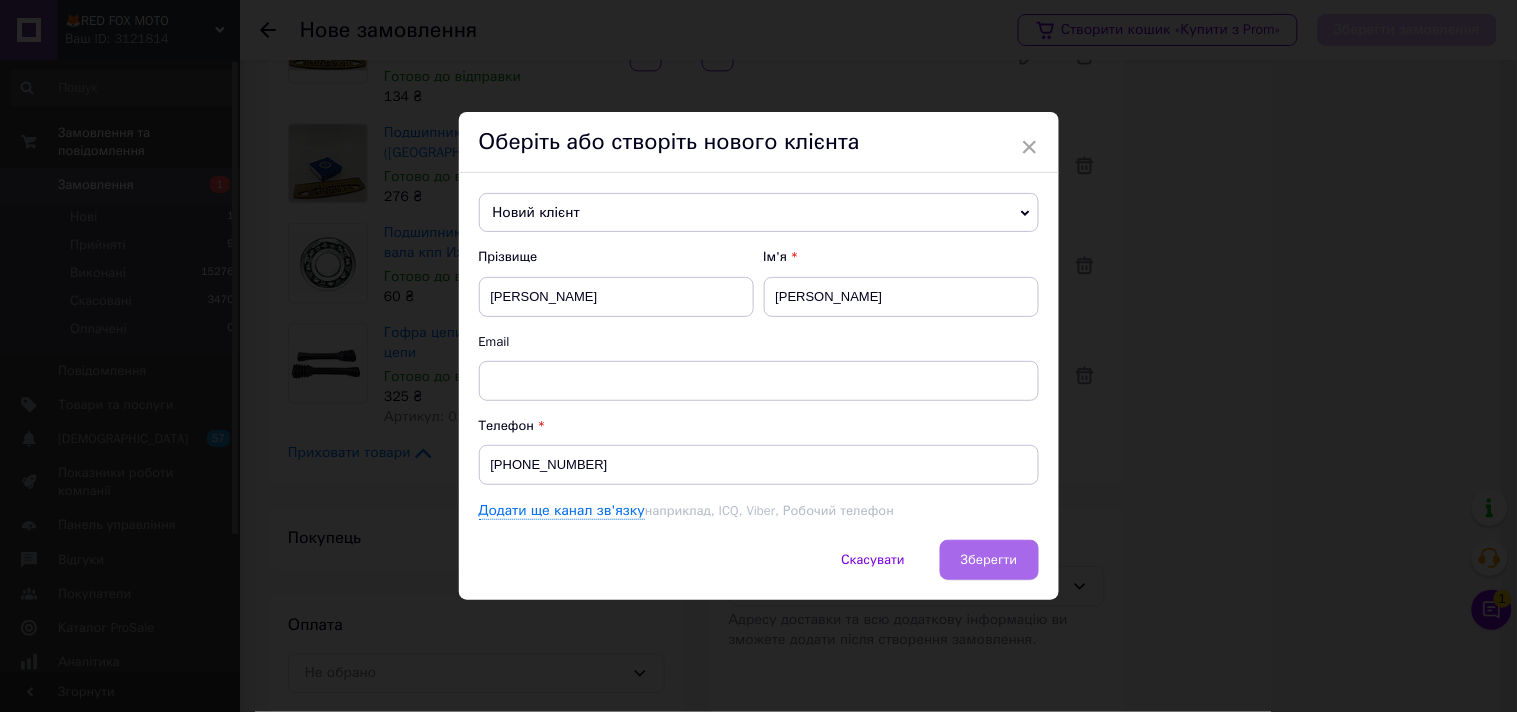 click on "Зберегти" at bounding box center (989, 559) 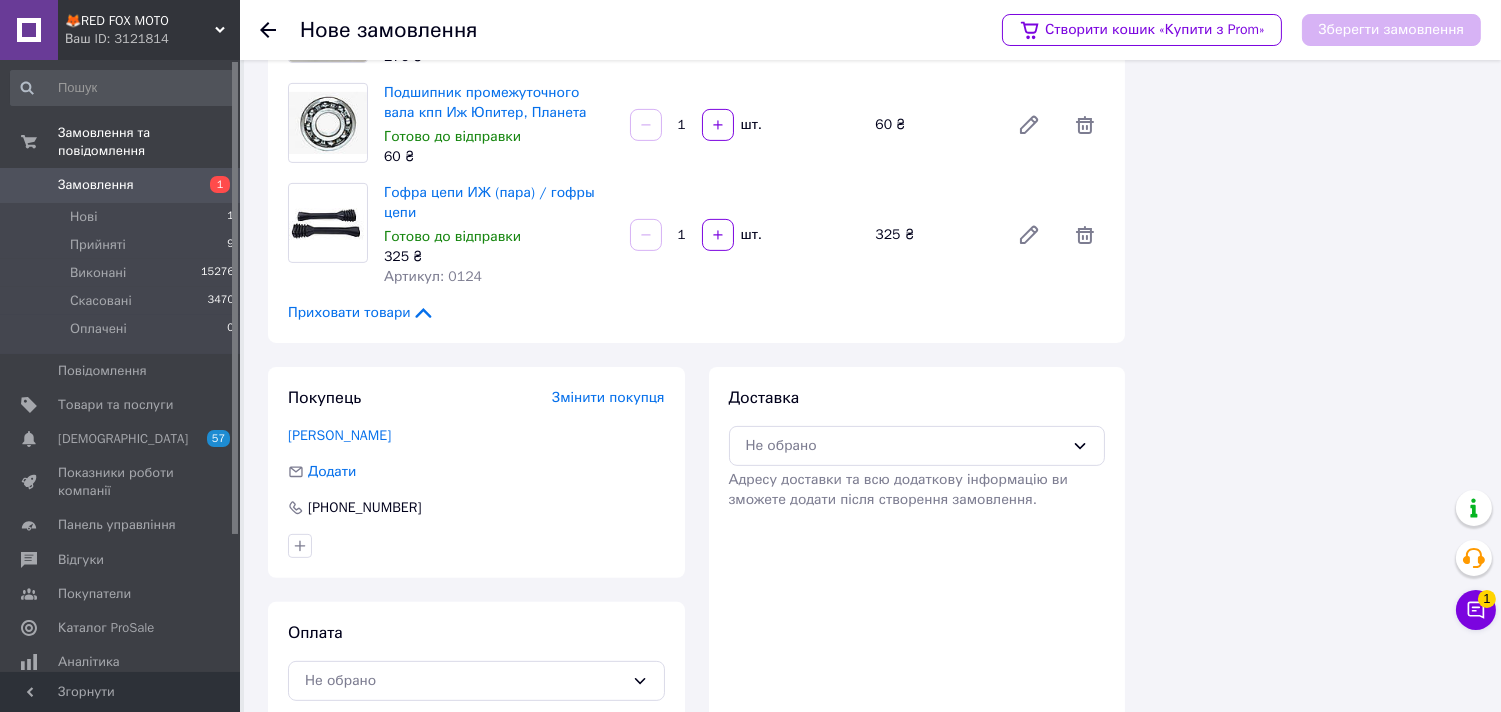 scroll, scrollTop: 1268, scrollLeft: 0, axis: vertical 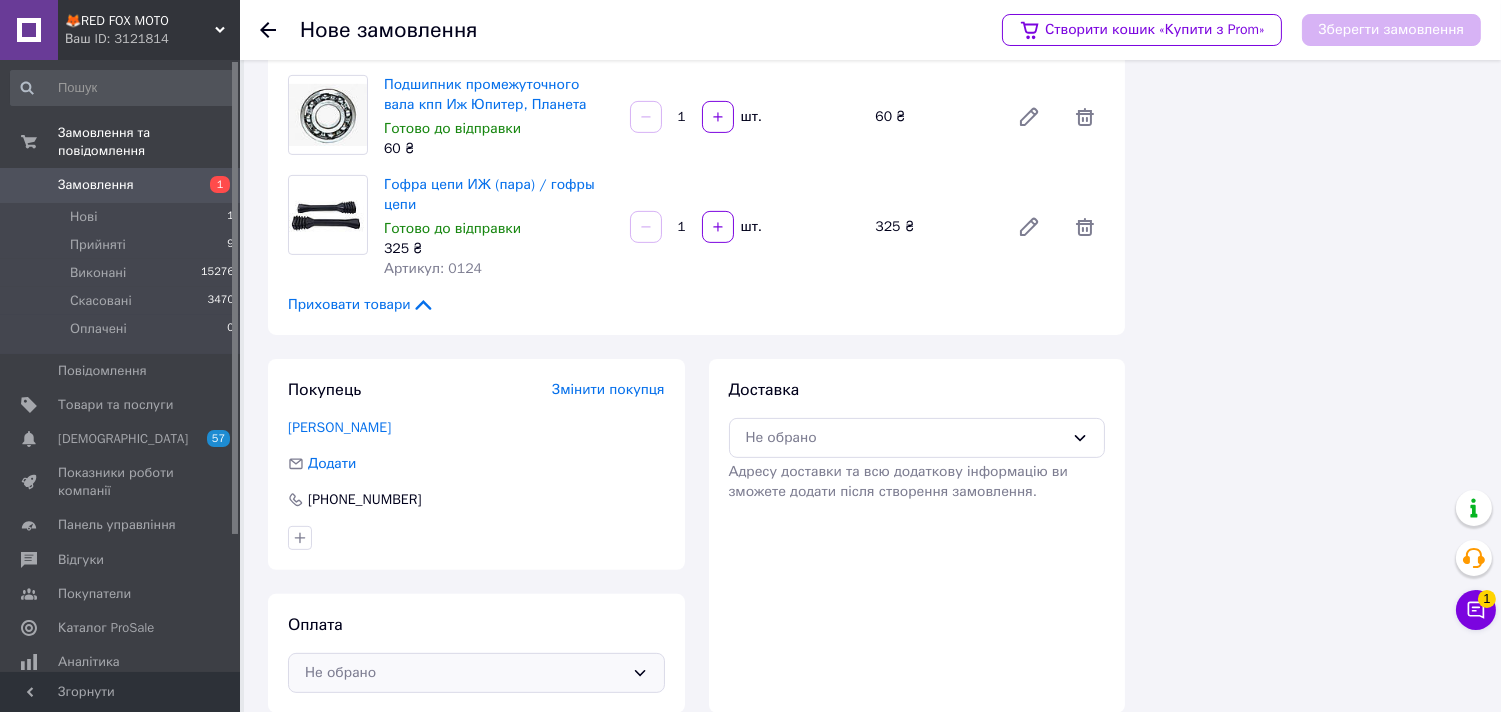 click on "Не обрано" at bounding box center [464, 673] 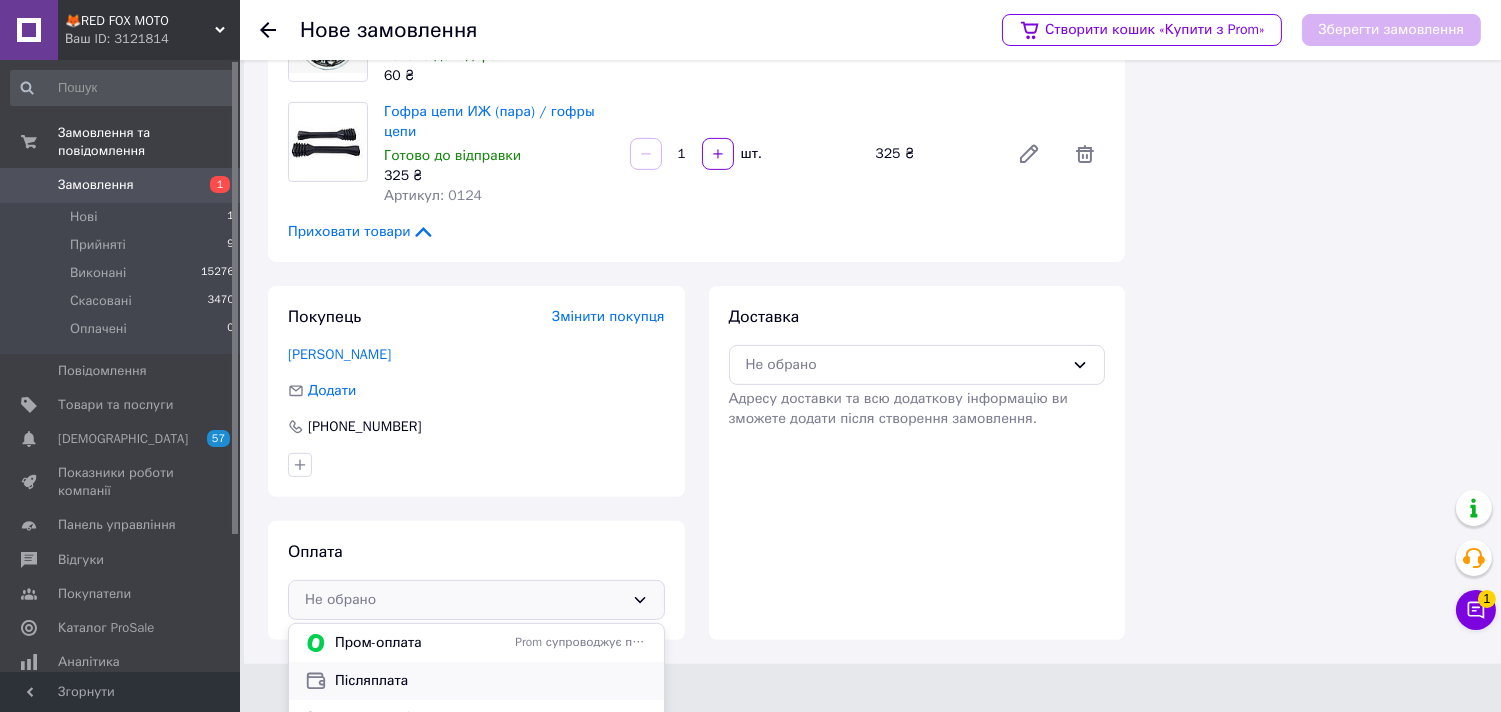 click on "Післяплата" at bounding box center (491, 681) 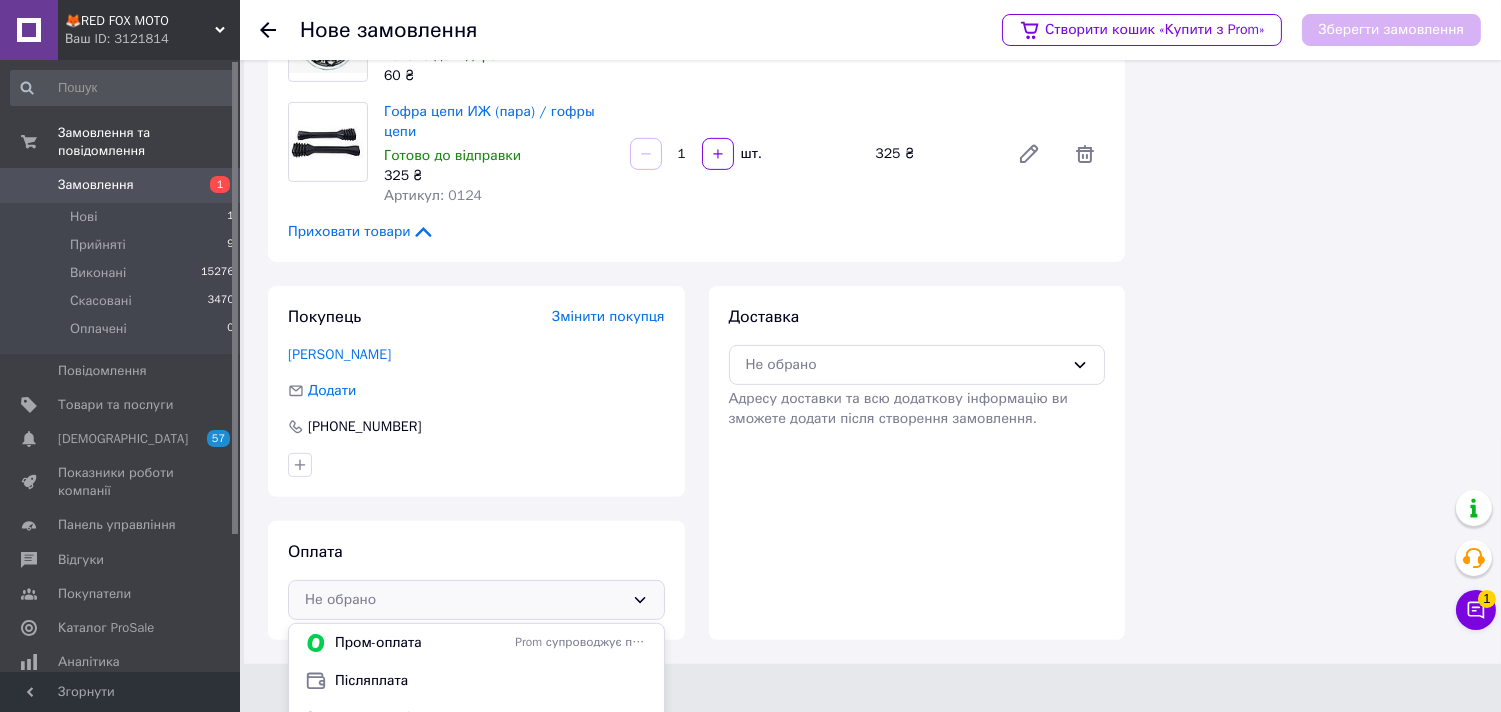 scroll, scrollTop: 1268, scrollLeft: 0, axis: vertical 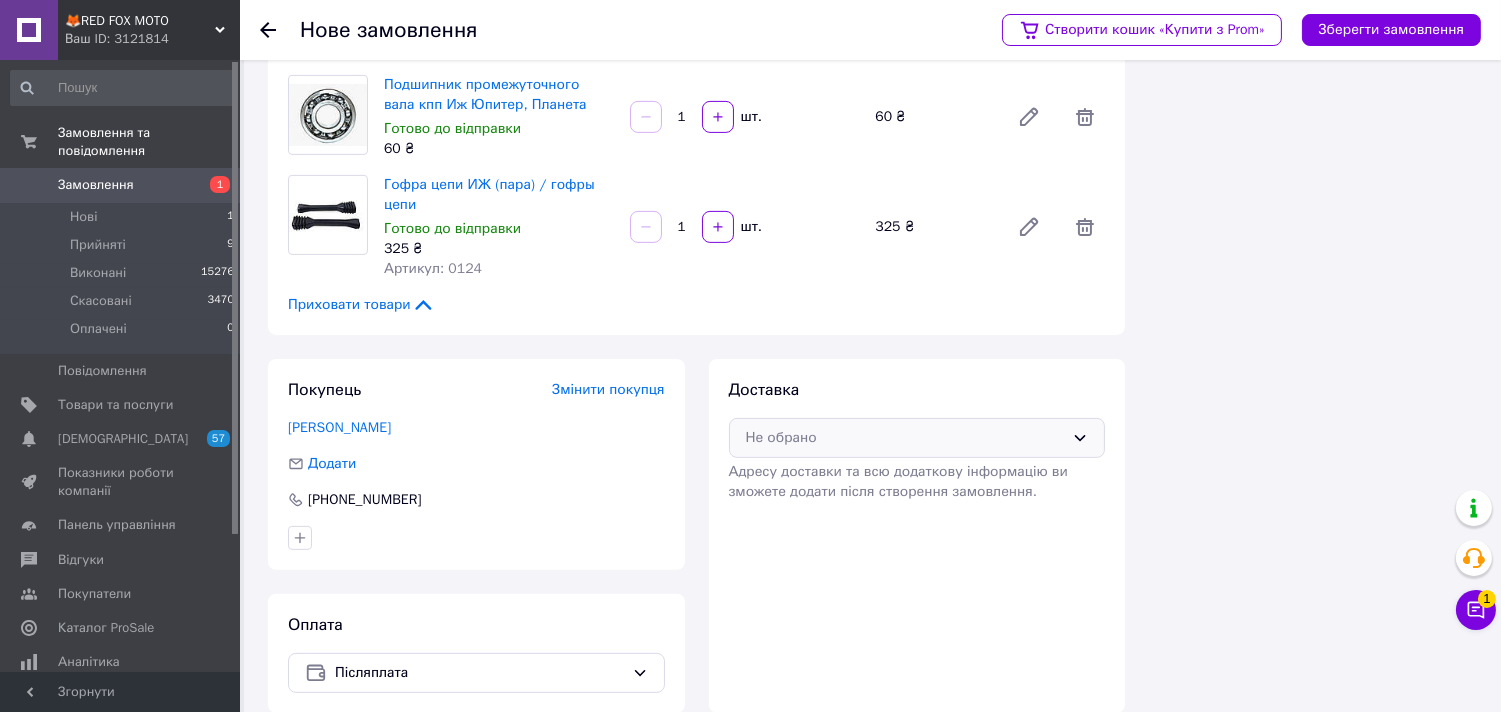 click on "Не обрано" at bounding box center (905, 438) 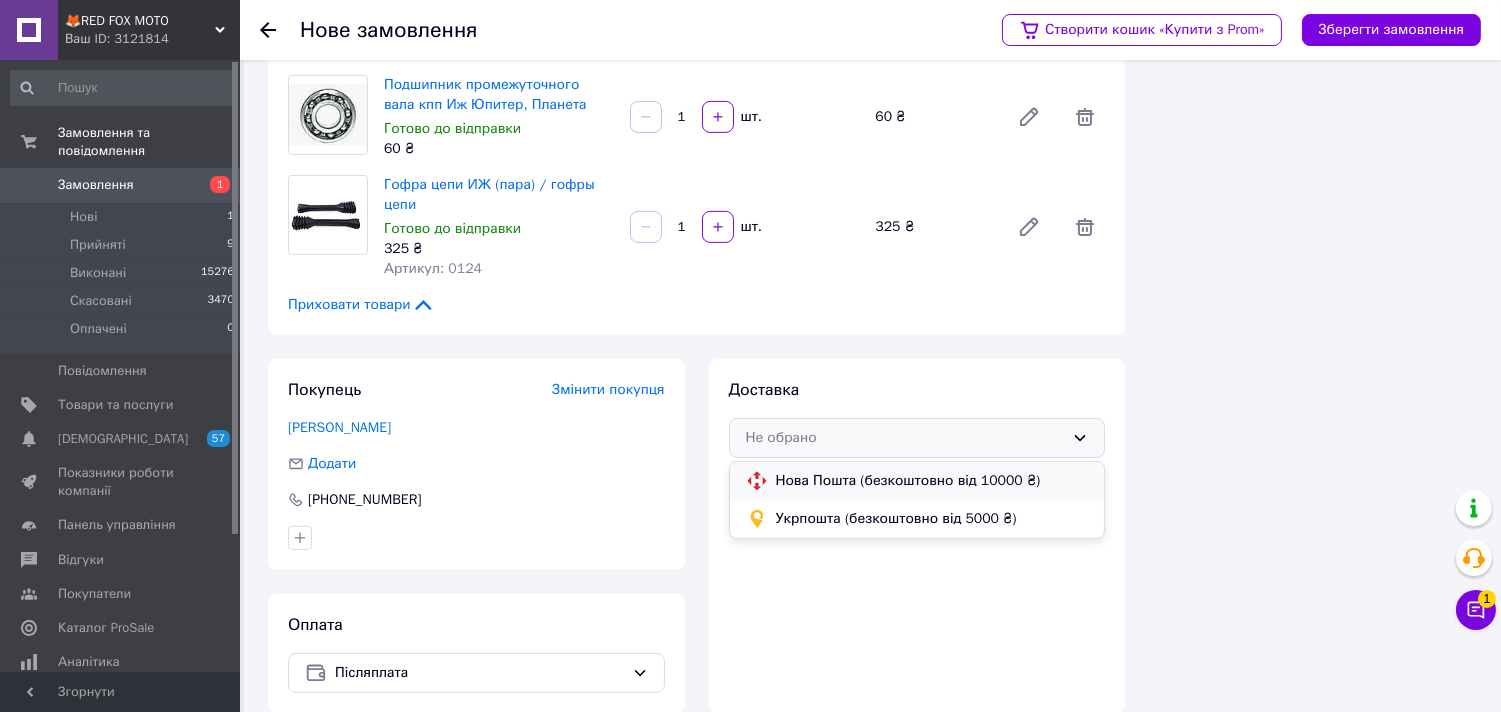 click on "Нова Пошта (безкоштовно від 10000 ₴)" at bounding box center (932, 481) 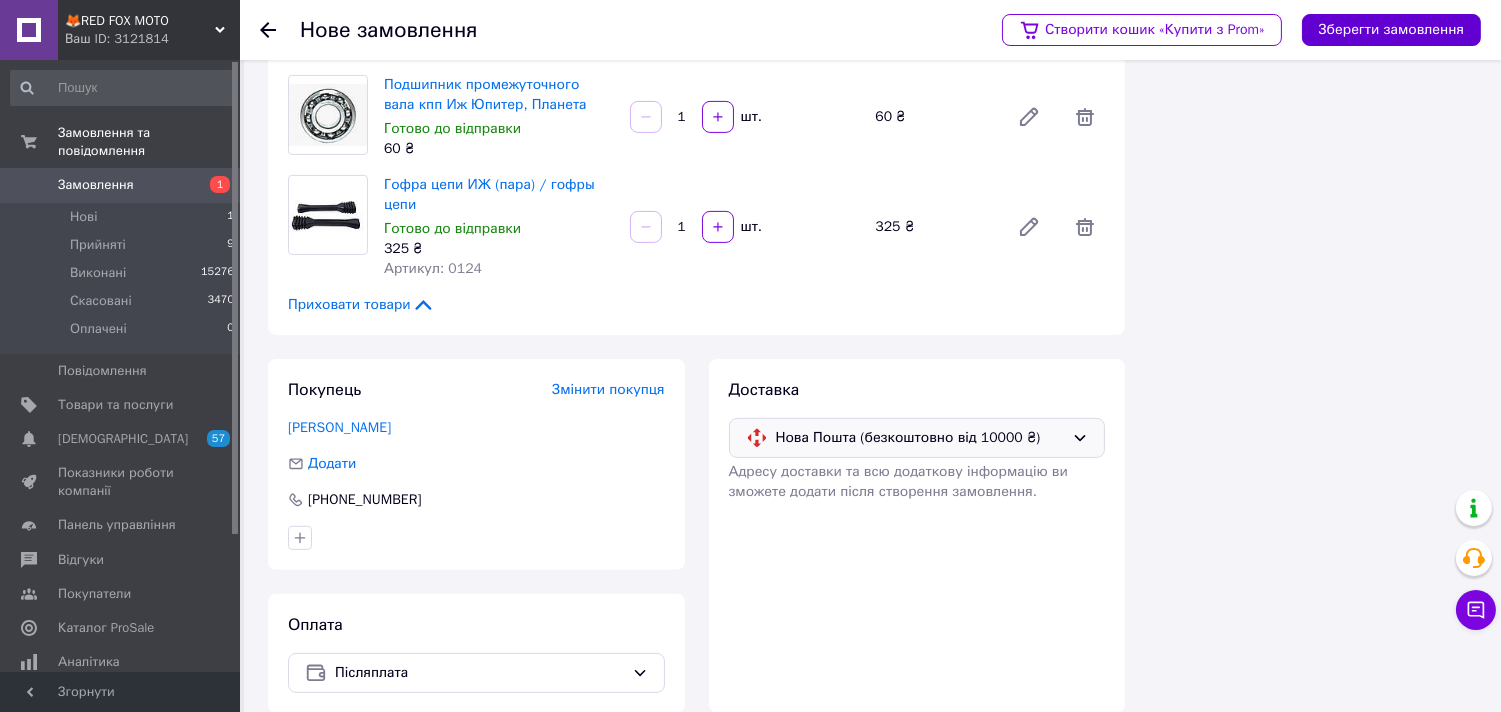 click on "Зберегти замовлення" at bounding box center (1391, 30) 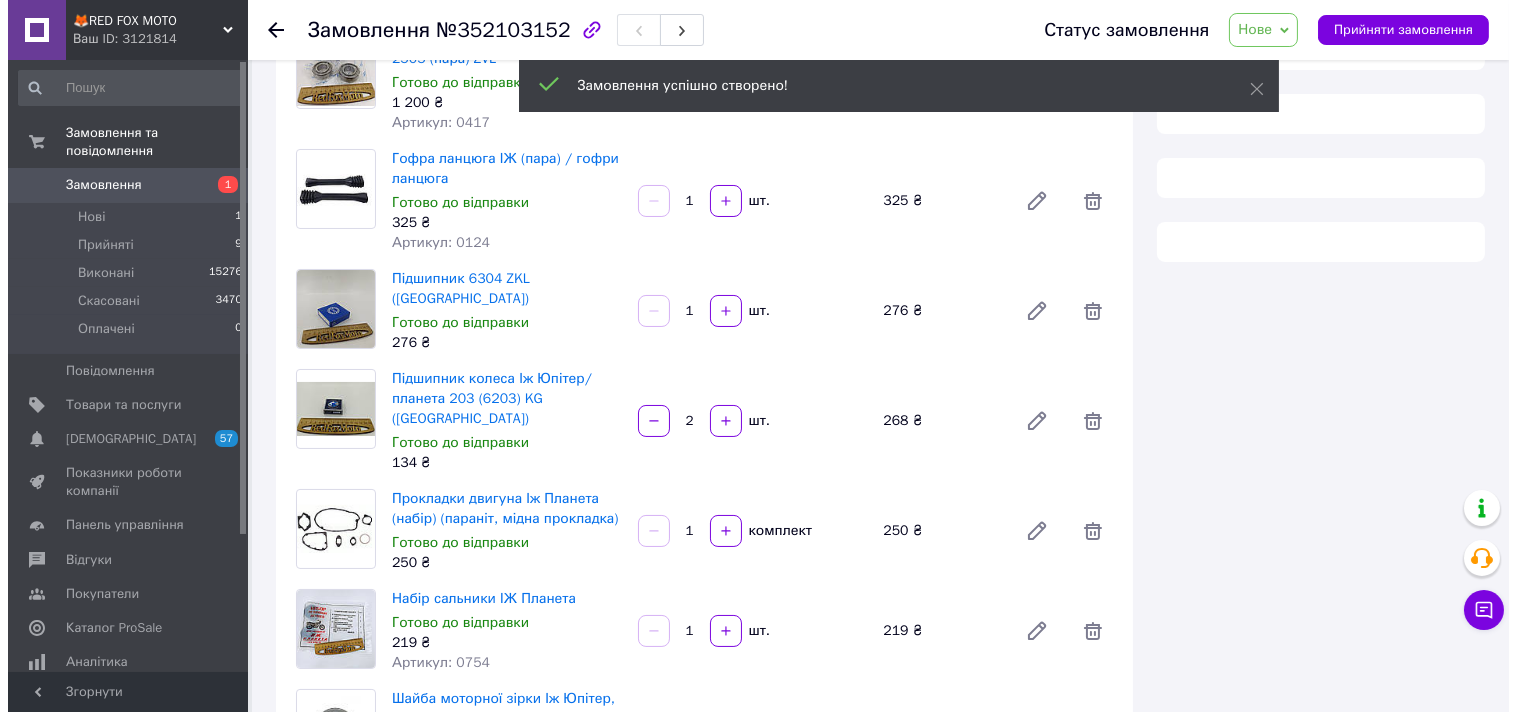 scroll, scrollTop: 1268, scrollLeft: 0, axis: vertical 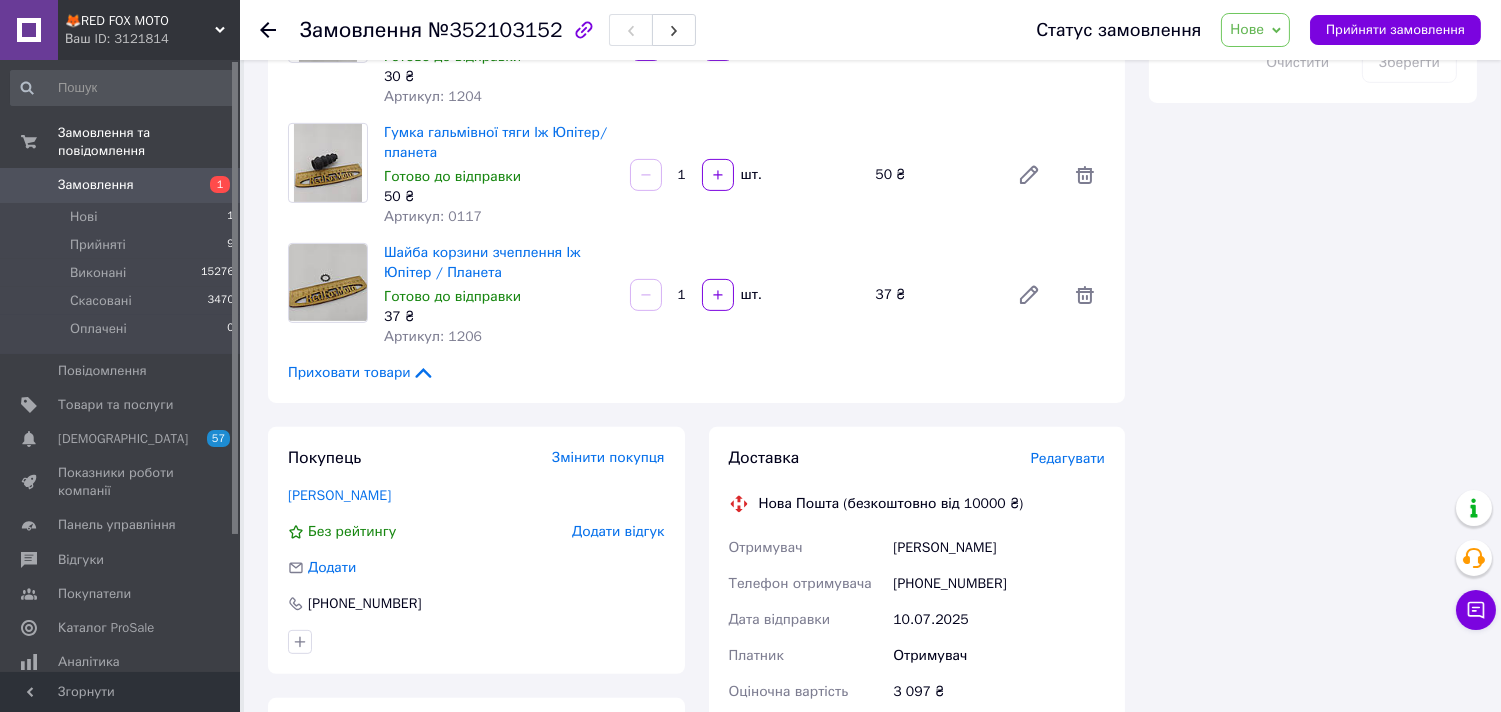 click on "Редагувати" at bounding box center [1068, 458] 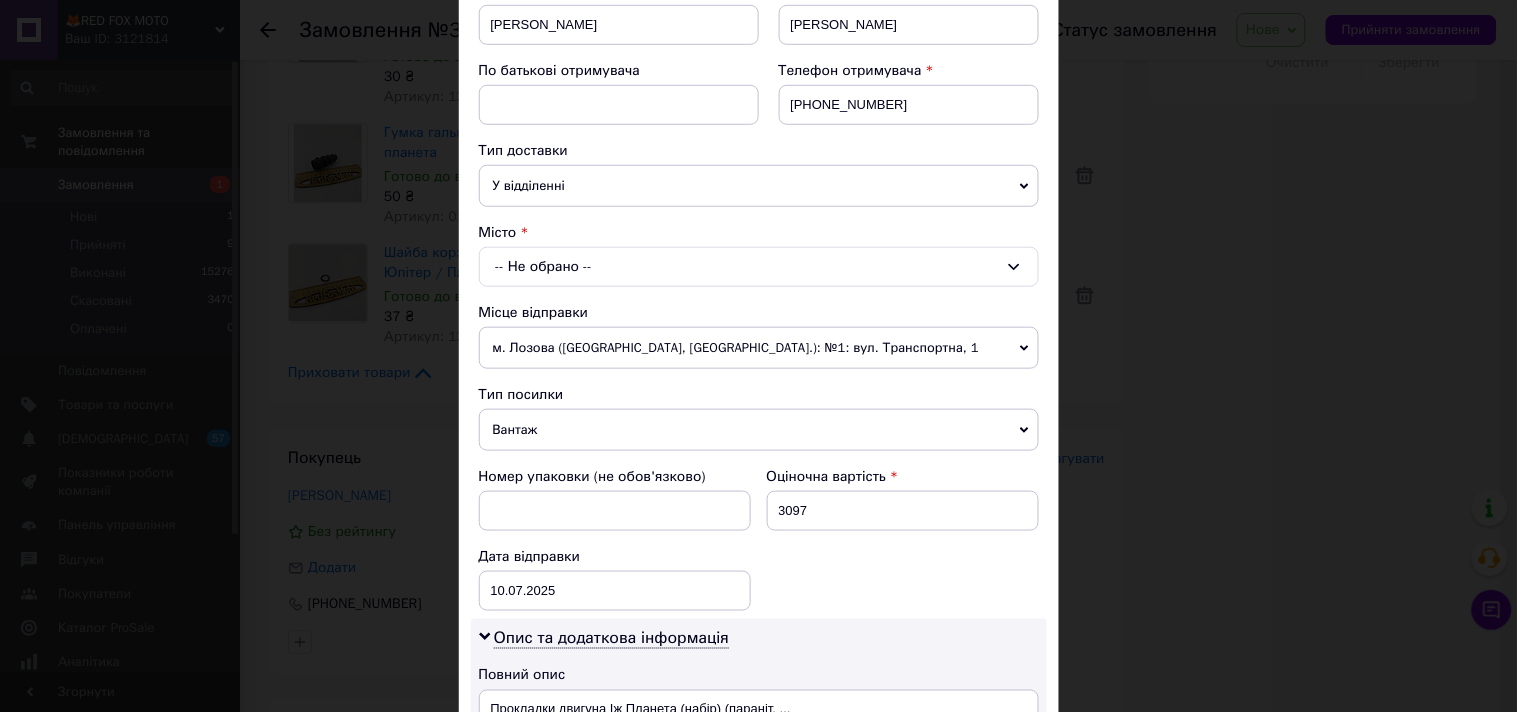scroll, scrollTop: 333, scrollLeft: 0, axis: vertical 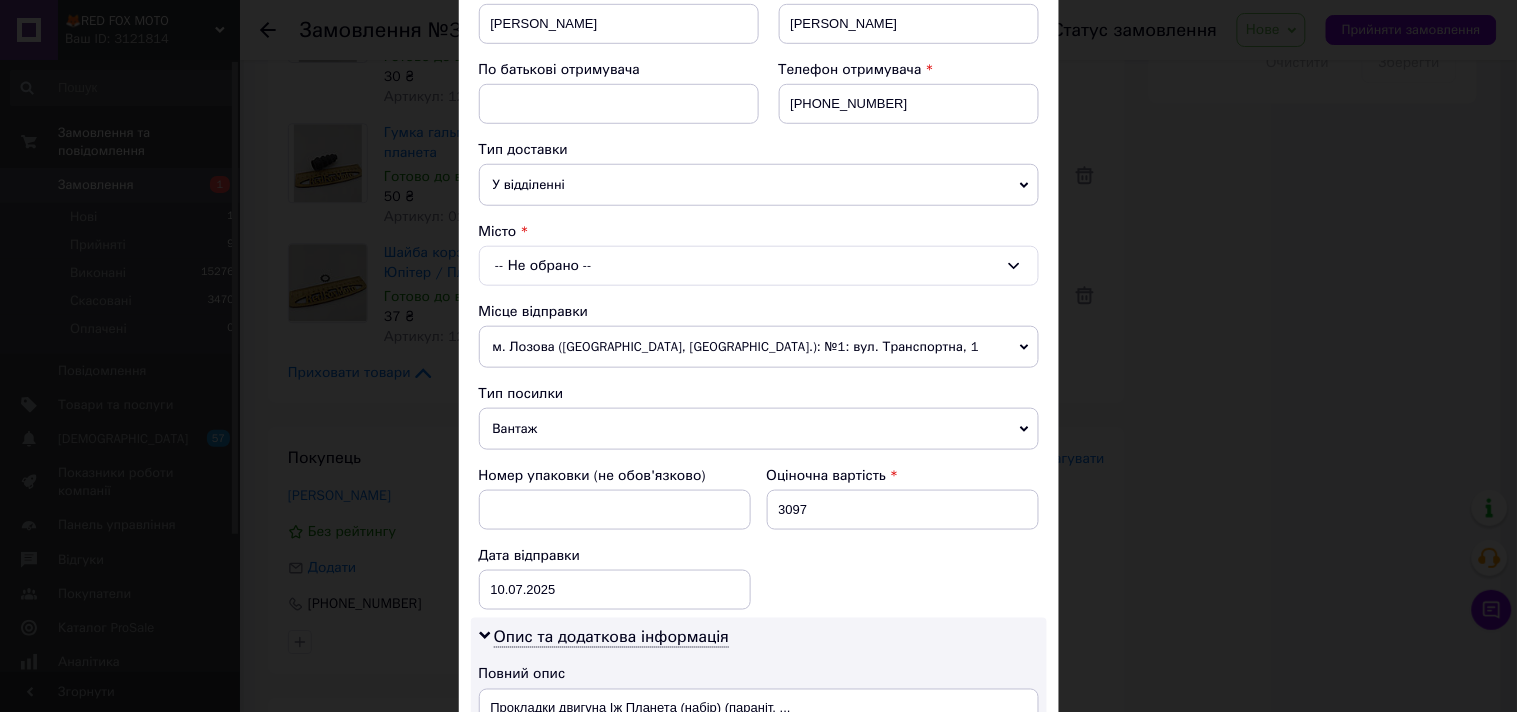 click on "-- Не обрано --" at bounding box center (759, 266) 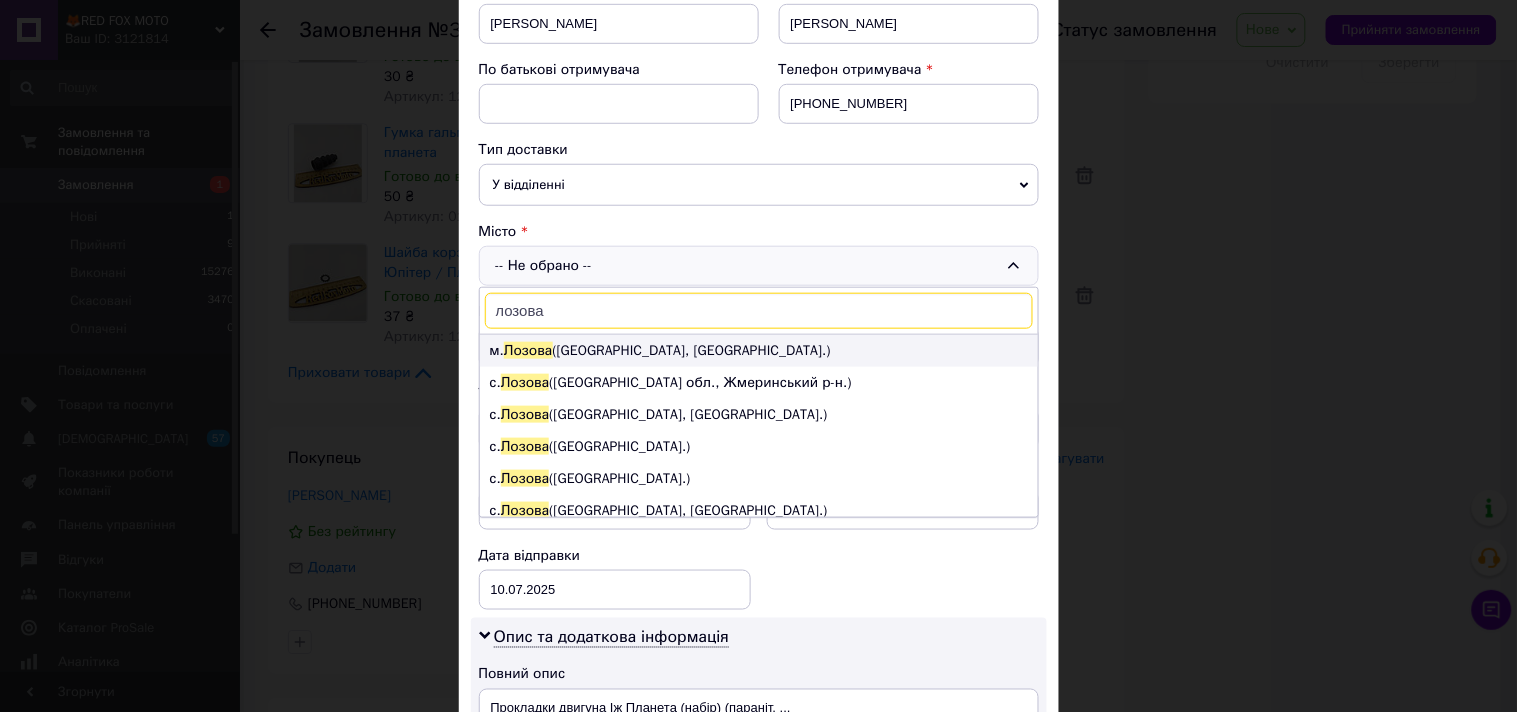 type on "лозова" 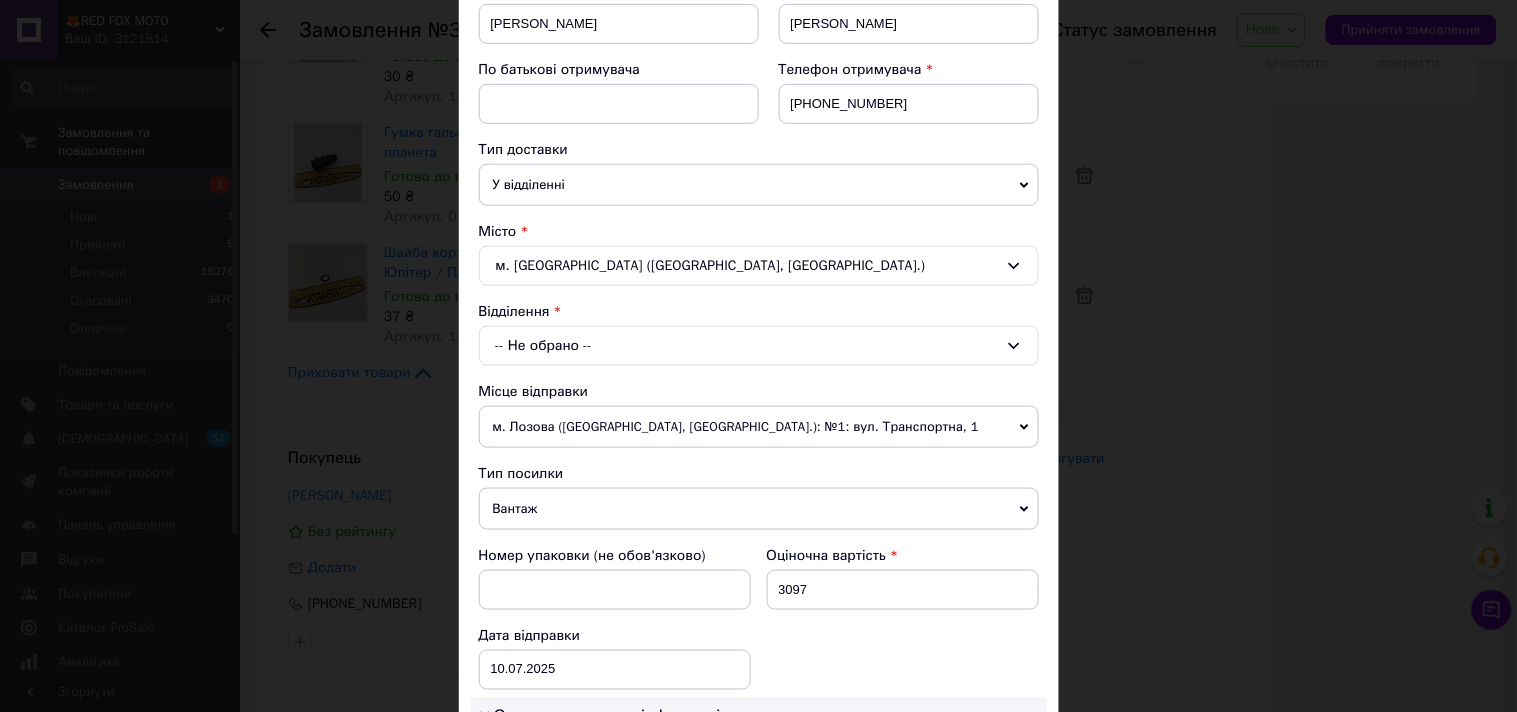 click on "-- Не обрано --" at bounding box center (759, 346) 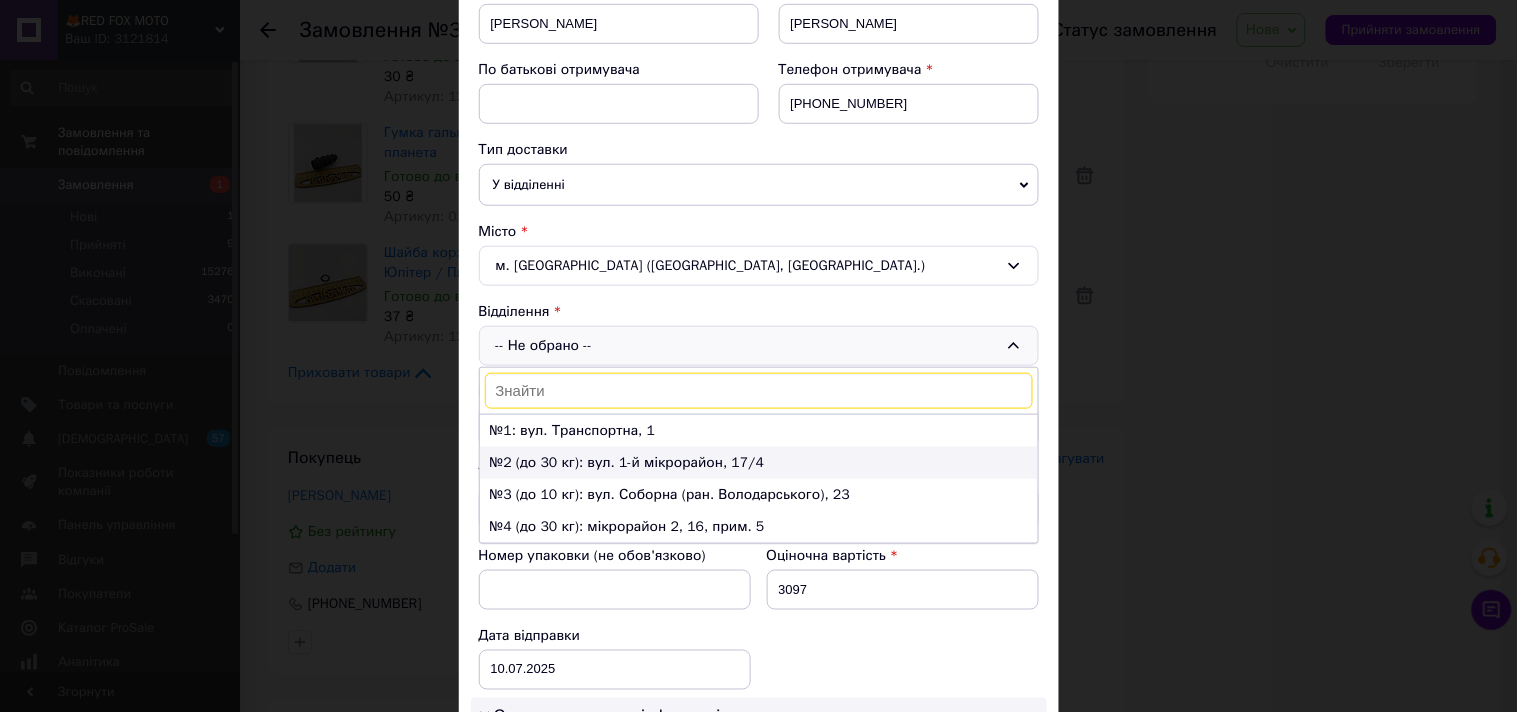 drag, startPoint x: 523, startPoint y: 461, endPoint x: 610, endPoint y: 443, distance: 88.84256 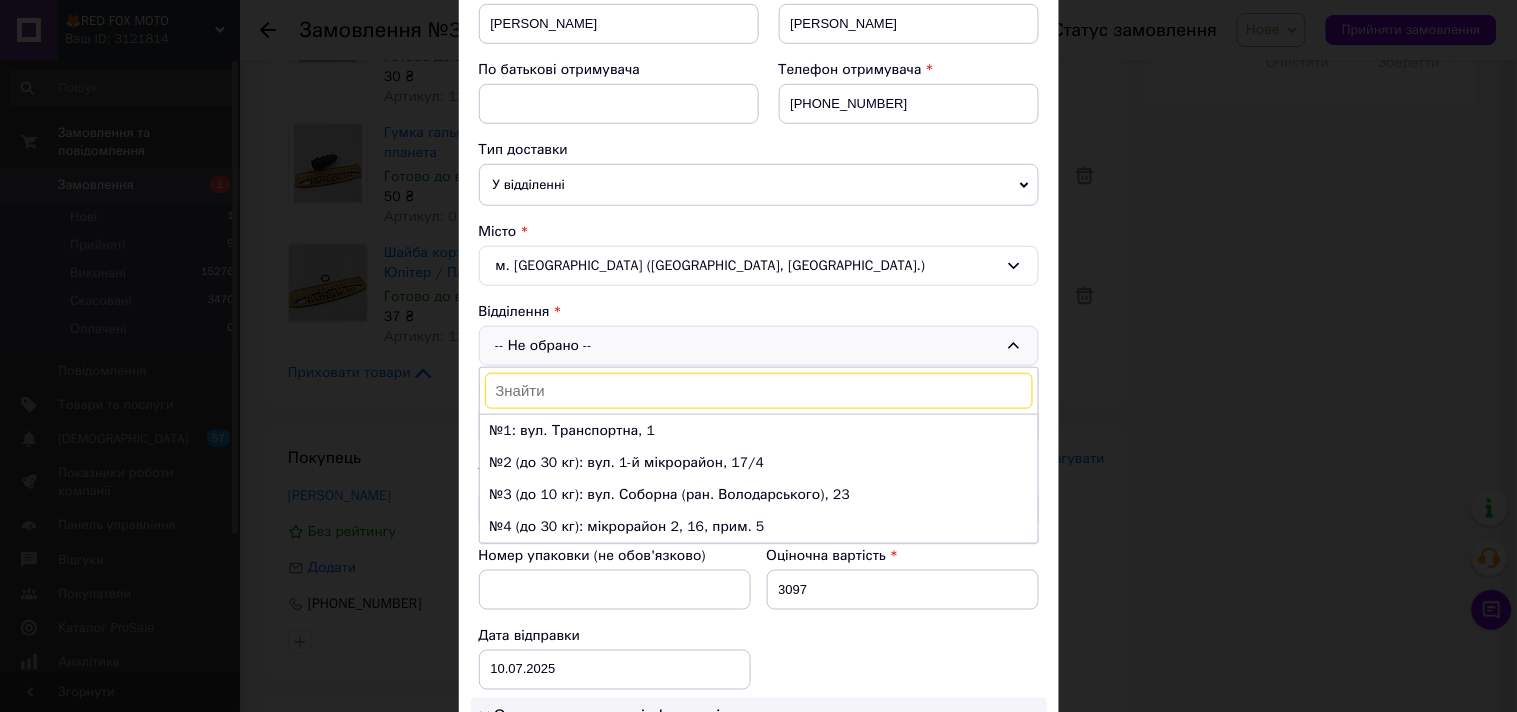 click on "№2 (до 30 кг): вул. 1-й мікрорайон, 17/4" at bounding box center (759, 463) 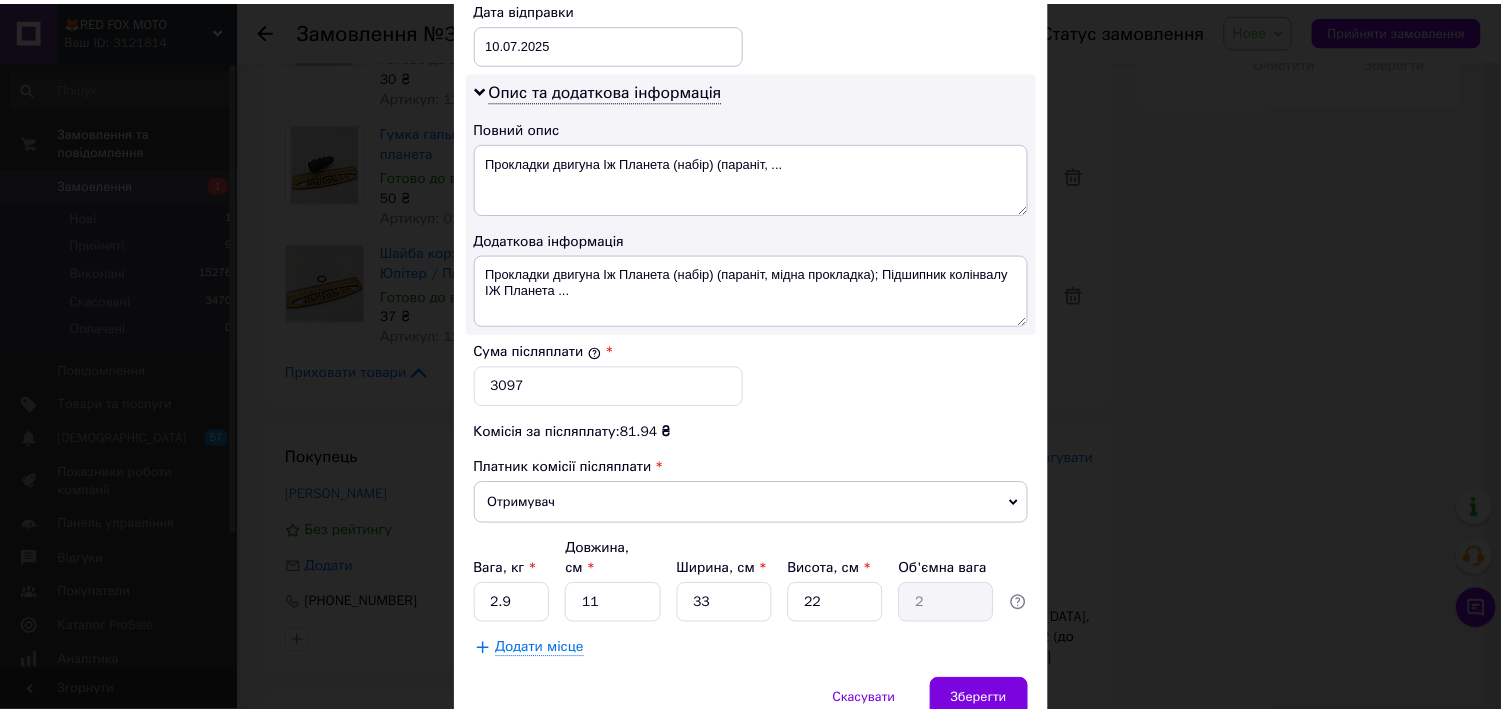 scroll, scrollTop: 1041, scrollLeft: 0, axis: vertical 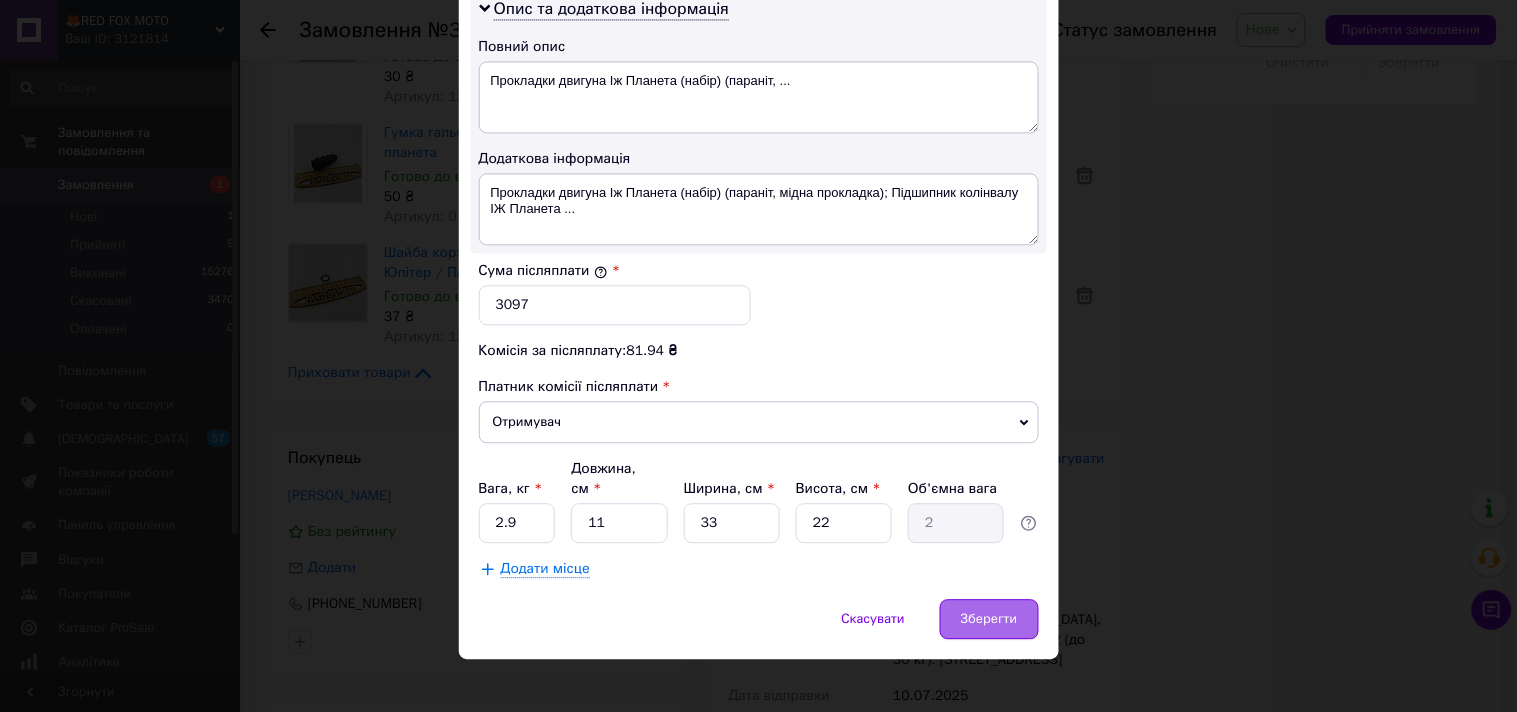 click on "Зберегти" at bounding box center (989, 619) 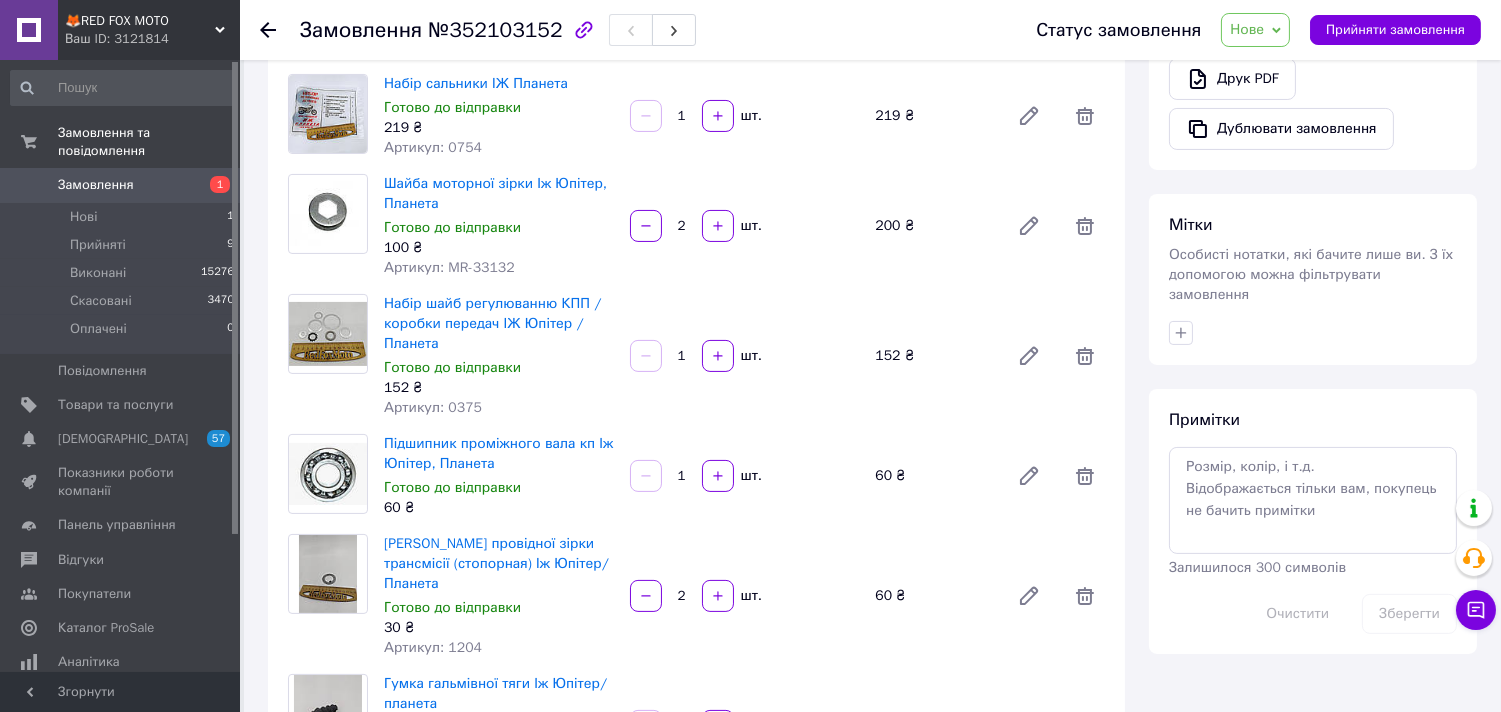 scroll, scrollTop: 713, scrollLeft: 0, axis: vertical 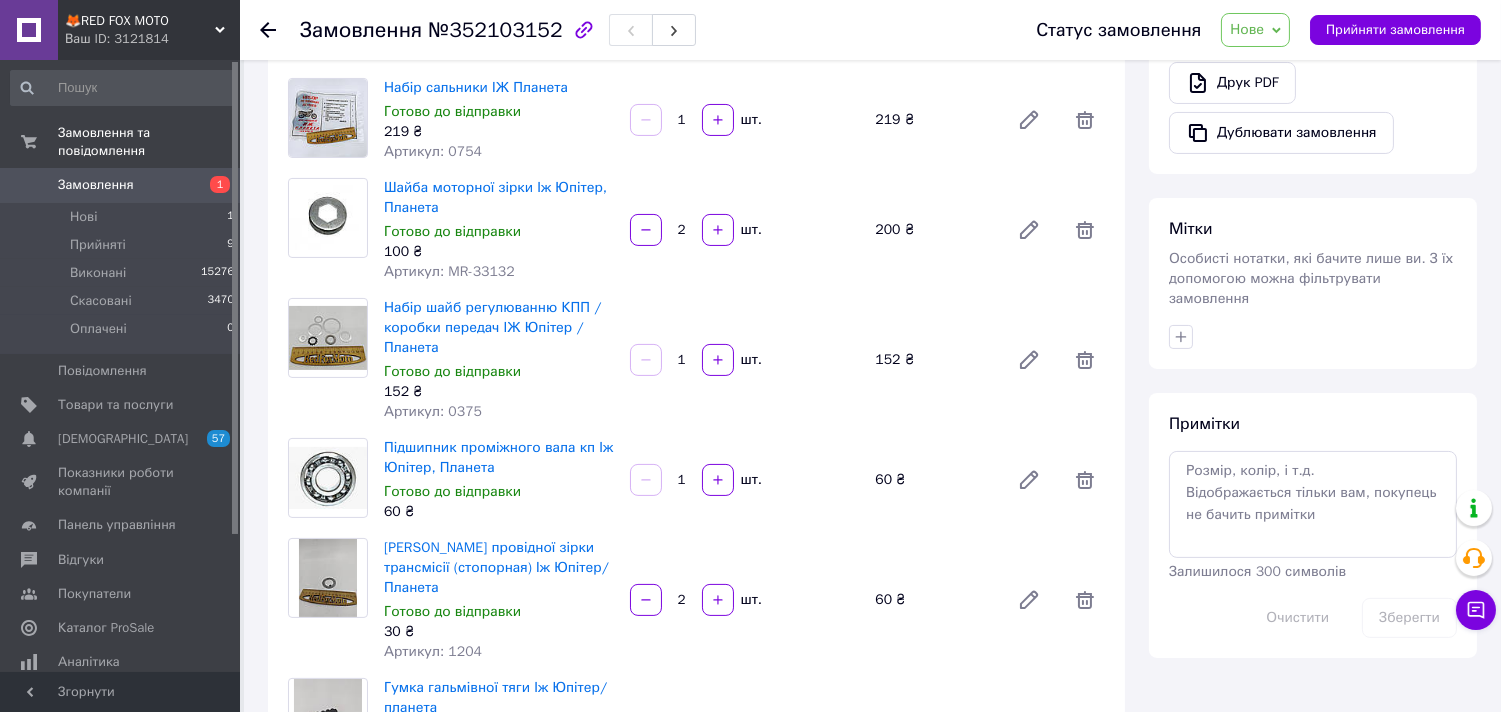 drag, startPoint x: 1235, startPoint y: 17, endPoint x: 1258, endPoint y: 53, distance: 42.72002 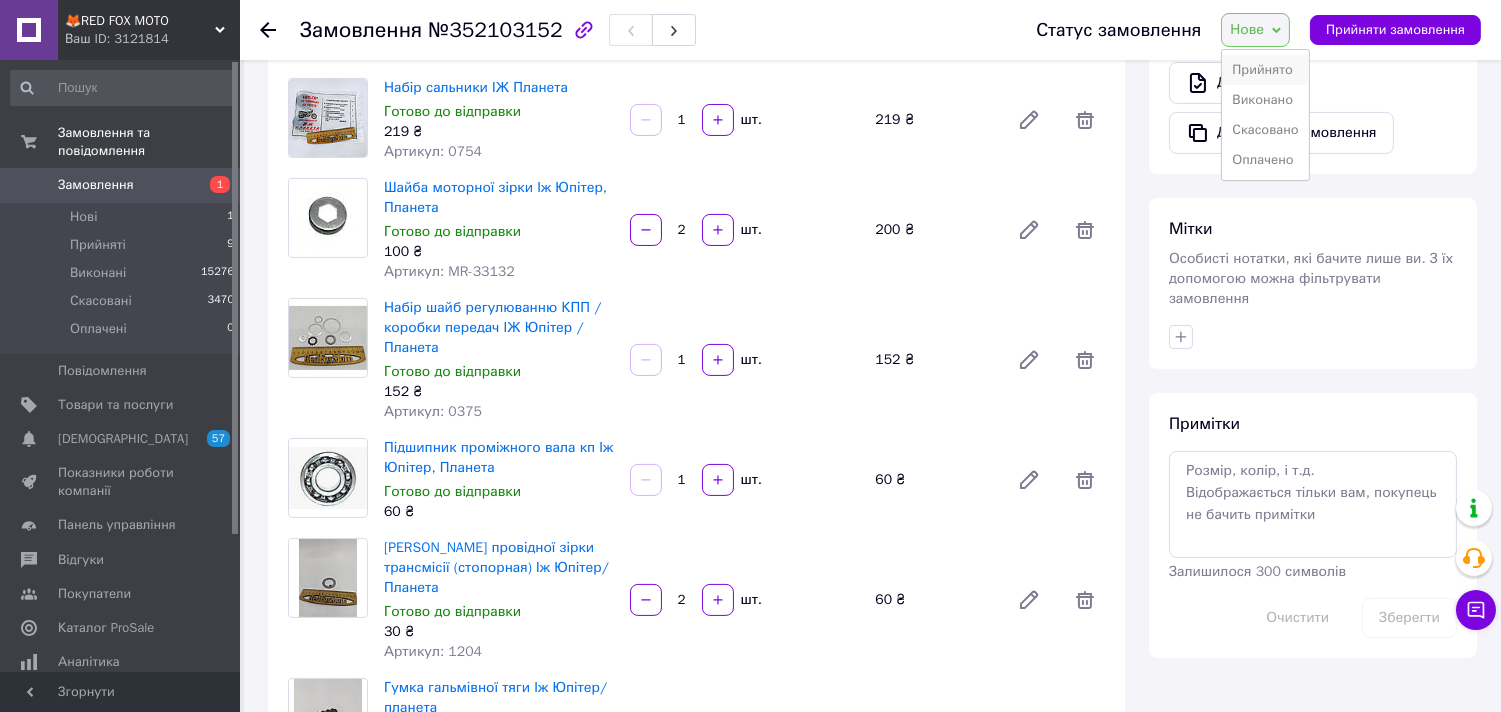 drag, startPoint x: 1258, startPoint y: 54, endPoint x: 1198, endPoint y: 64, distance: 60.827625 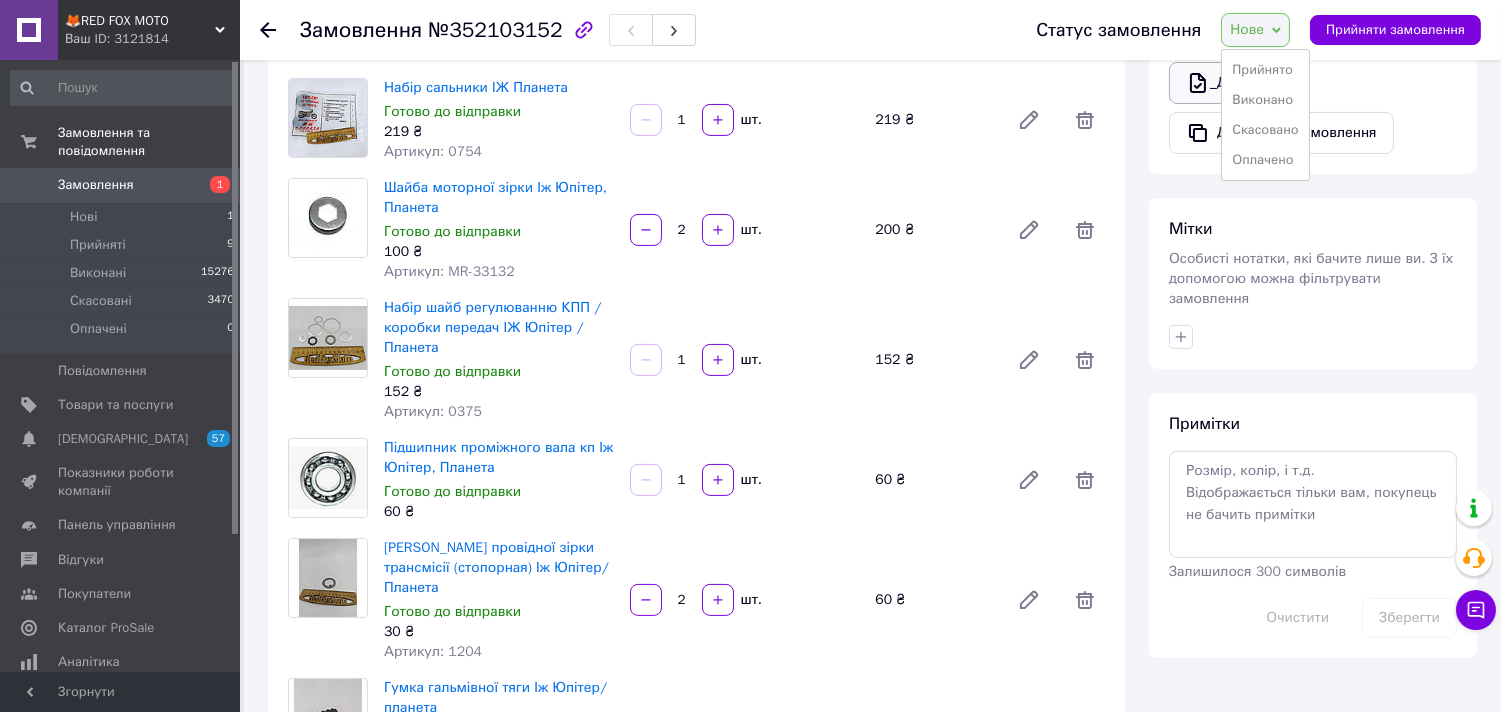 click on "Прийнято" at bounding box center [1265, 70] 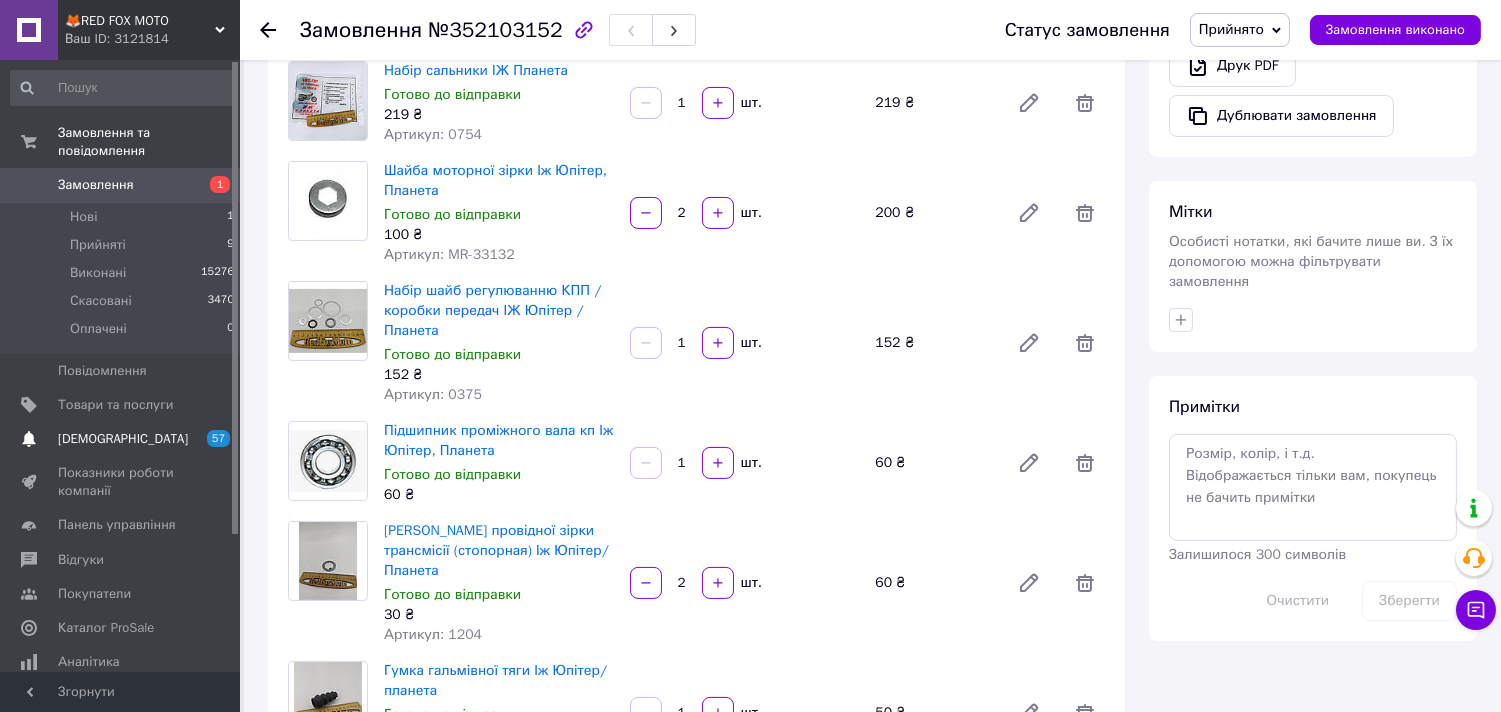 scroll, scrollTop: 555, scrollLeft: 0, axis: vertical 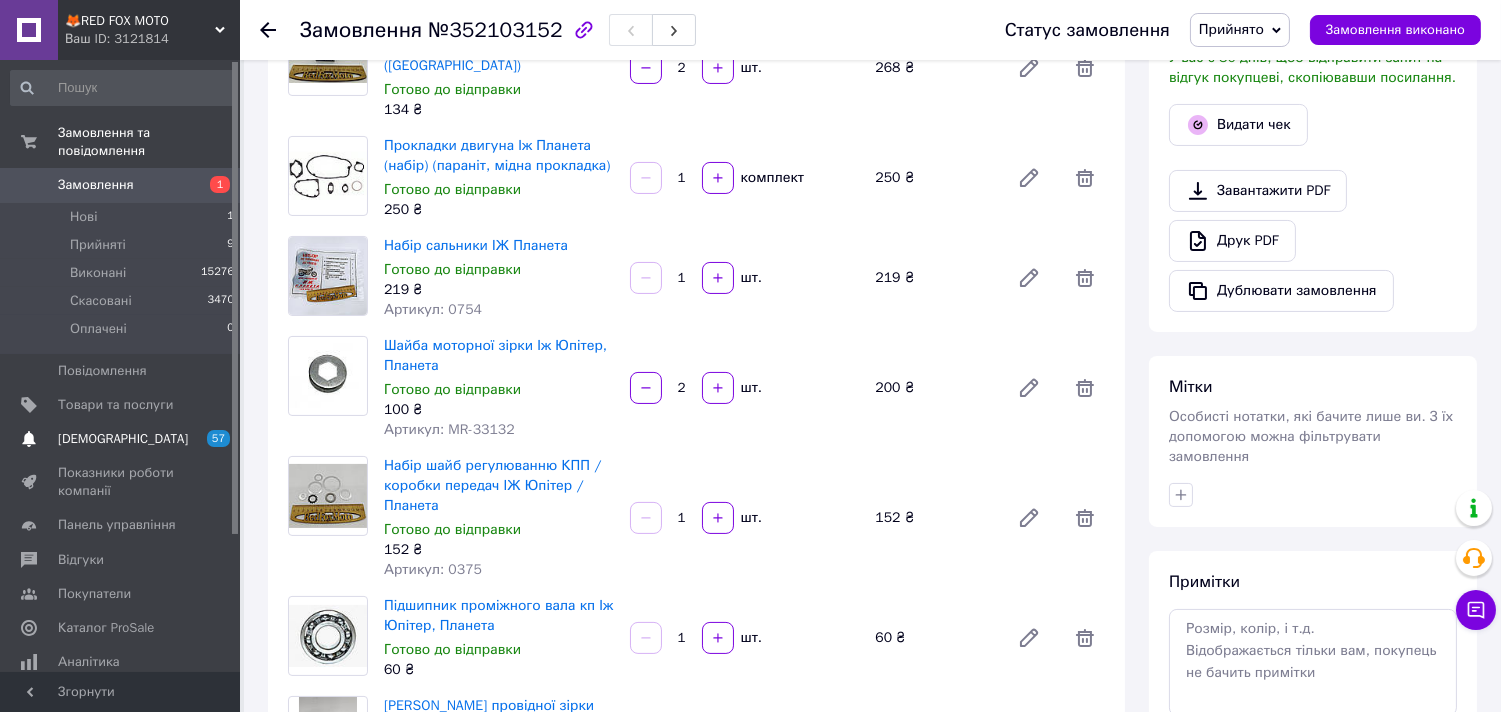 click on "Сповіщення 57 0" at bounding box center (123, 439) 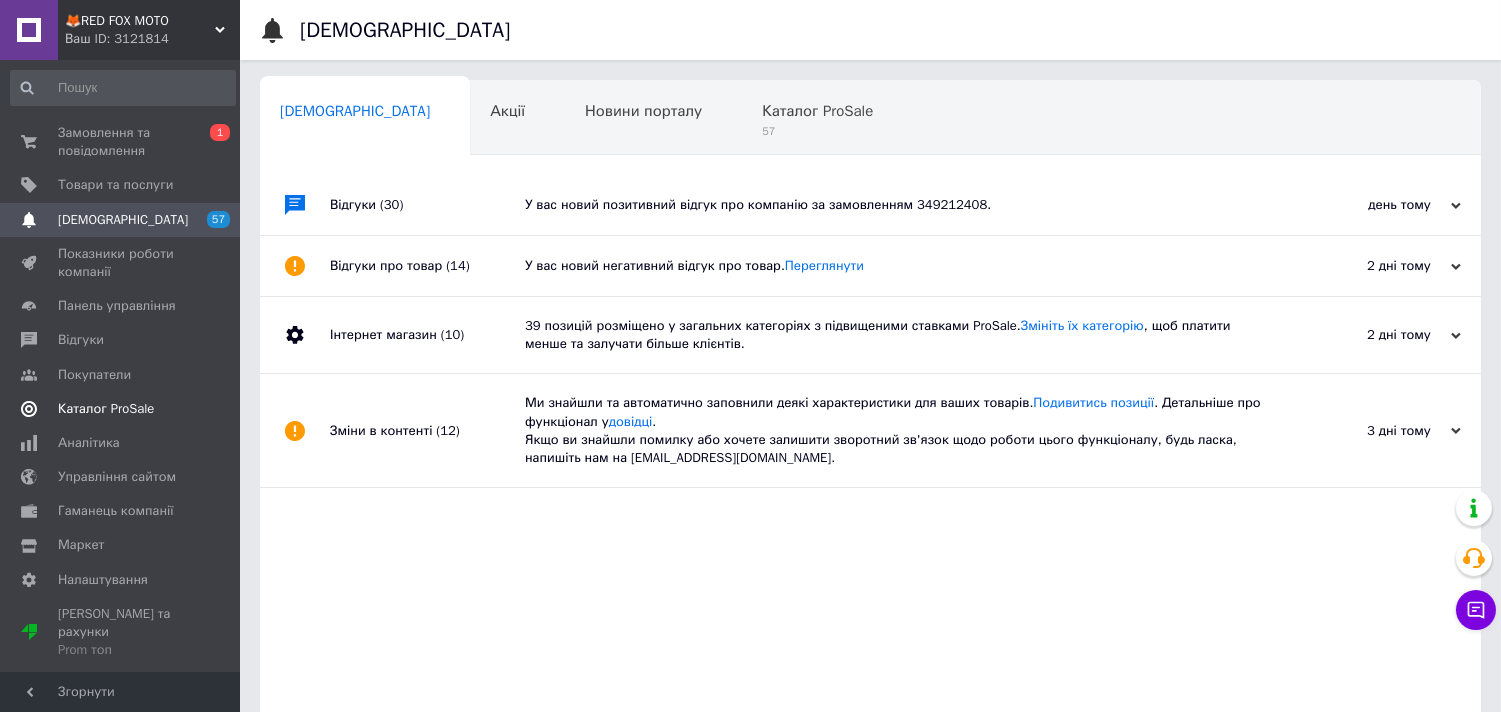 click on "Каталог ProSale" at bounding box center [106, 409] 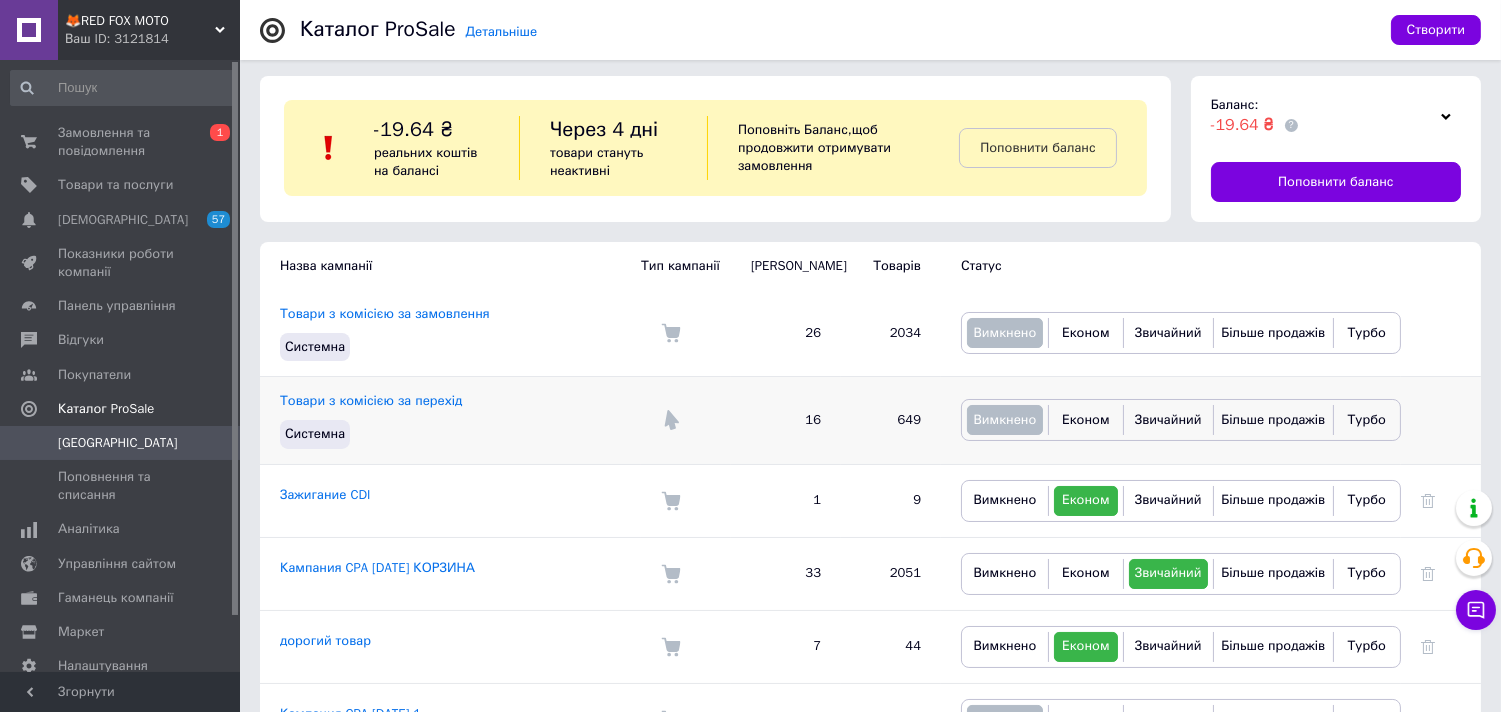 scroll, scrollTop: 0, scrollLeft: 0, axis: both 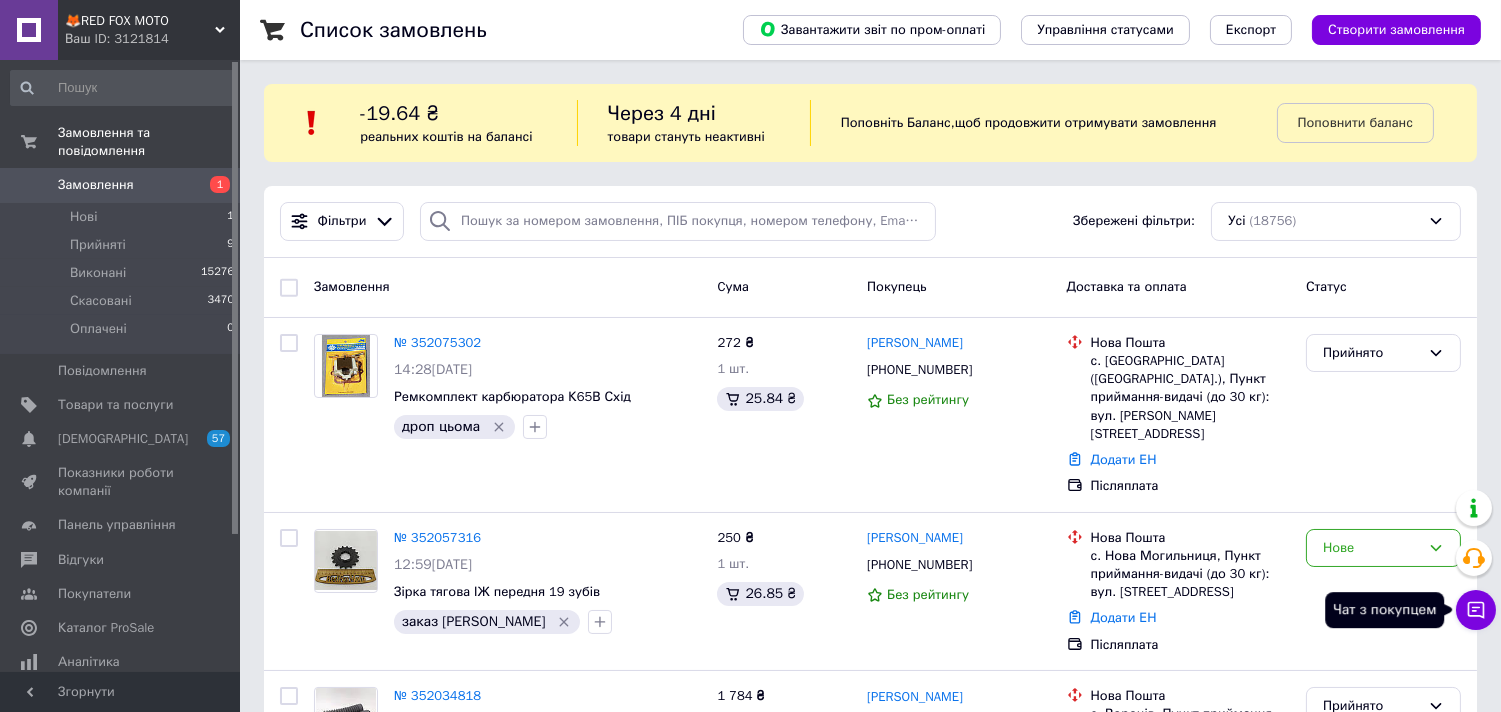 click 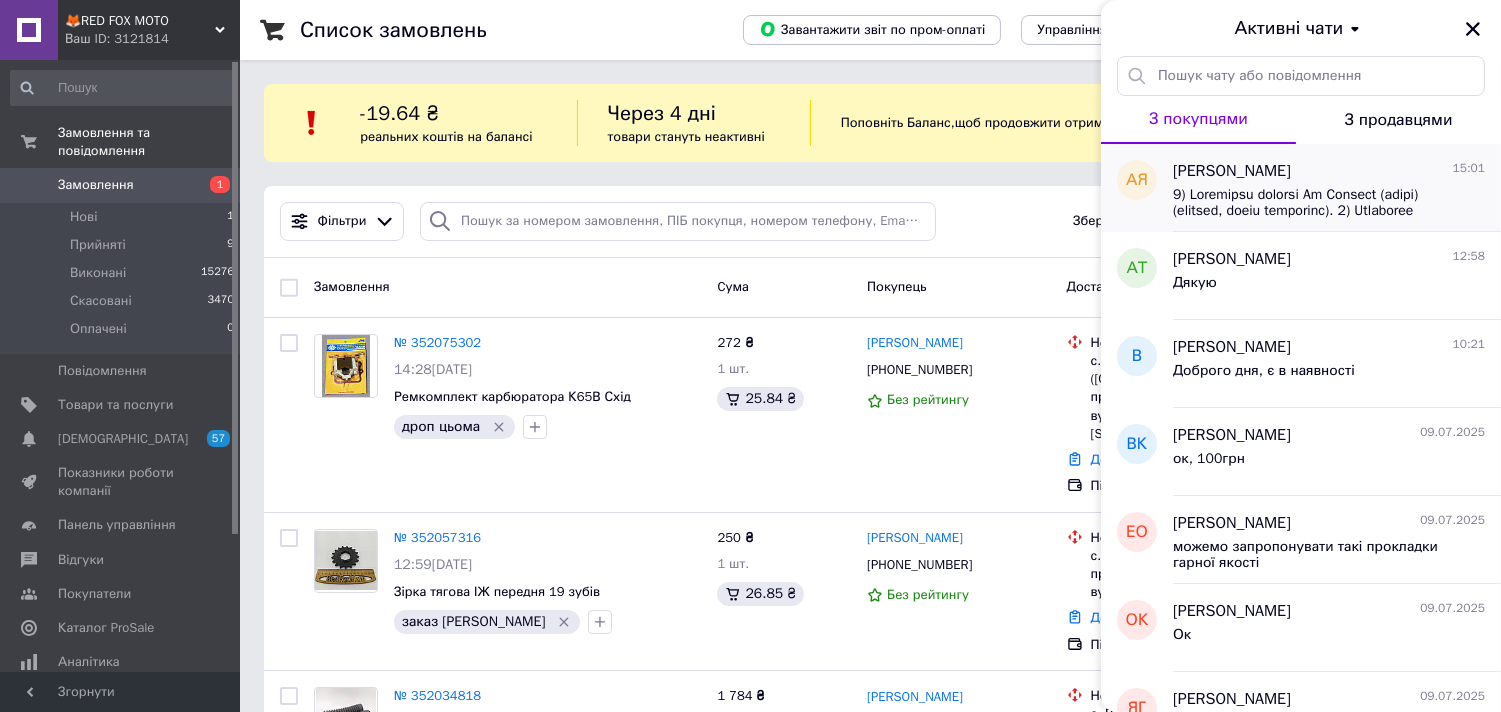 click at bounding box center (1315, 203) 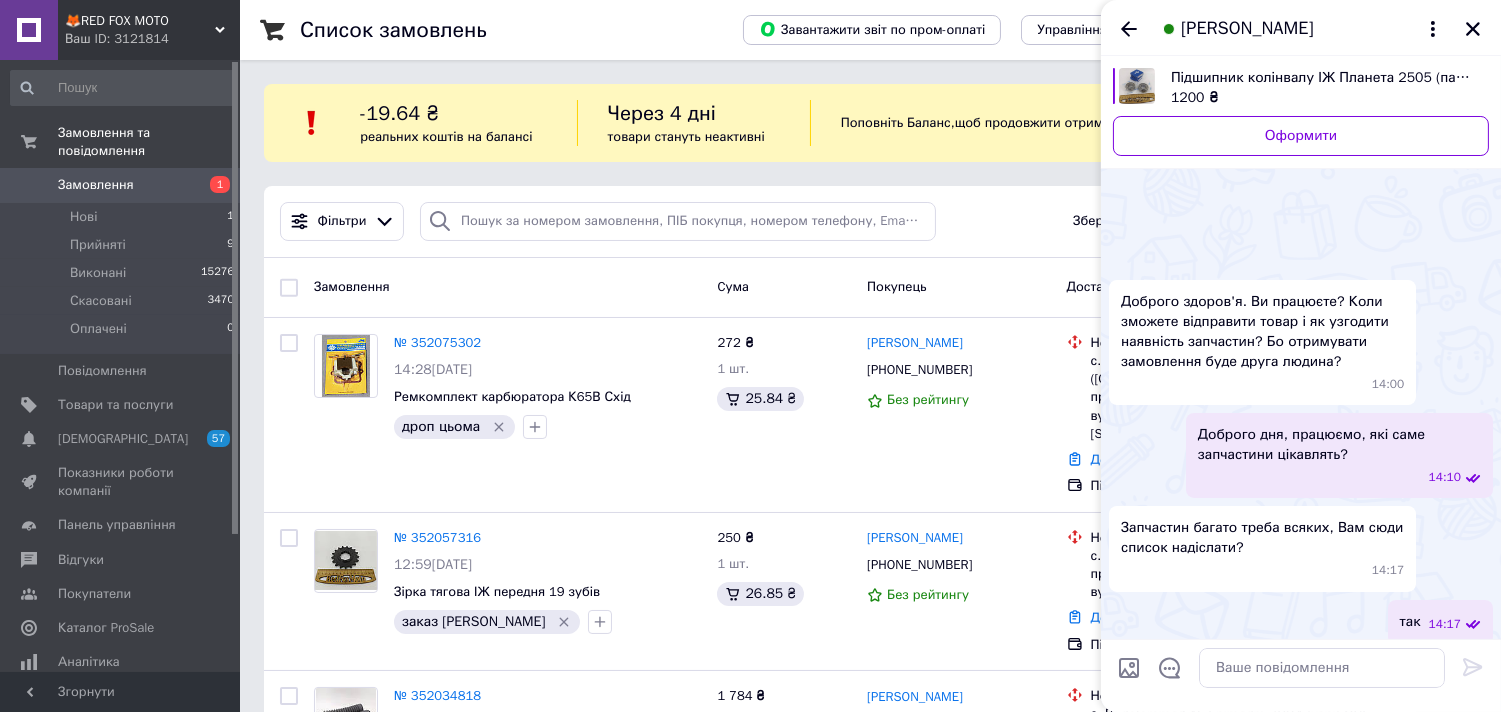scroll, scrollTop: 483, scrollLeft: 0, axis: vertical 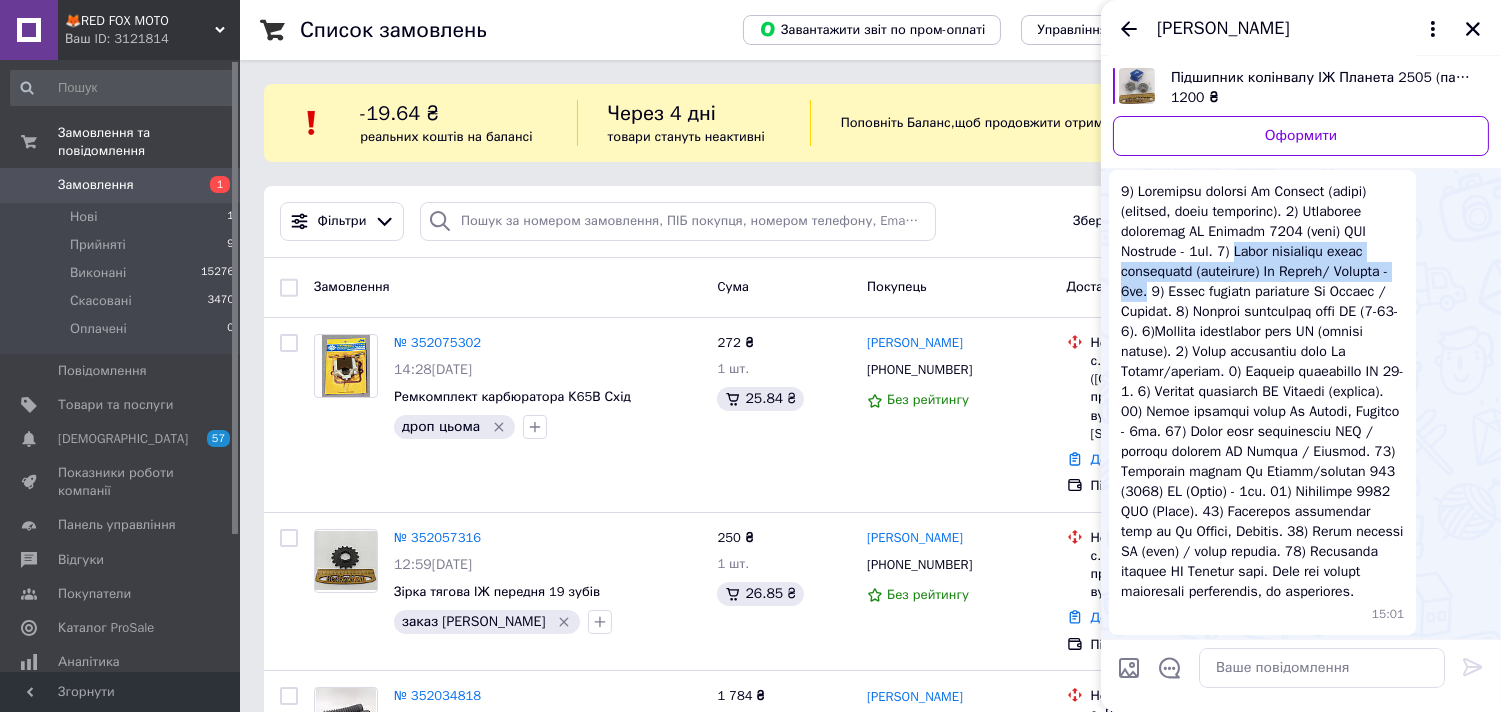 drag, startPoint x: 1237, startPoint y: 248, endPoint x: 1147, endPoint y: 296, distance: 102 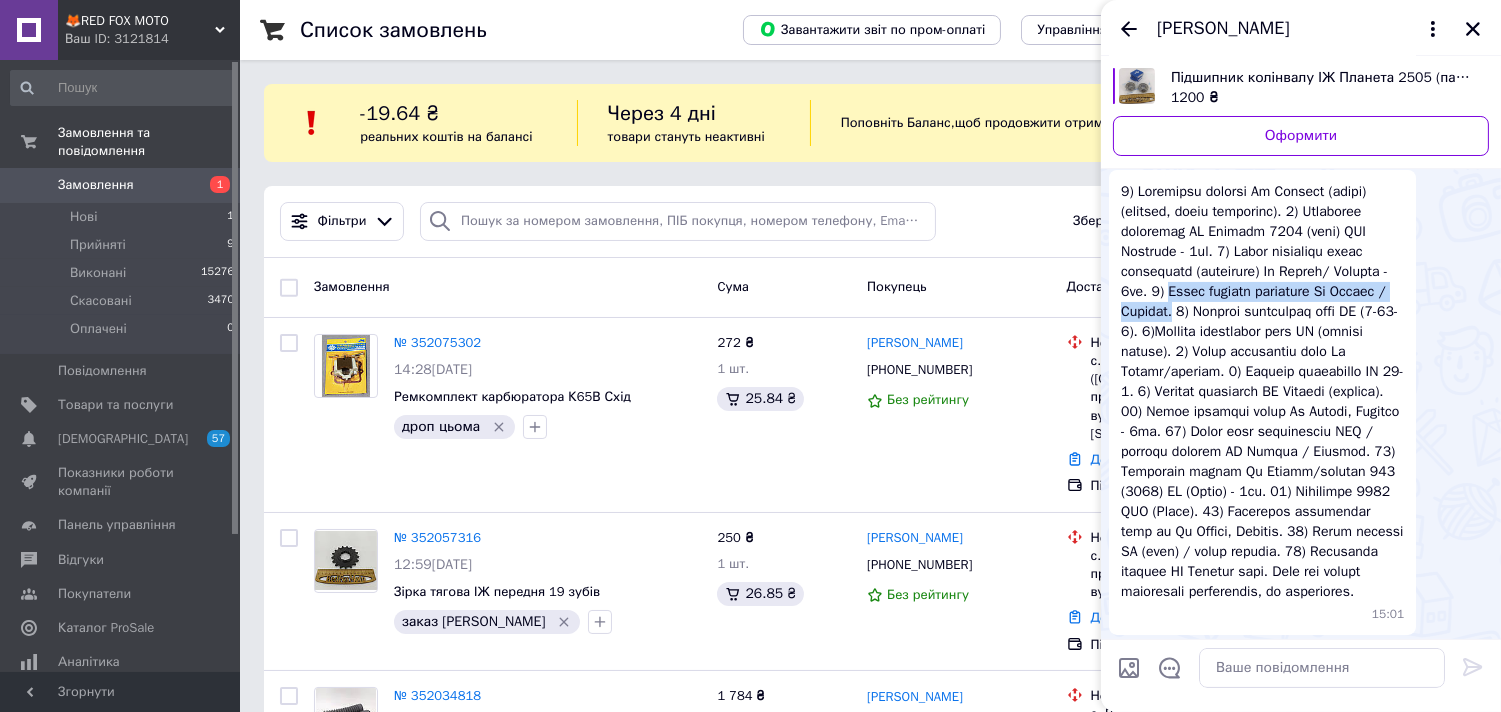 drag, startPoint x: 1167, startPoint y: 290, endPoint x: 1236, endPoint y: 314, distance: 73.05477 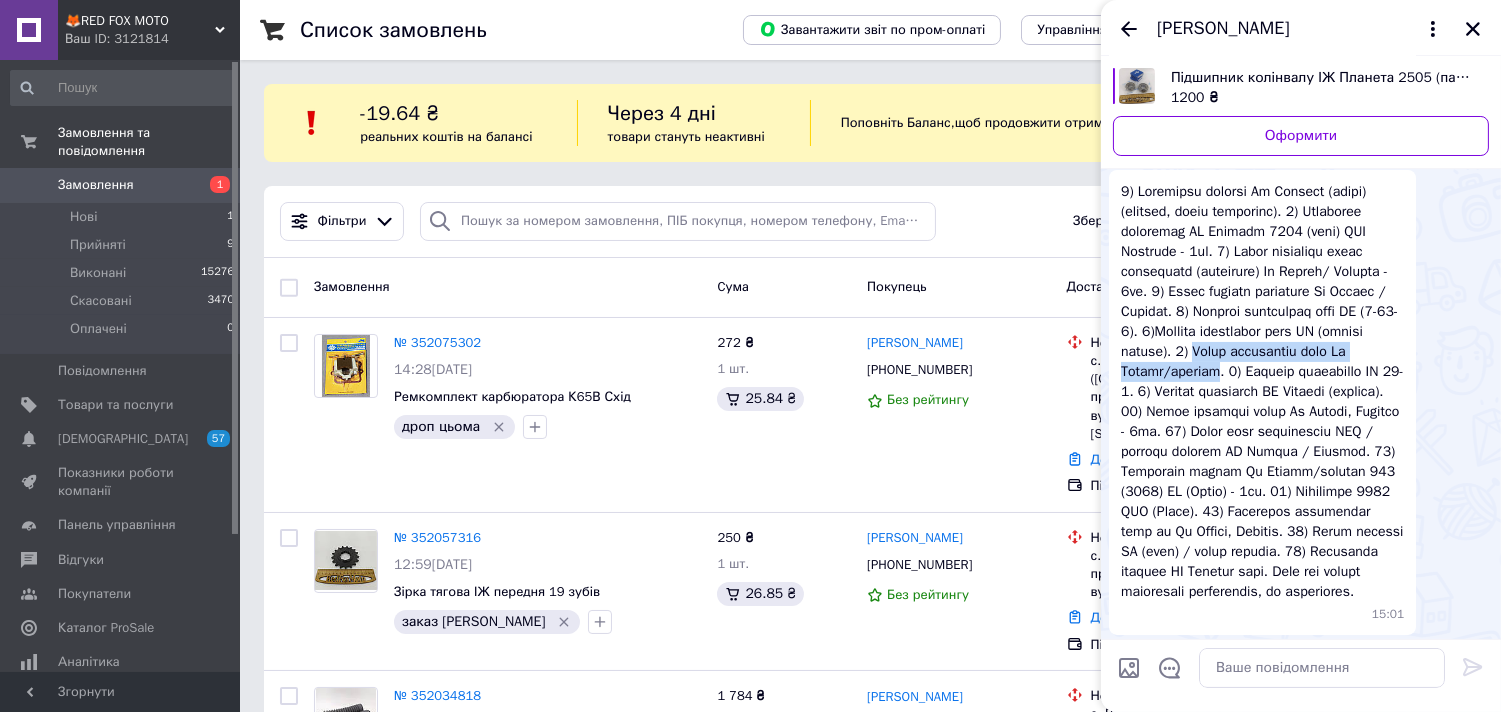 drag, startPoint x: 1294, startPoint y: 348, endPoint x: 1272, endPoint y: 371, distance: 31.827662 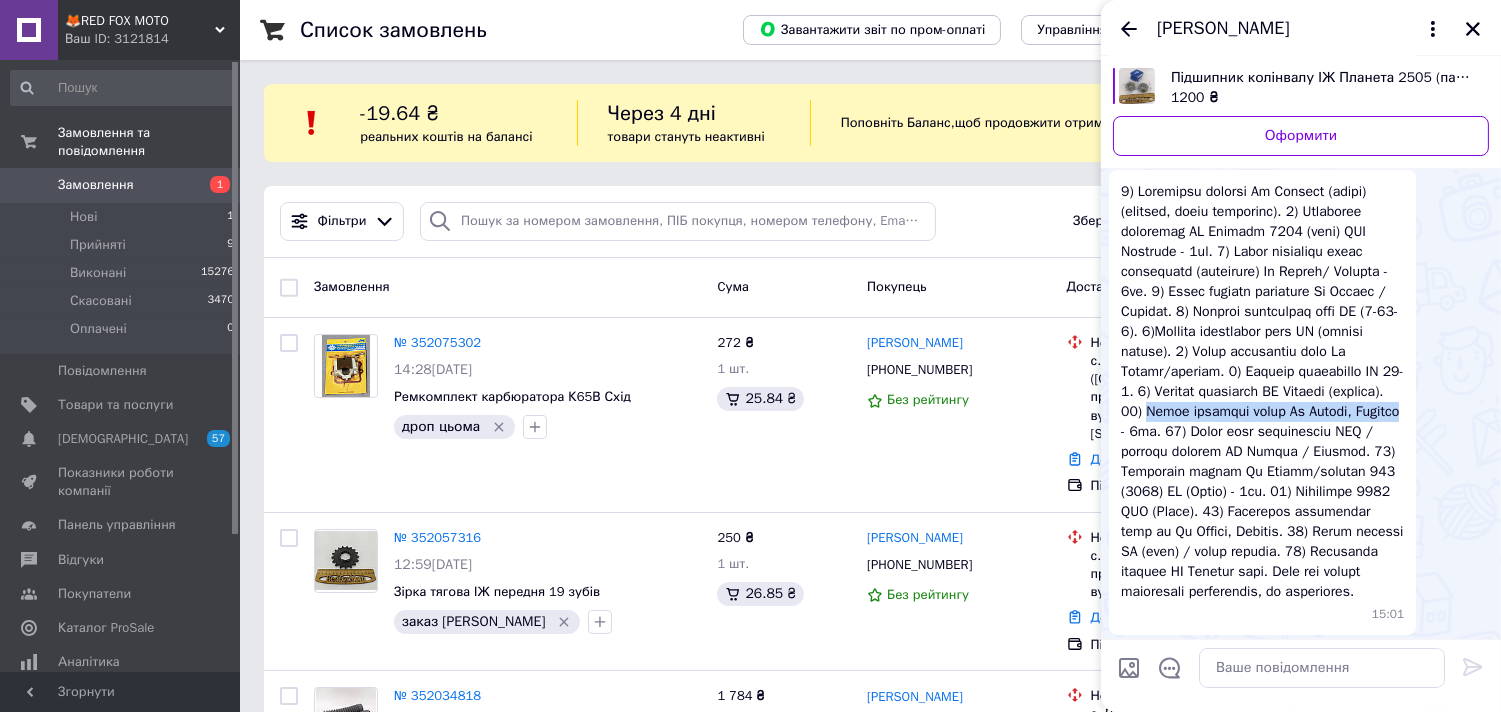 drag, startPoint x: 1294, startPoint y: 411, endPoint x: 1281, endPoint y: 428, distance: 21.400934 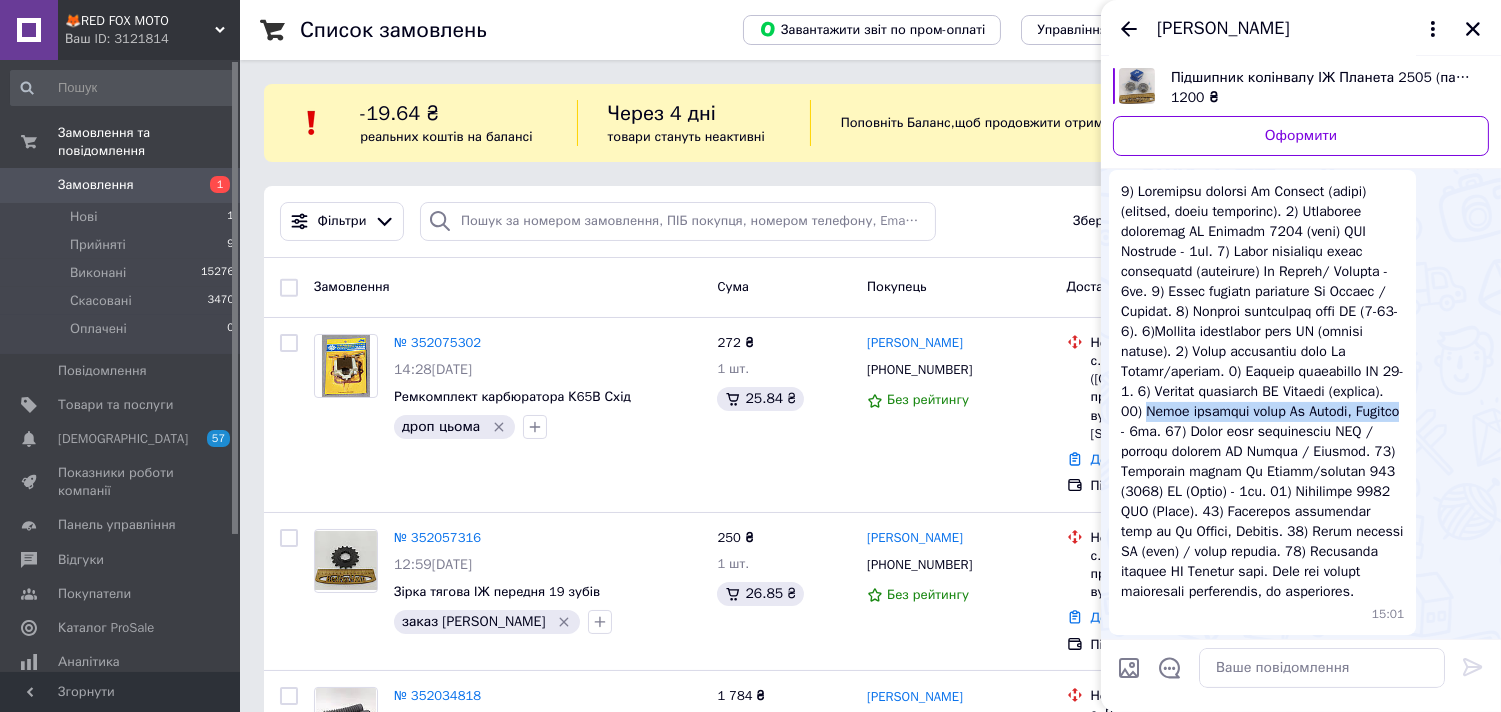 copy on "Шайба моторної зірки Іж Юпітер, Планета" 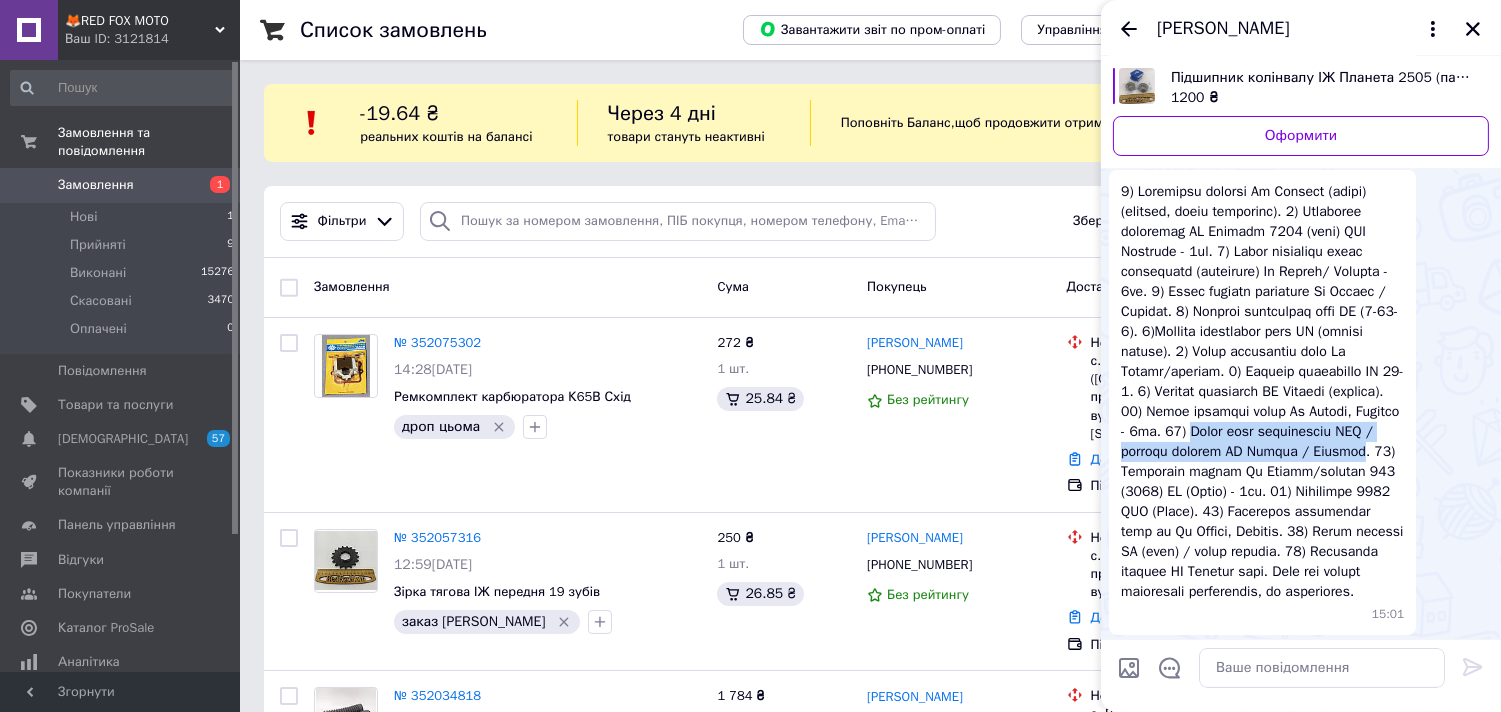 drag, startPoint x: 1350, startPoint y: 431, endPoint x: 1312, endPoint y: 472, distance: 55.9017 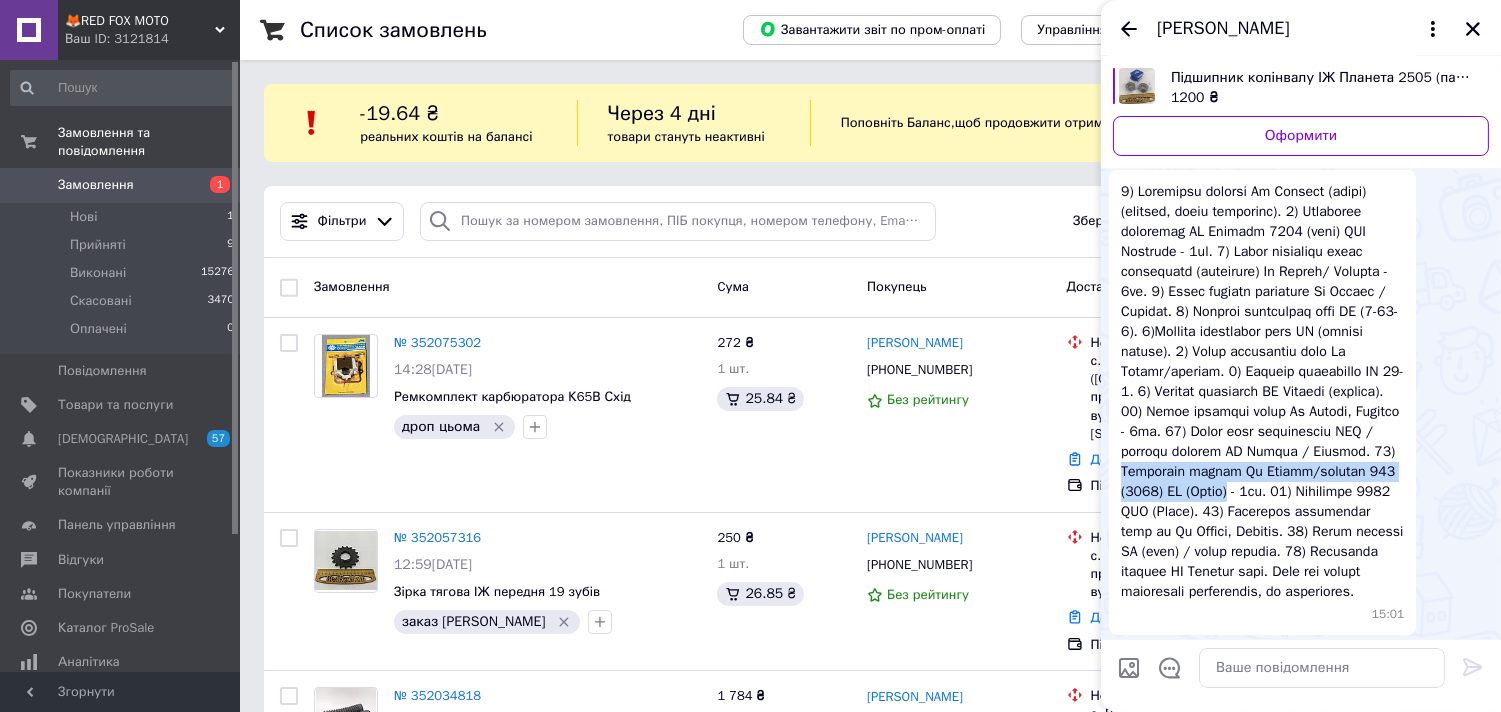 drag, startPoint x: 1123, startPoint y: 488, endPoint x: 1221, endPoint y: 512, distance: 100.89599 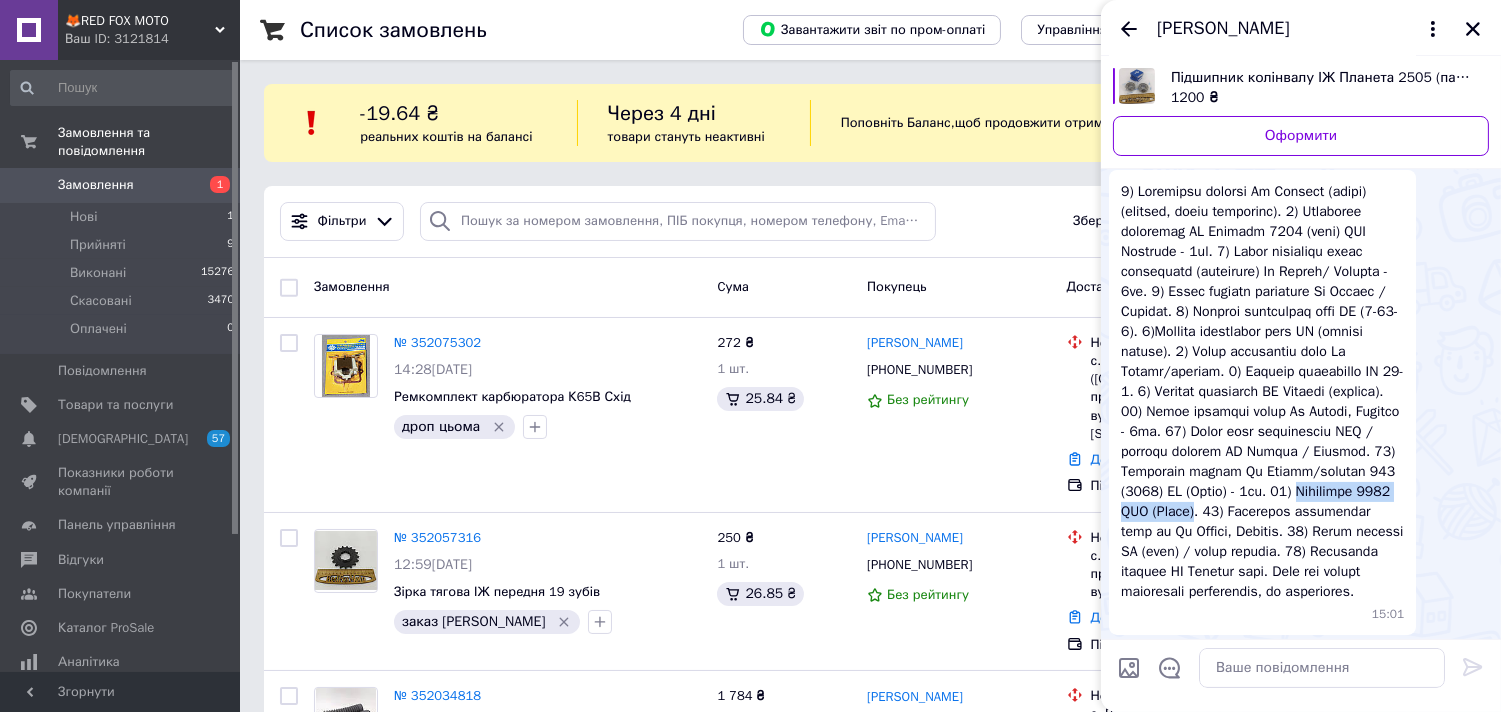 drag, startPoint x: 1290, startPoint y: 515, endPoint x: 1190, endPoint y: 533, distance: 101.607086 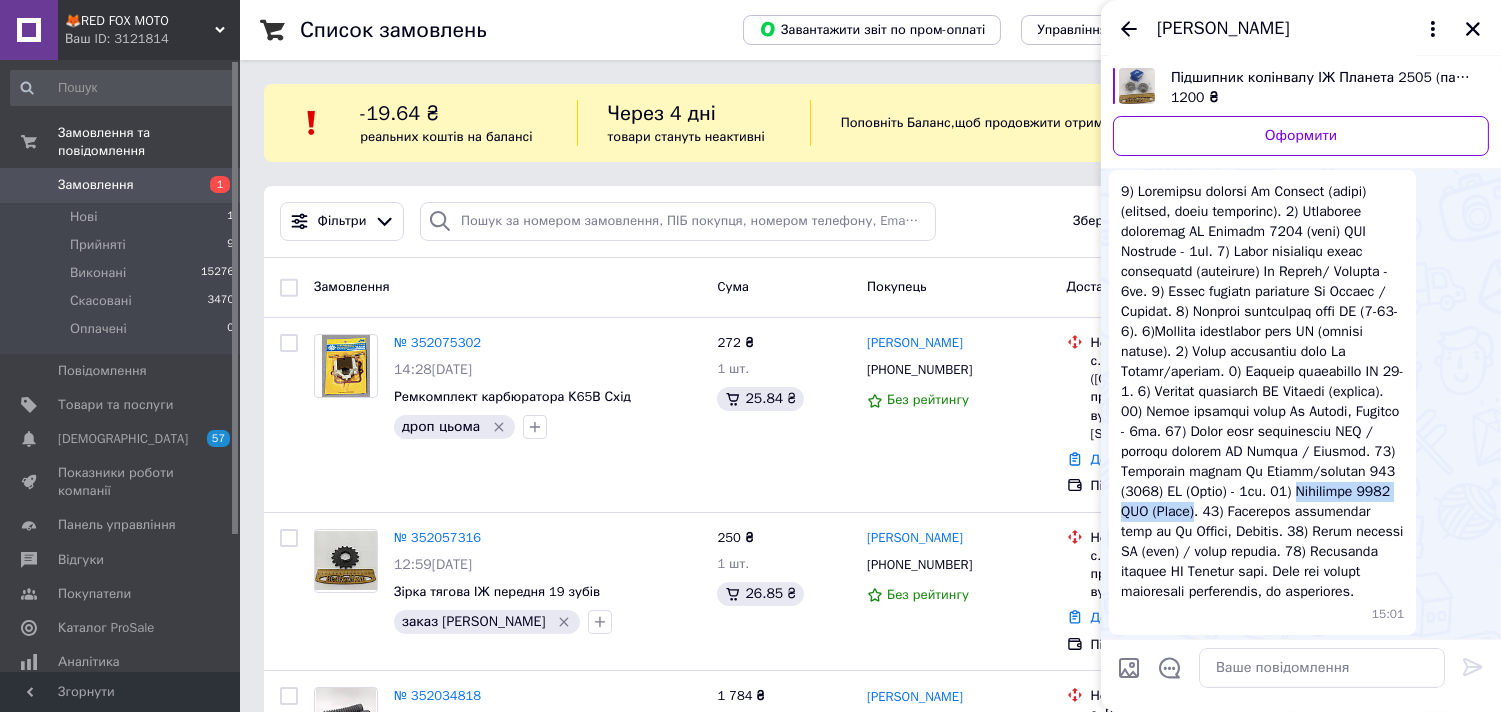 copy on "Підшипник 6304 ZKL ([GEOGRAPHIC_DATA])" 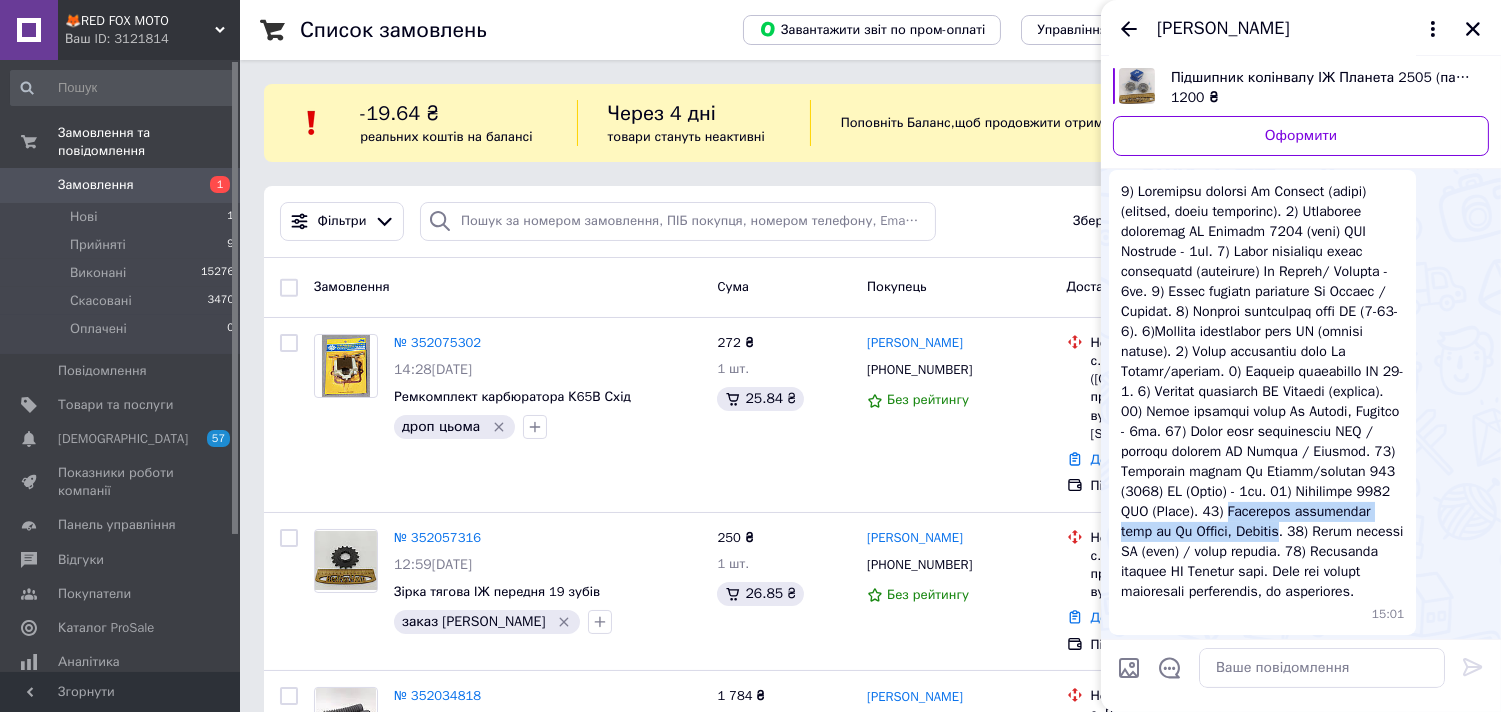 drag, startPoint x: 1220, startPoint y: 531, endPoint x: 1296, endPoint y: 558, distance: 80.65358 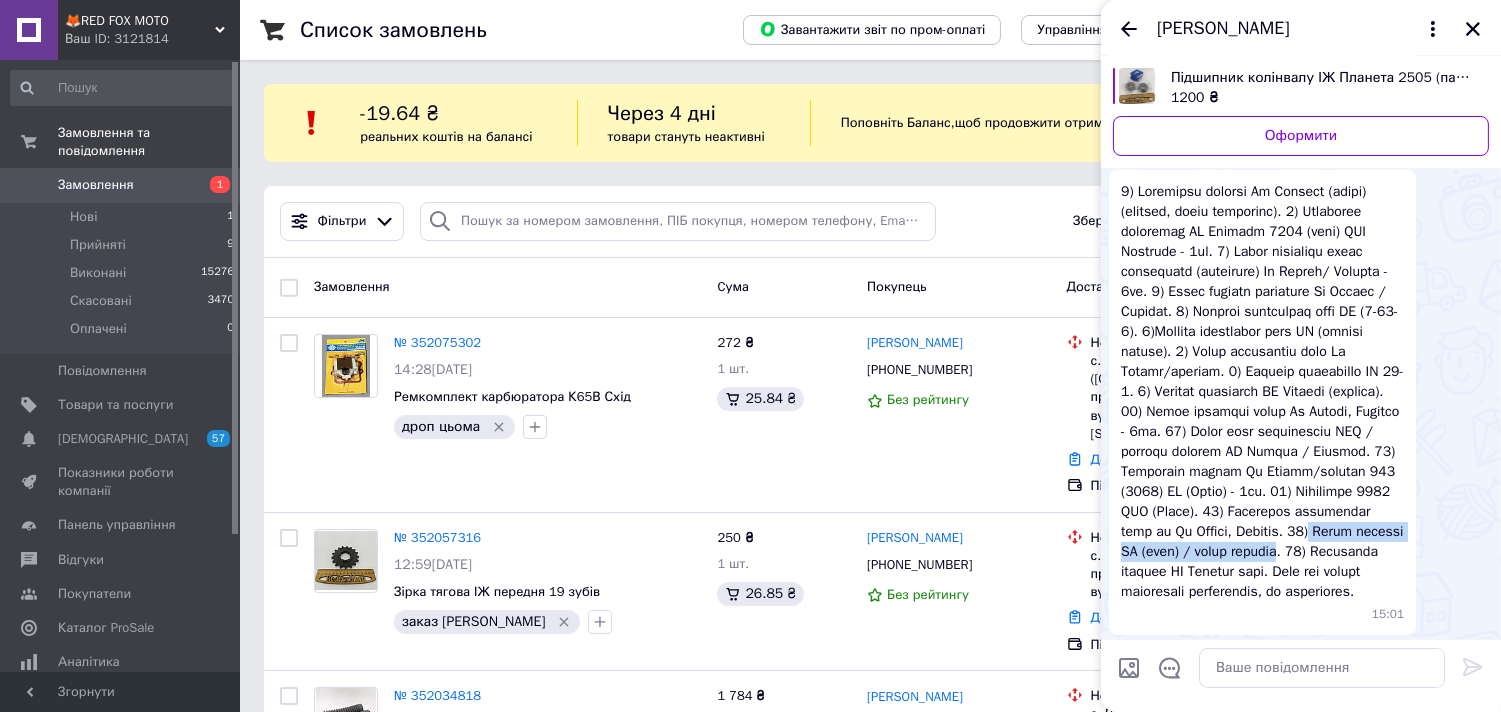drag, startPoint x: 1325, startPoint y: 550, endPoint x: 1350, endPoint y: 573, distance: 33.970577 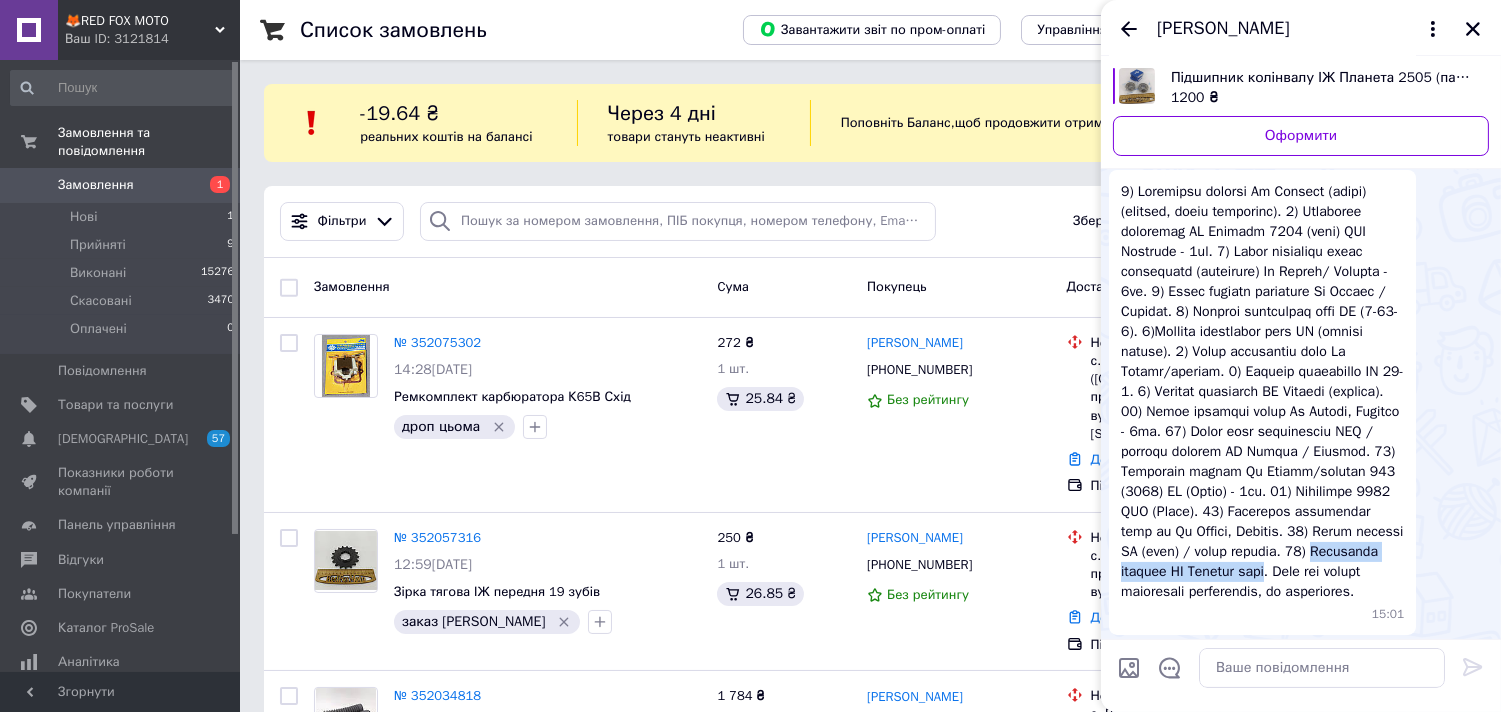 drag, startPoint x: 1122, startPoint y: 590, endPoint x: 1343, endPoint y: 588, distance: 221.00905 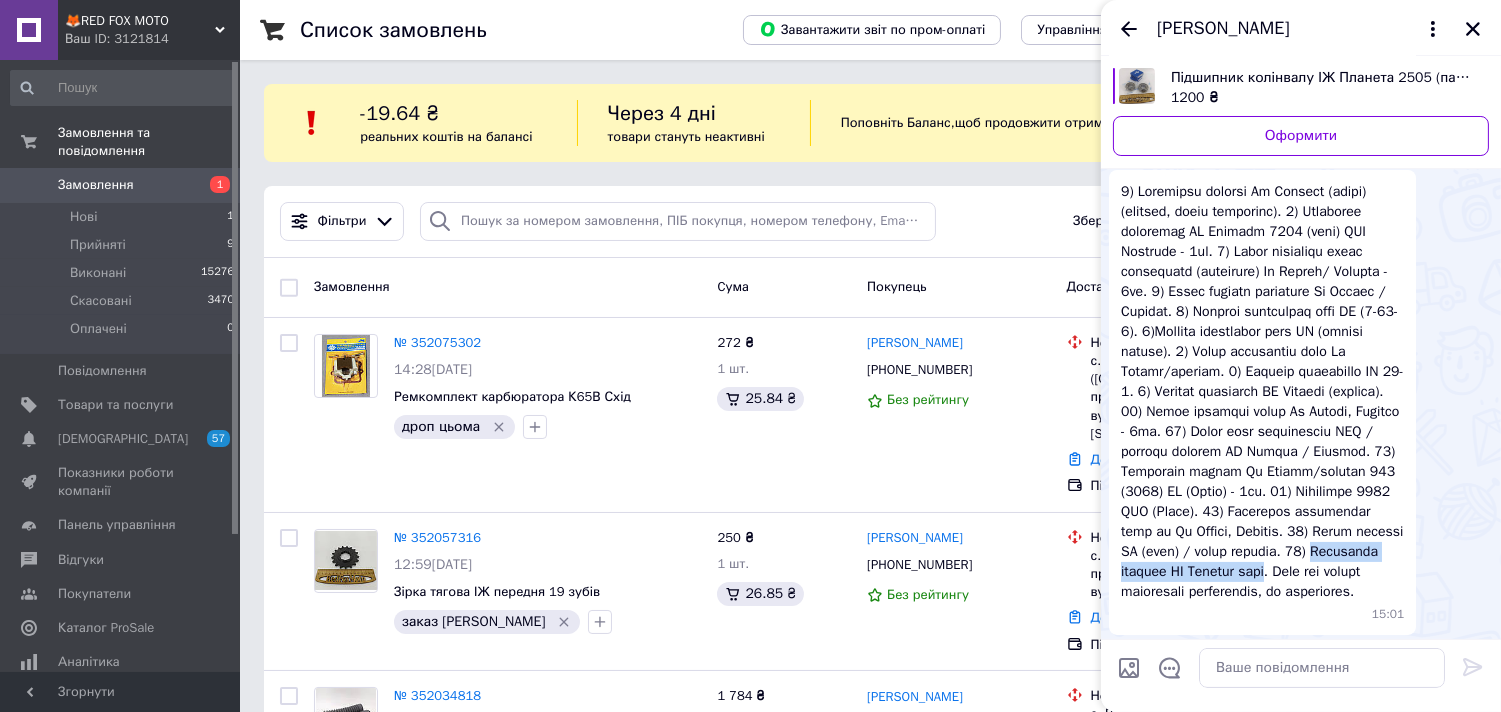 scroll, scrollTop: 475, scrollLeft: 0, axis: vertical 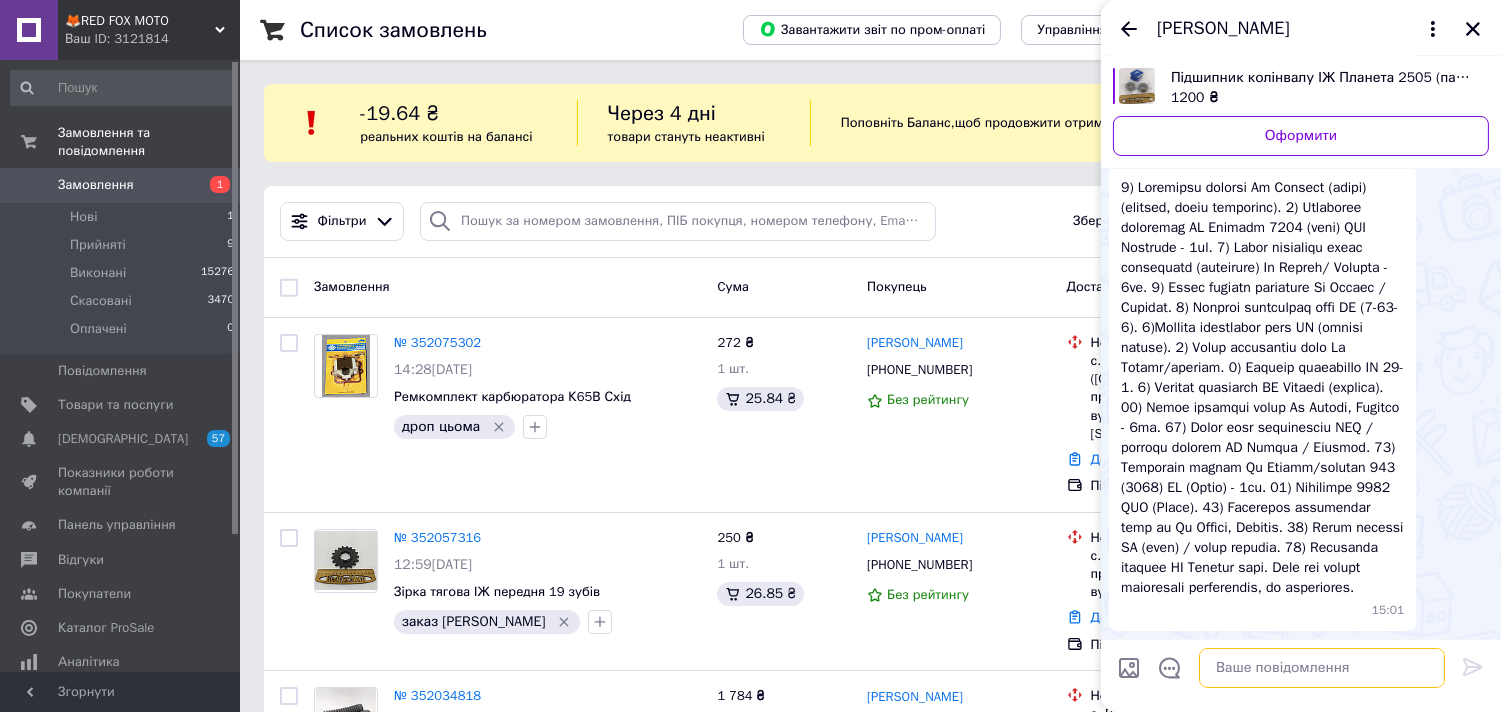 click at bounding box center [1322, 668] 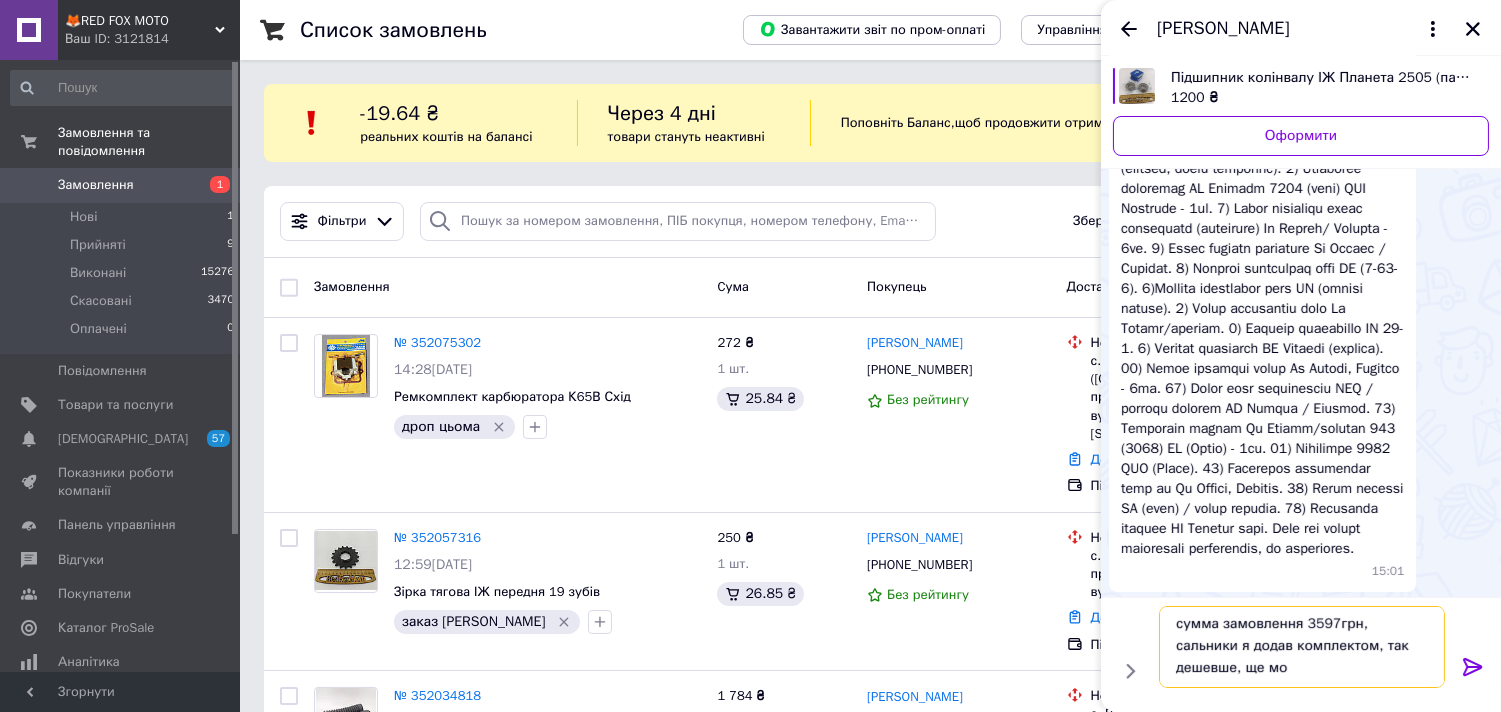 scroll, scrollTop: 2, scrollLeft: 0, axis: vertical 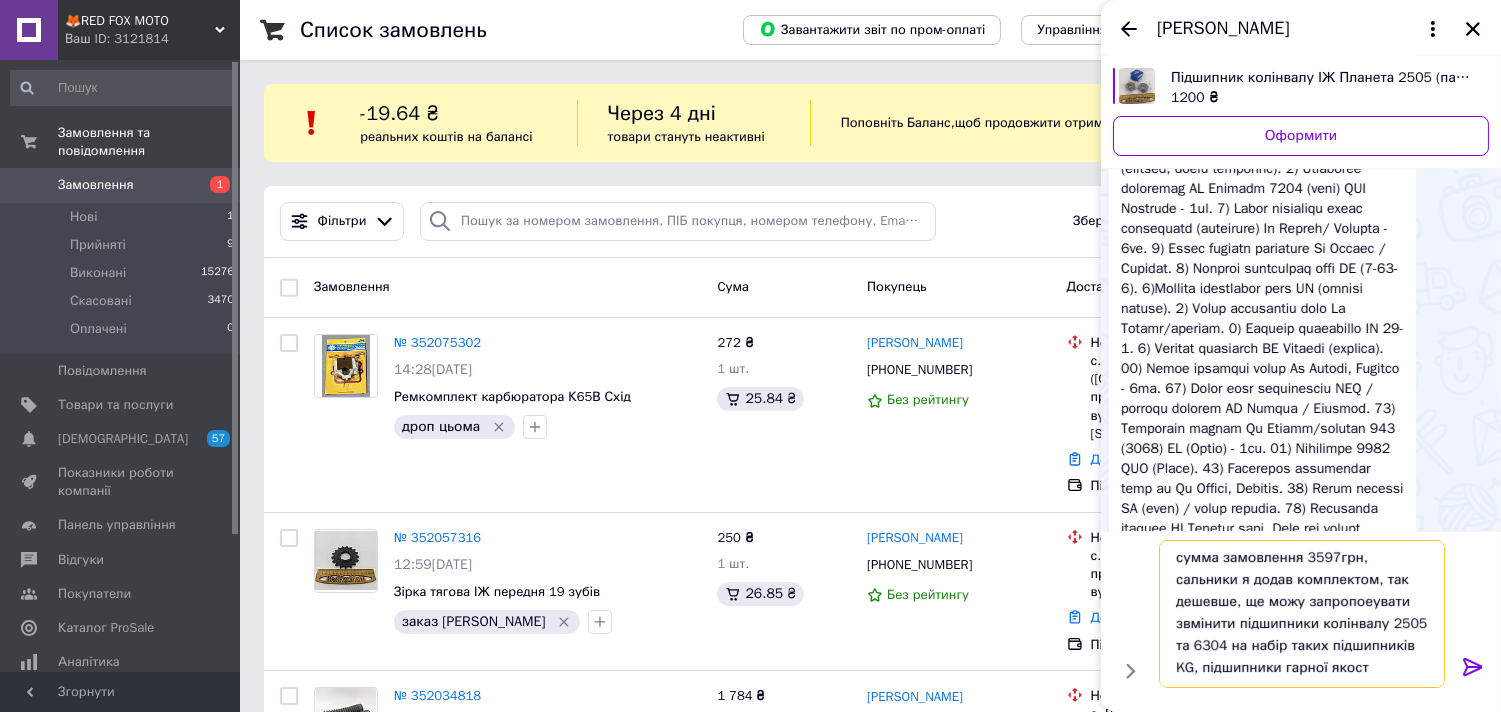 type on "сумма замовлення 3597грн, сальники я додав комплектом, так дешевше, ще можу запропоеувати звмінити підшипники колінвалу 2505 та 6304 на набір таких підшипників KG, підшипники гарної якості" 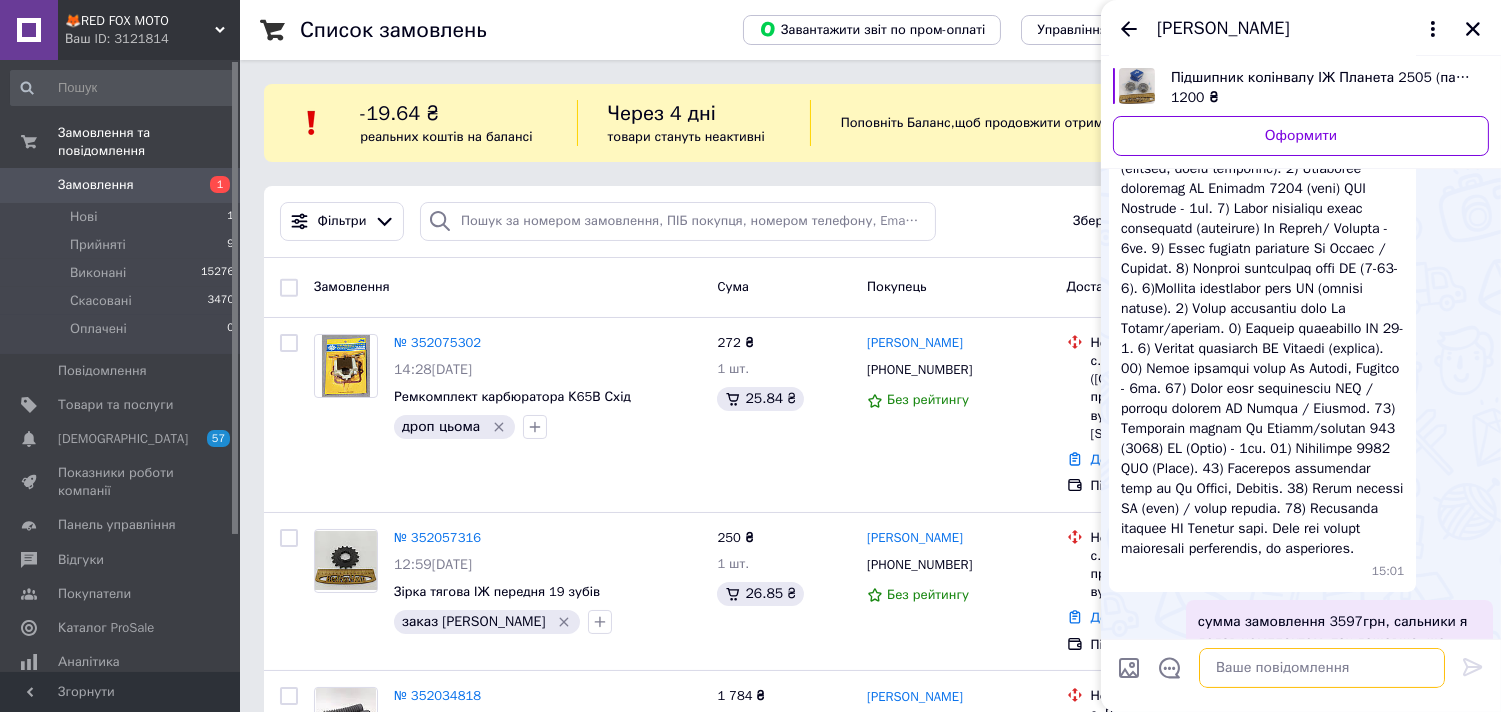 scroll, scrollTop: 0, scrollLeft: 0, axis: both 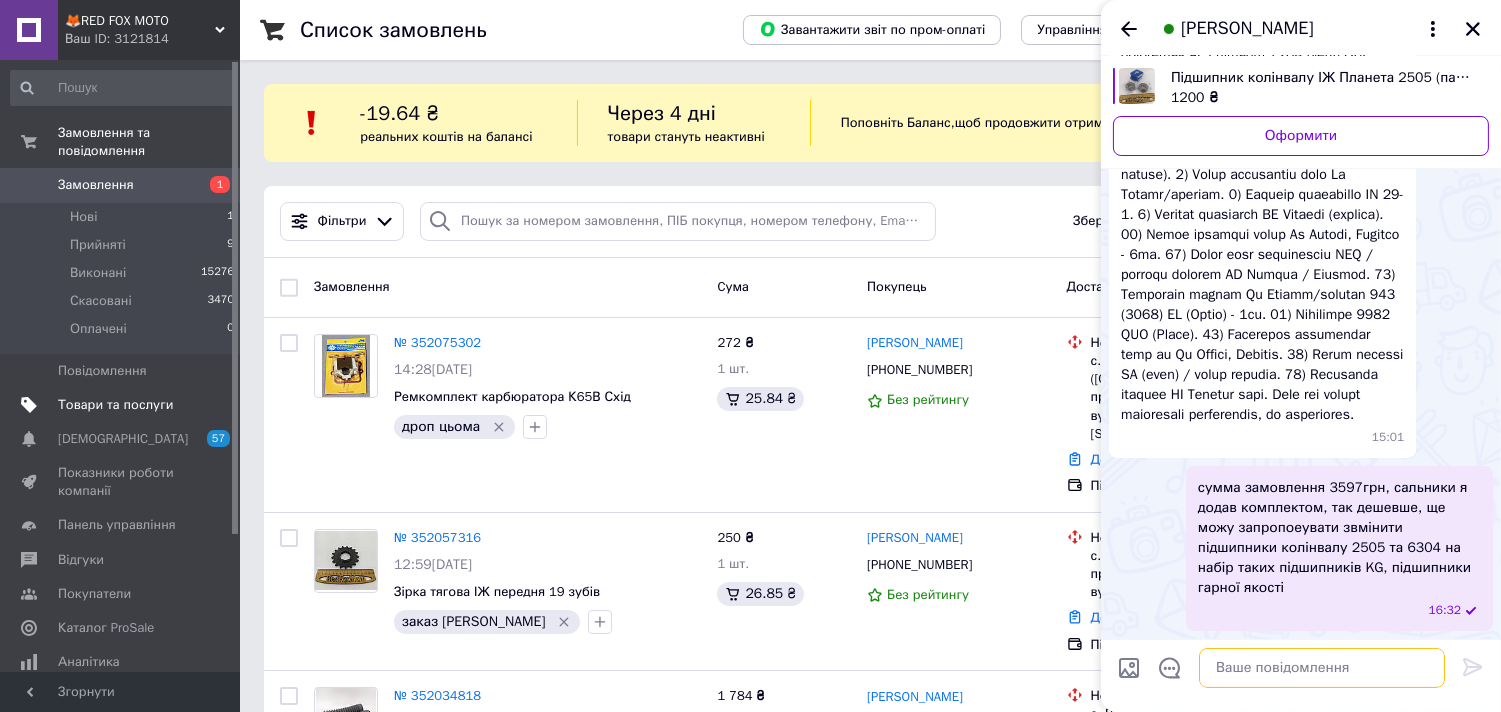 type 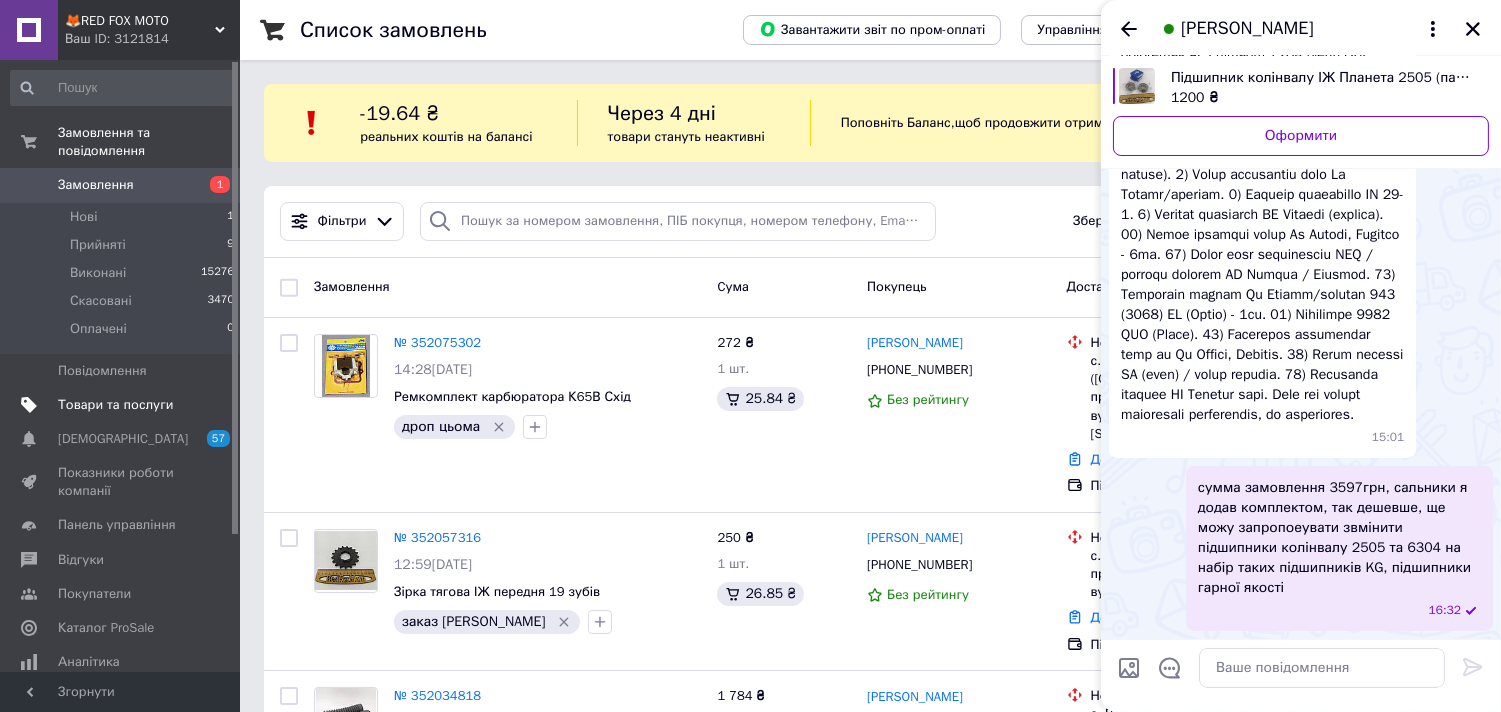 click on "Товари та послуги" at bounding box center (115, 405) 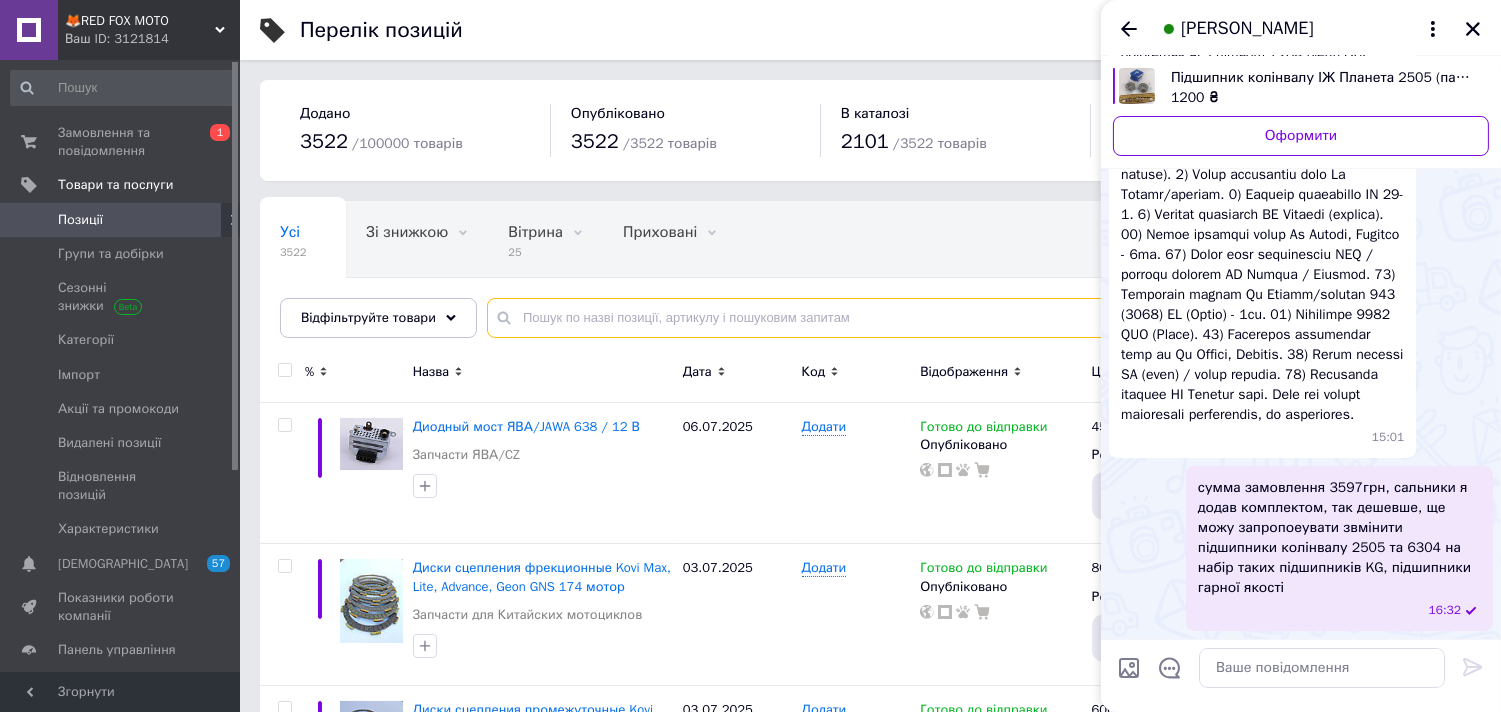 click at bounding box center [974, 318] 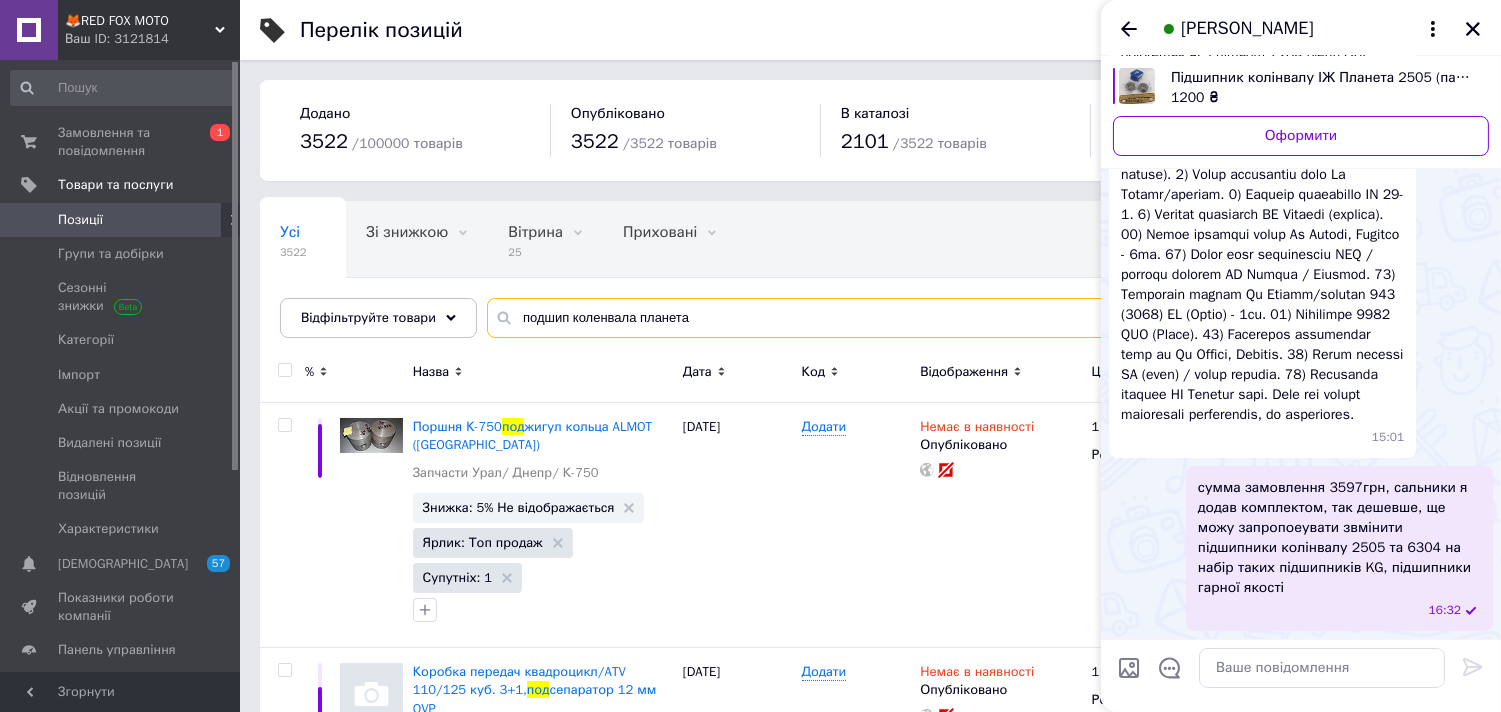 type on "подшип коленвала планета" 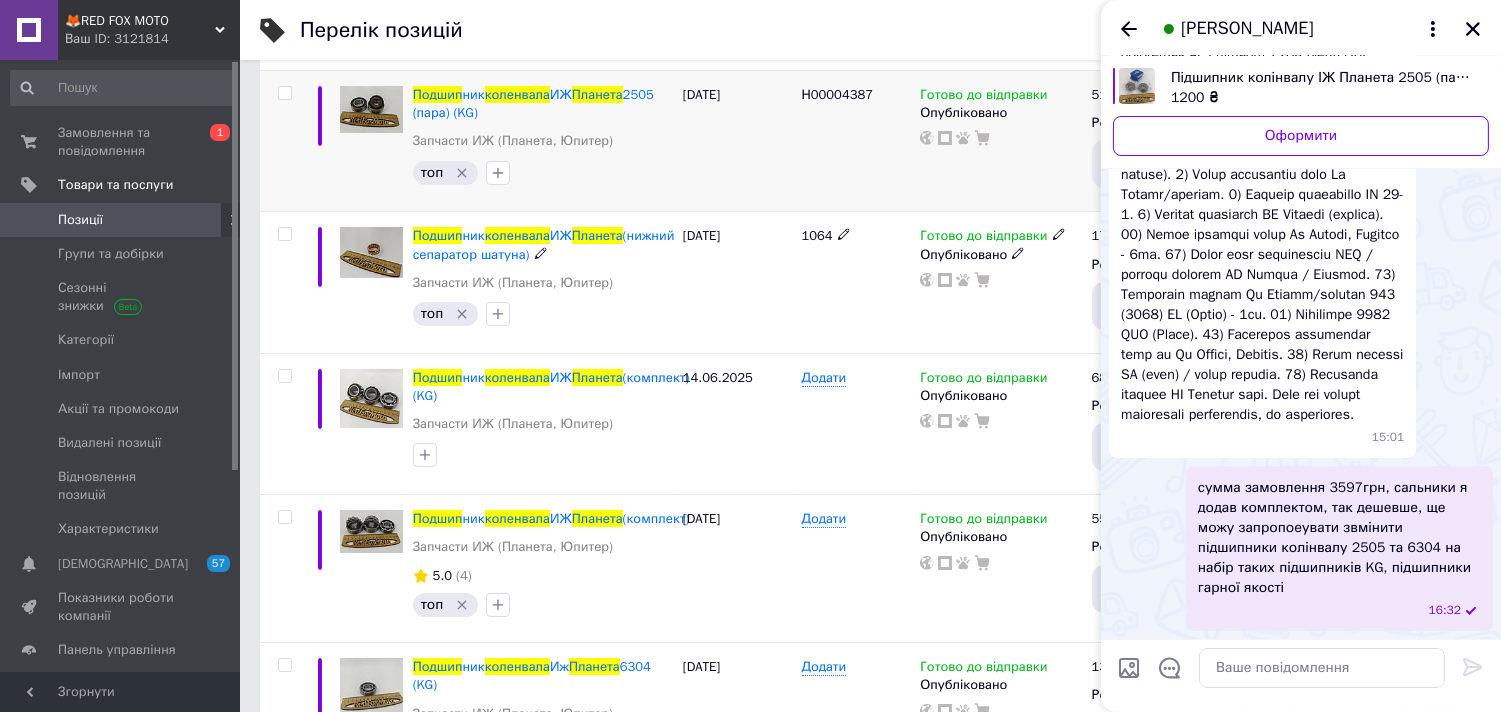 scroll, scrollTop: 333, scrollLeft: 0, axis: vertical 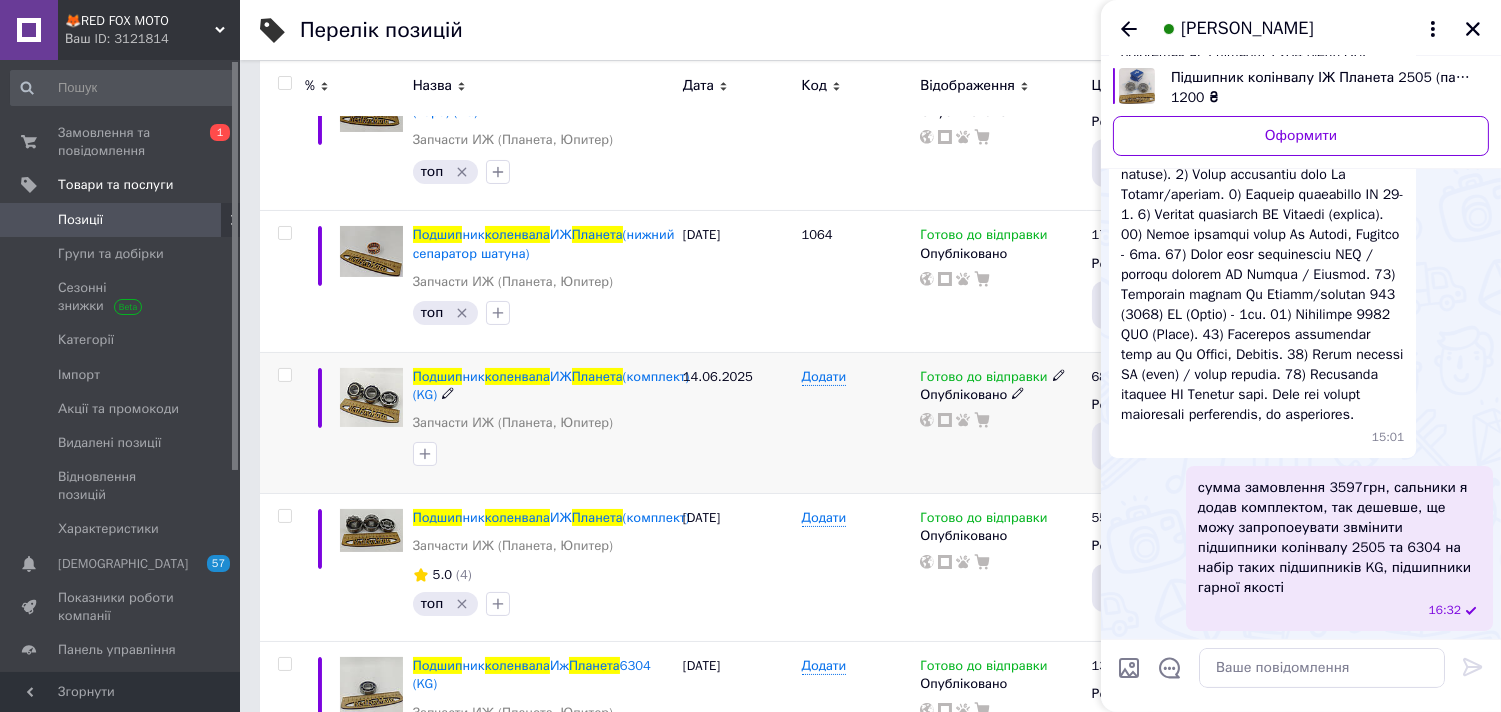 click on "Подшип ник  коленвала  ИЖ  Планета  (комплект) (KG) Запчасти ИЖ (Планета, Юпитер)" at bounding box center (543, 405) 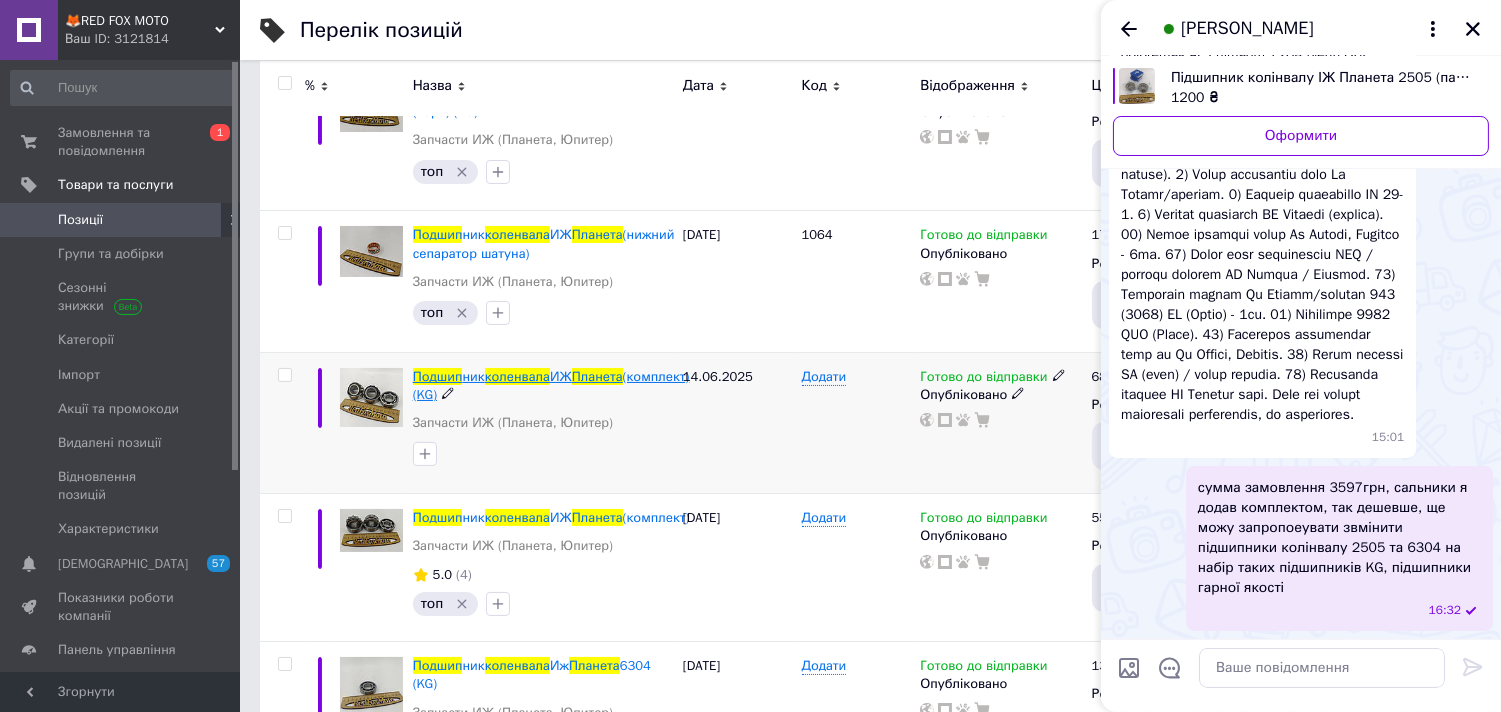 click on "ник" at bounding box center [473, 376] 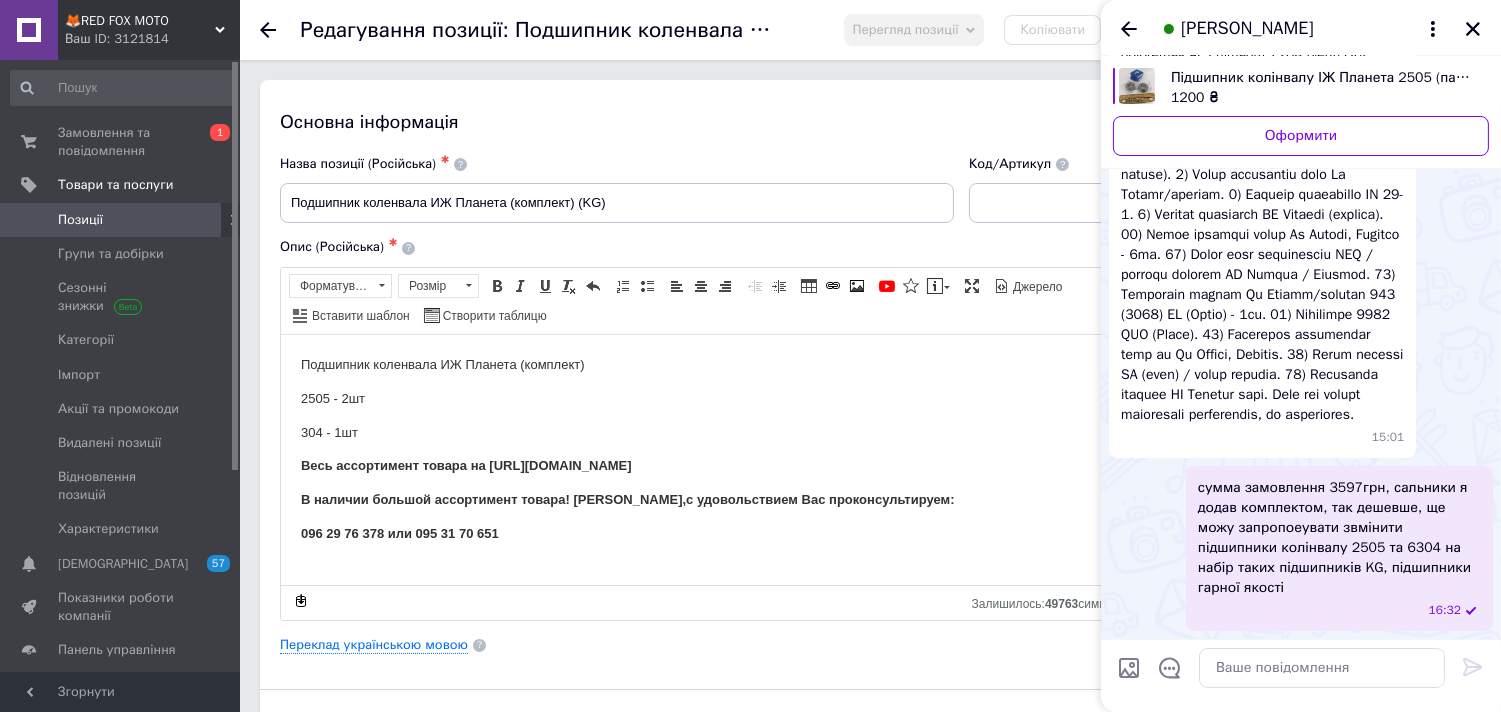 scroll, scrollTop: 0, scrollLeft: 0, axis: both 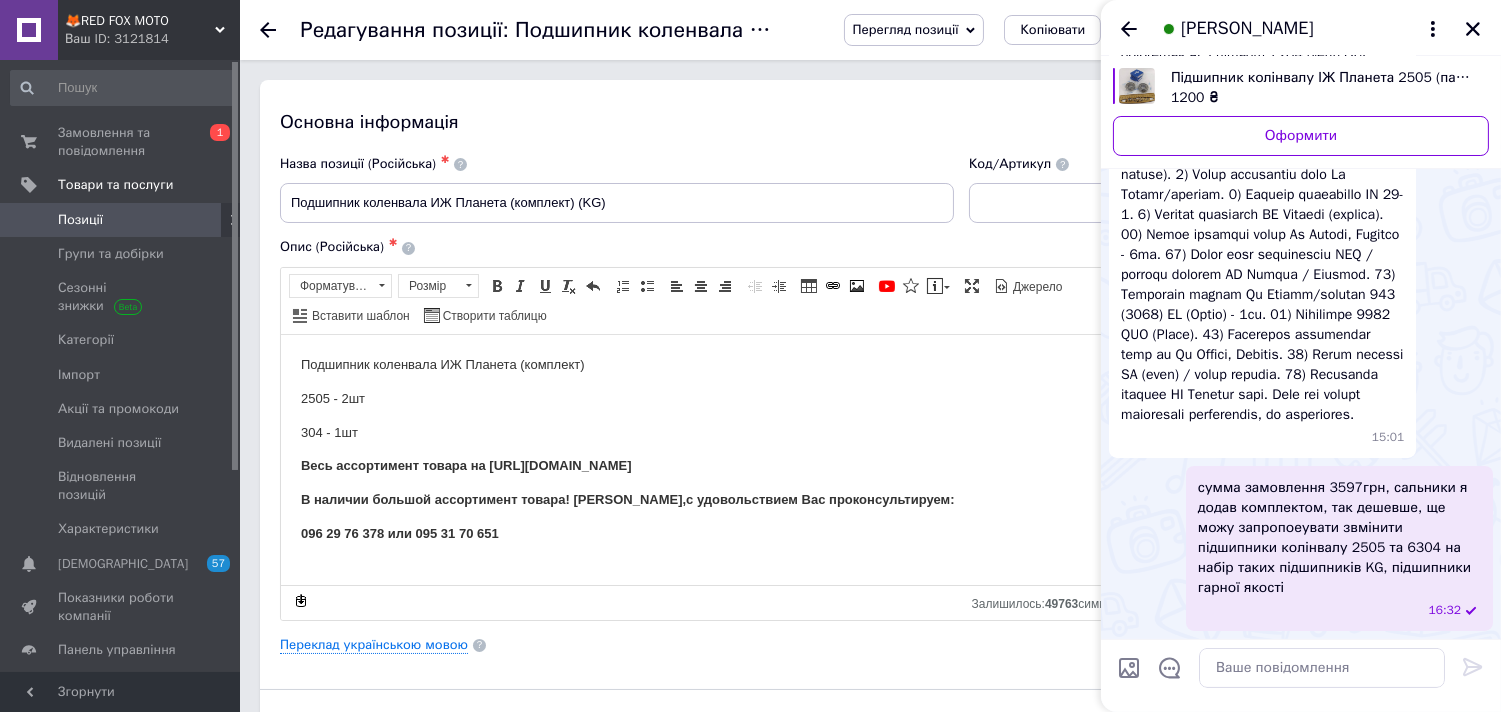click on "Перегляд позиції" at bounding box center [906, 29] 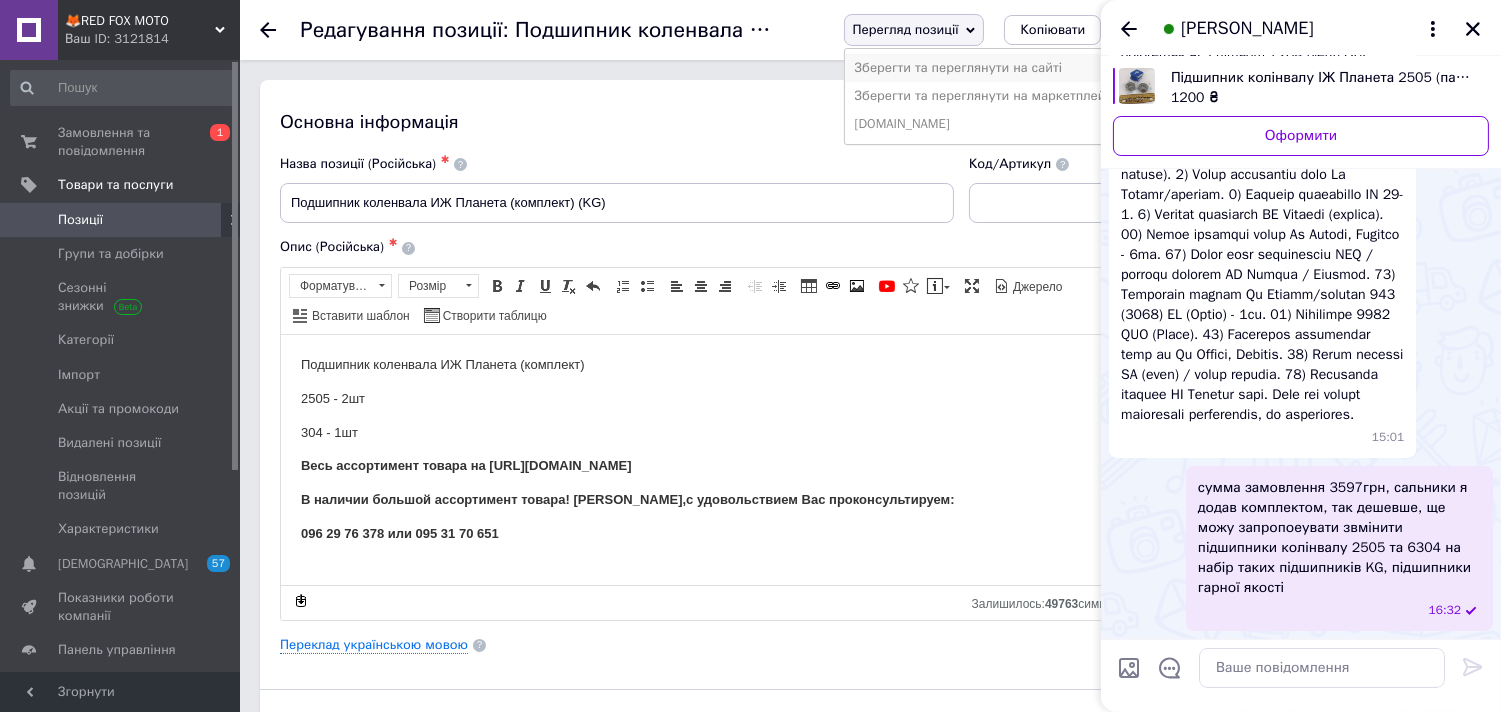 click on "Зберегти та переглянути на сайті" at bounding box center (985, 68) 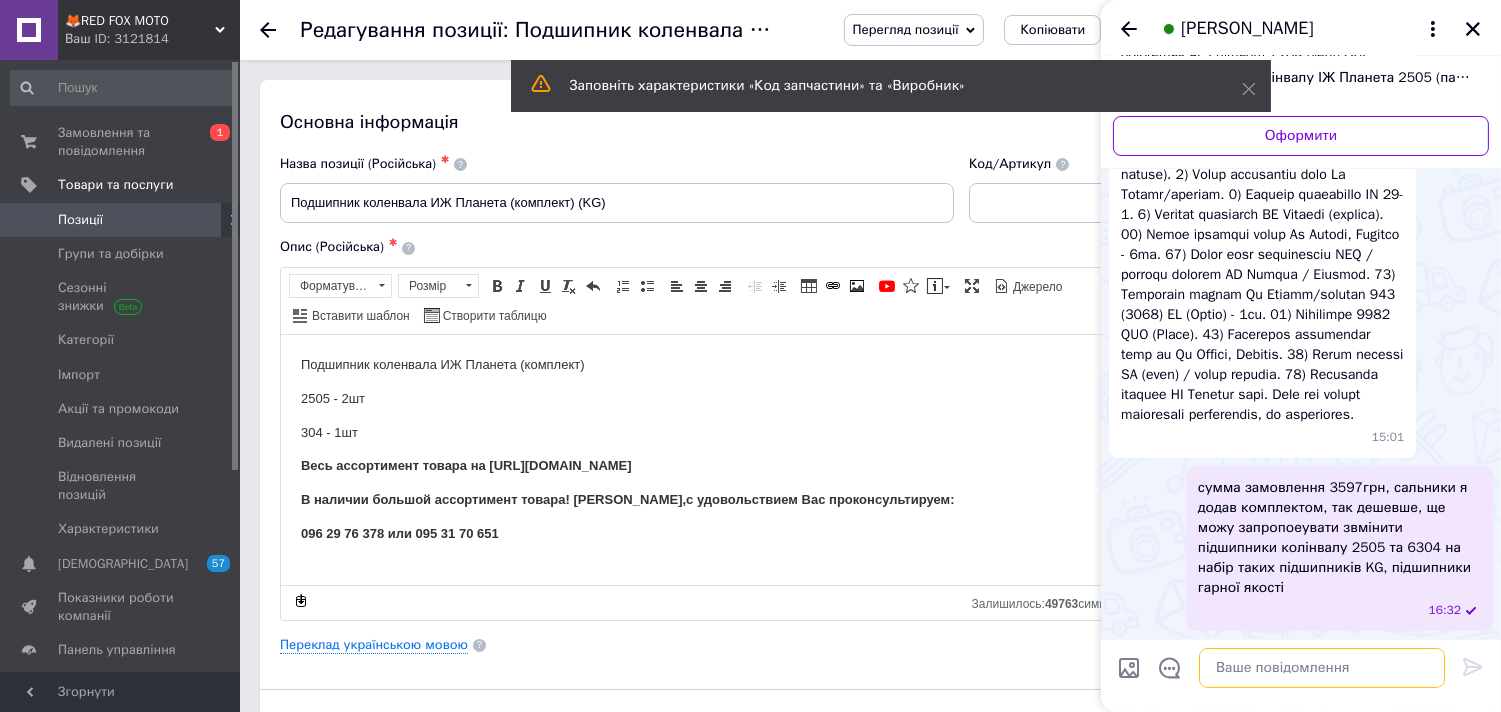paste on "https://redfoxmoto.prom.ua/ua/p1807736998-podshipnik-kolenvala-izh.html" 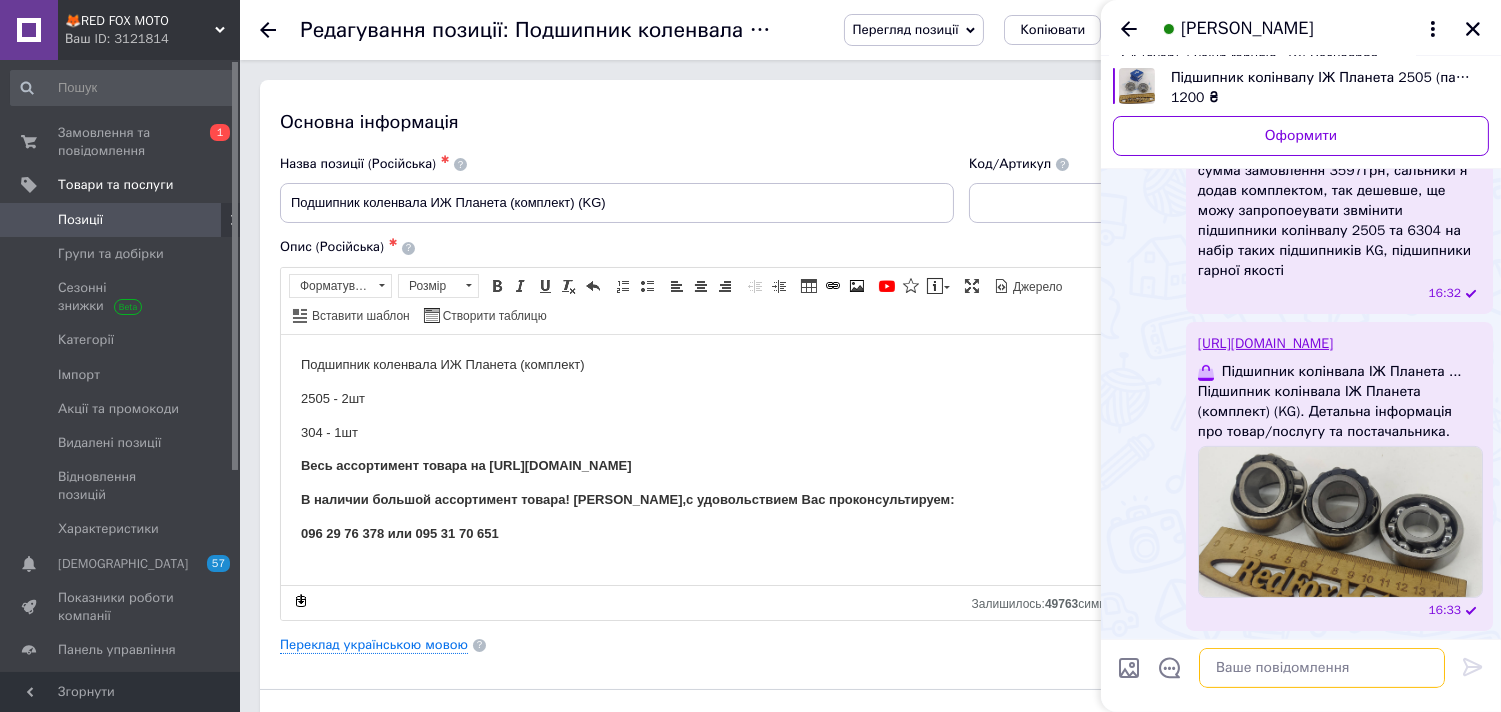 scroll, scrollTop: 965, scrollLeft: 0, axis: vertical 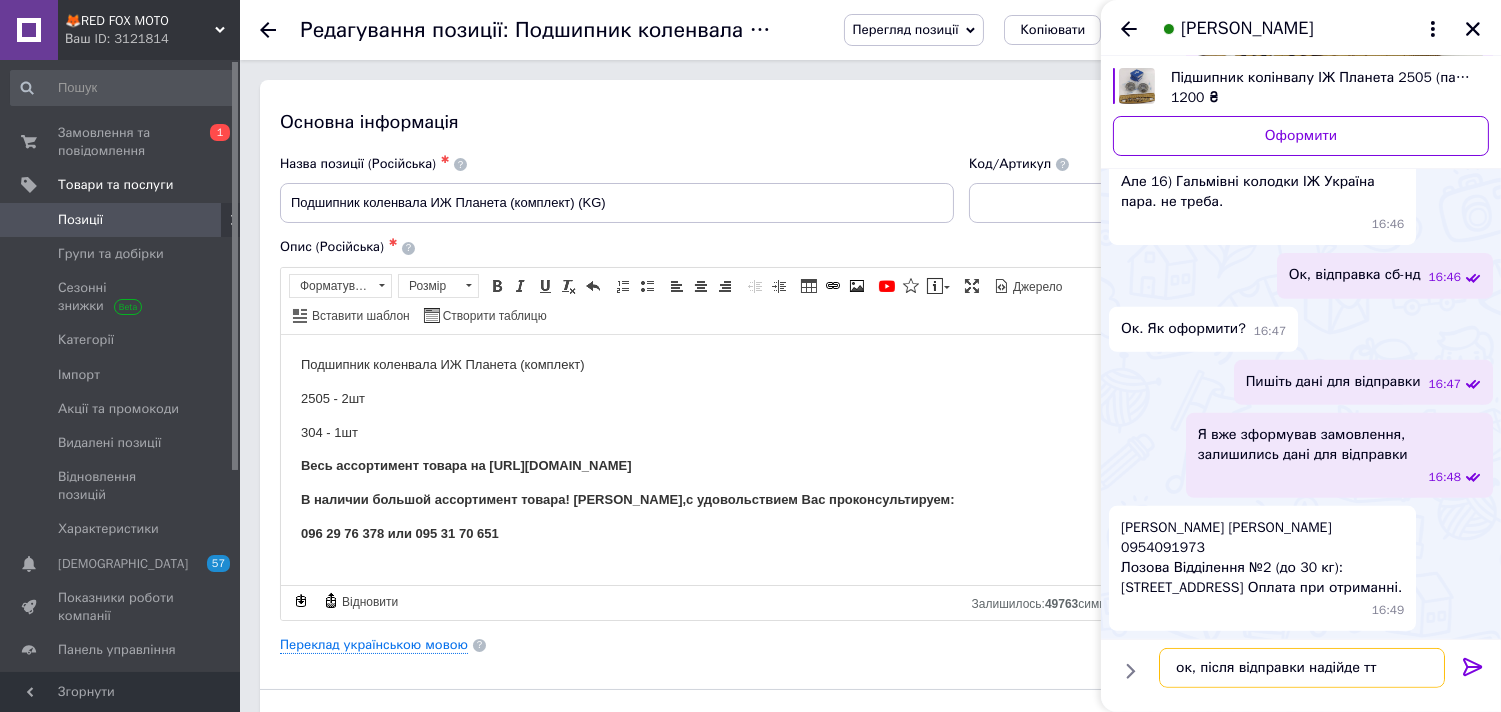 type on "ок, після відправки надійде ттн" 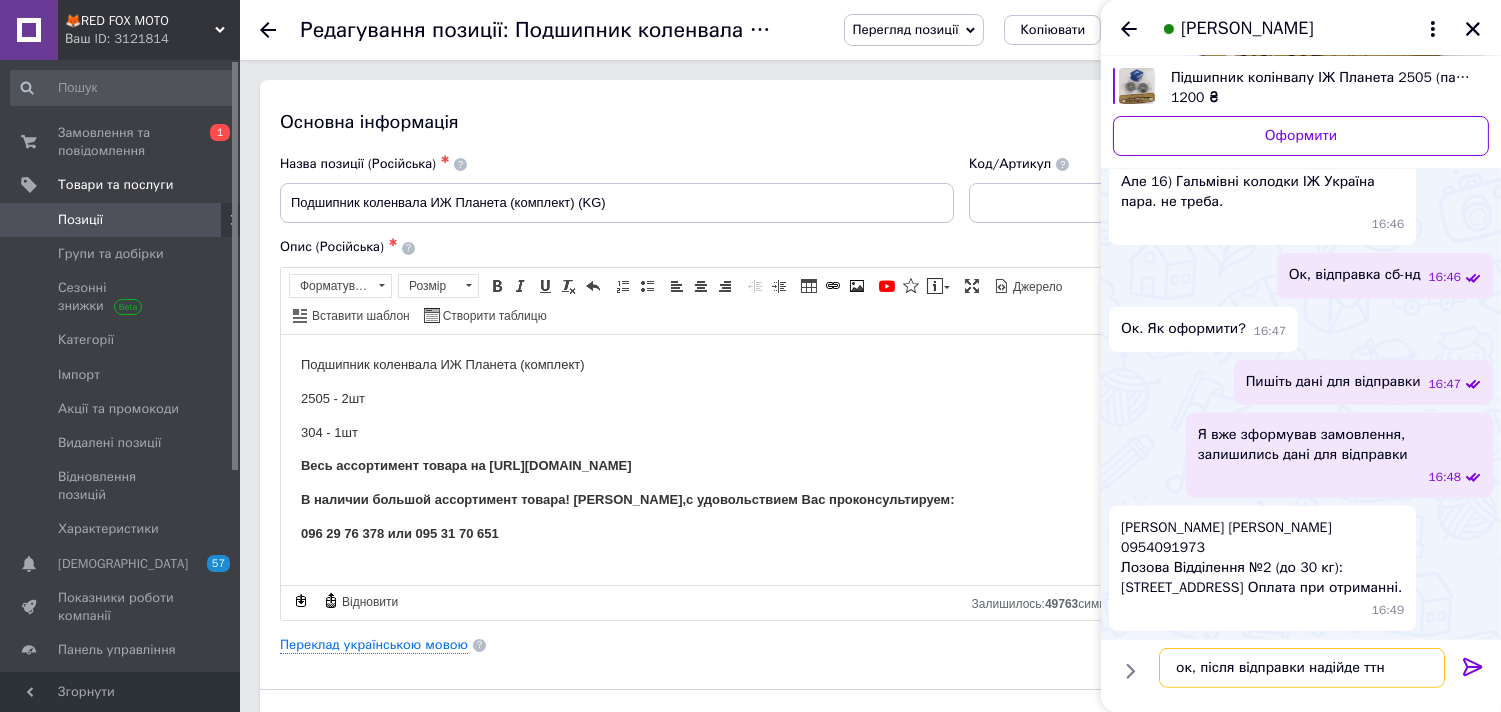 type 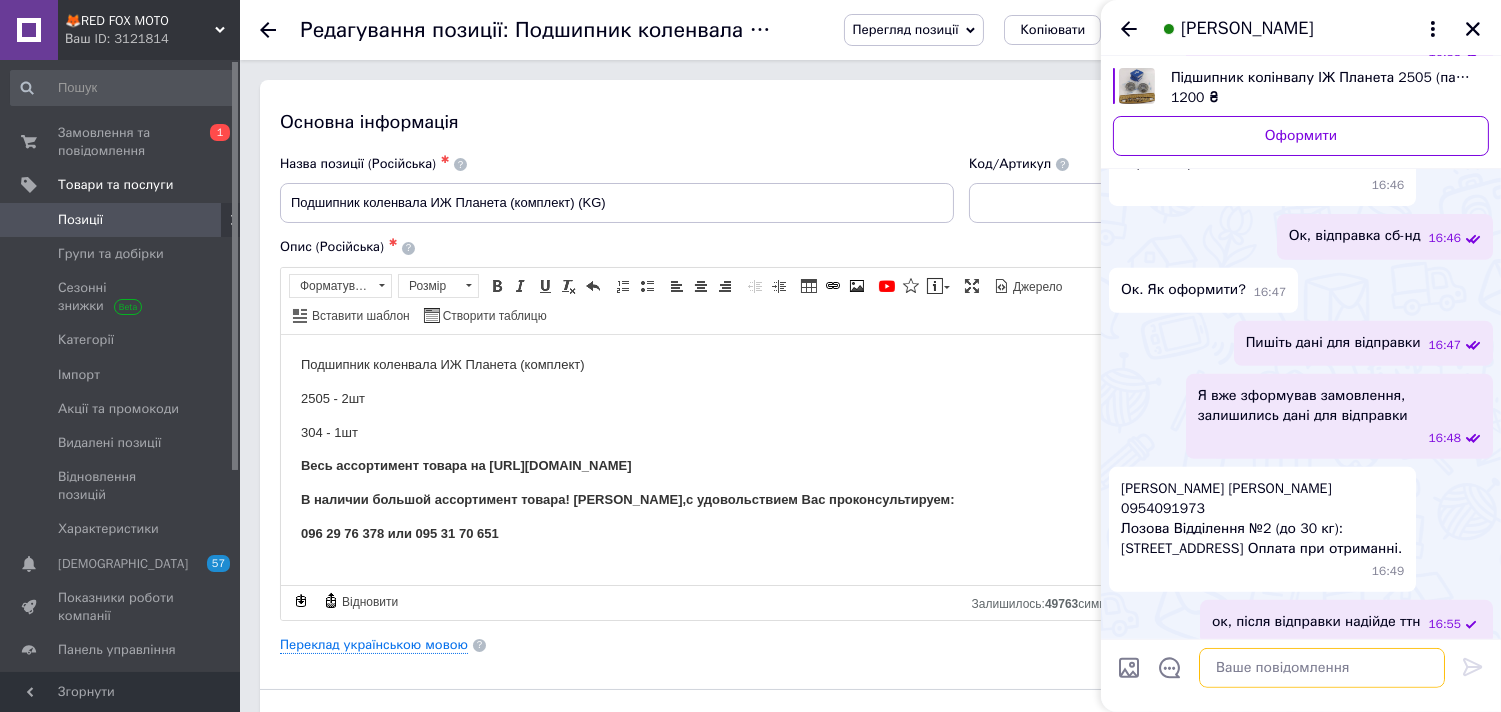 scroll, scrollTop: 1537, scrollLeft: 0, axis: vertical 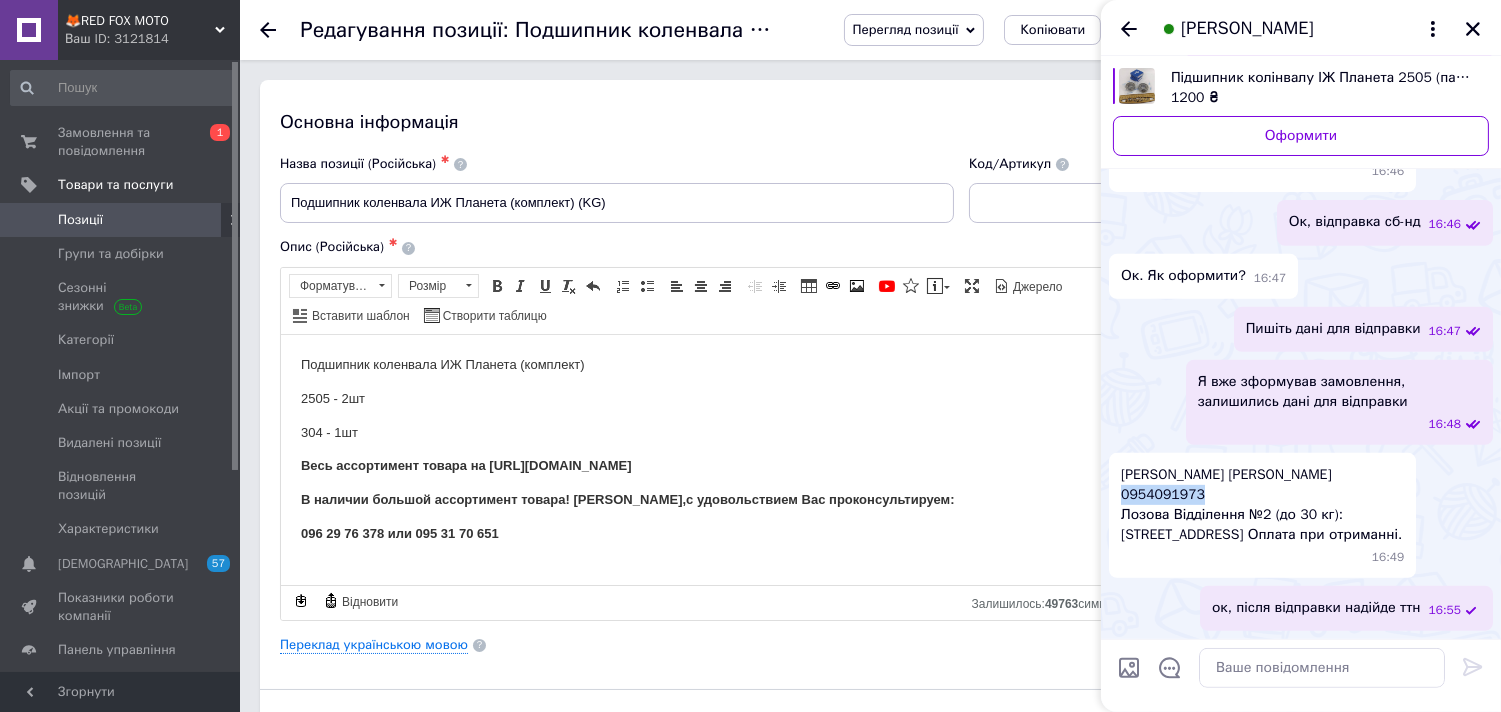 drag, startPoint x: 1211, startPoint y: 493, endPoint x: 1122, endPoint y: 503, distance: 89.560036 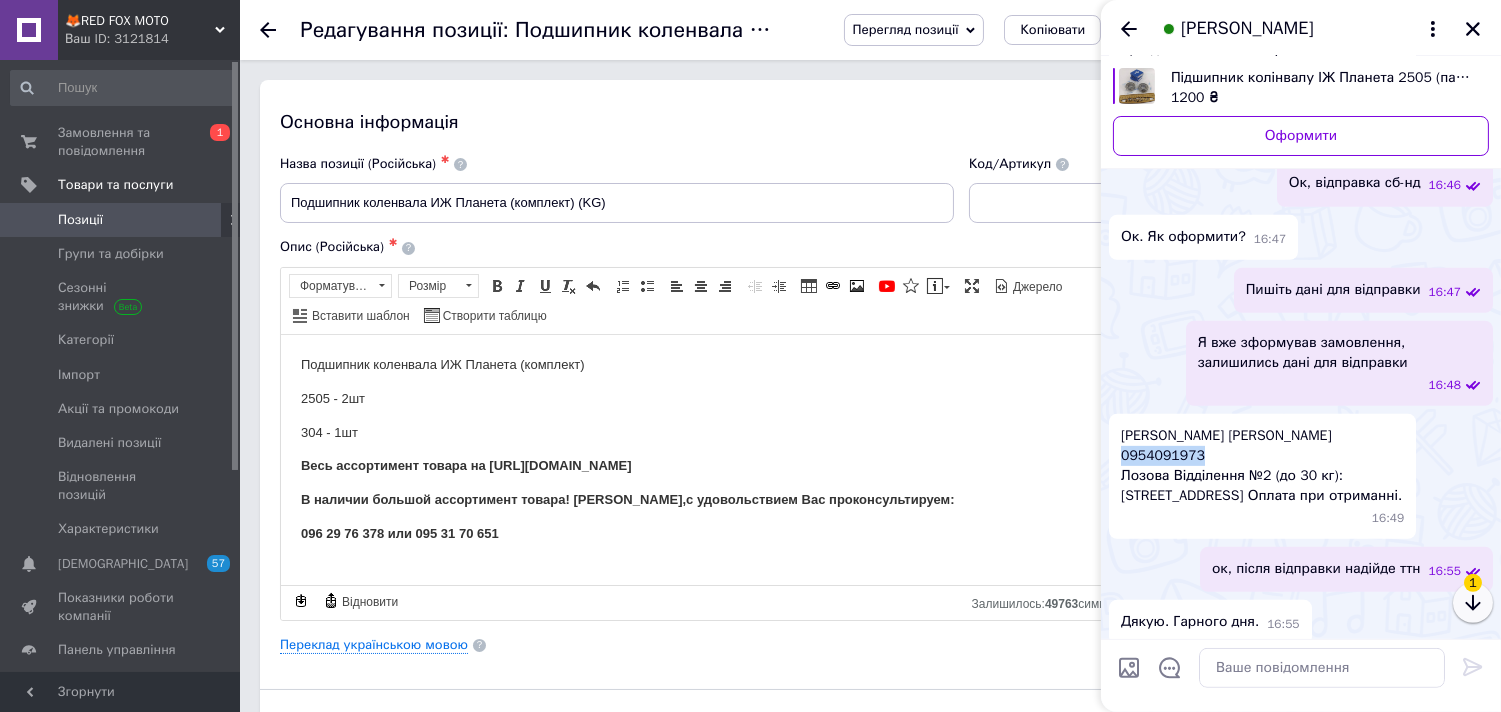 click 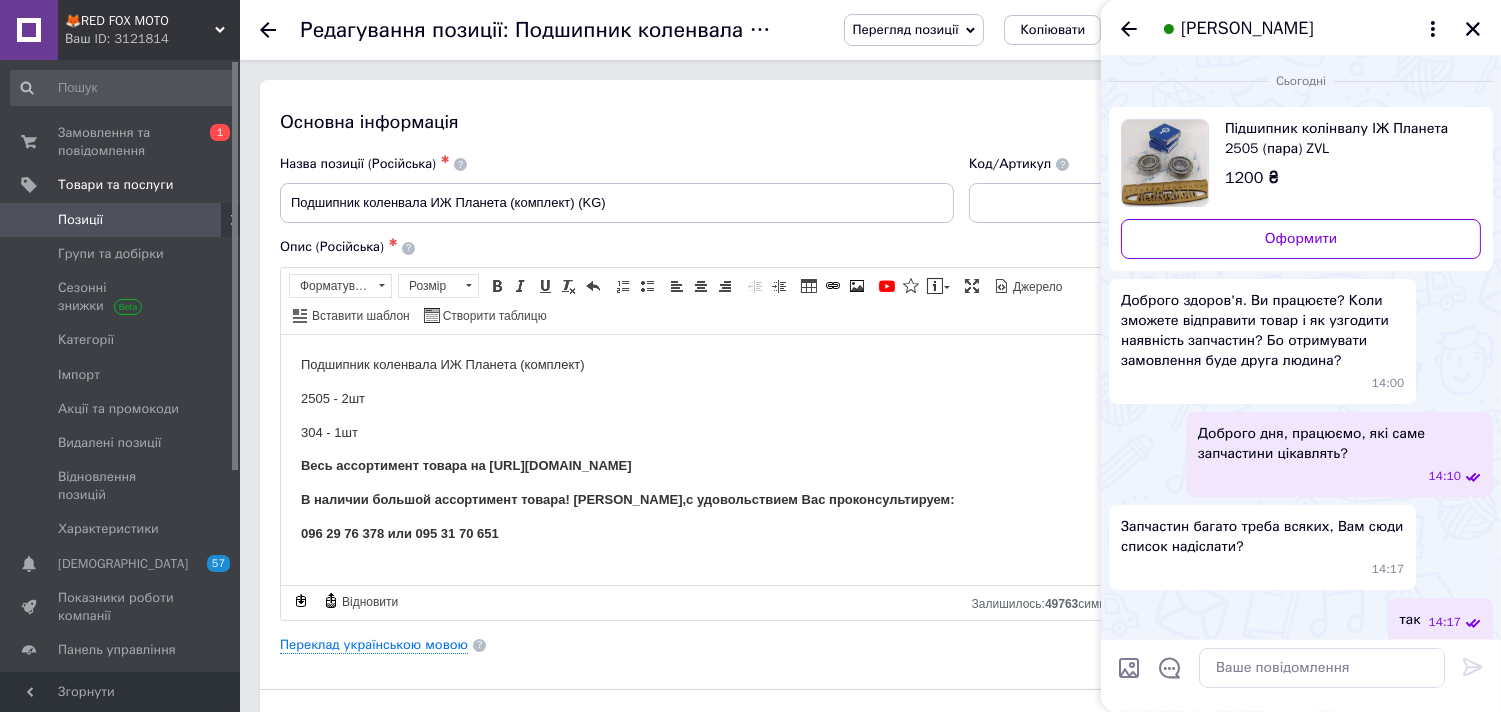 scroll, scrollTop: 0, scrollLeft: 0, axis: both 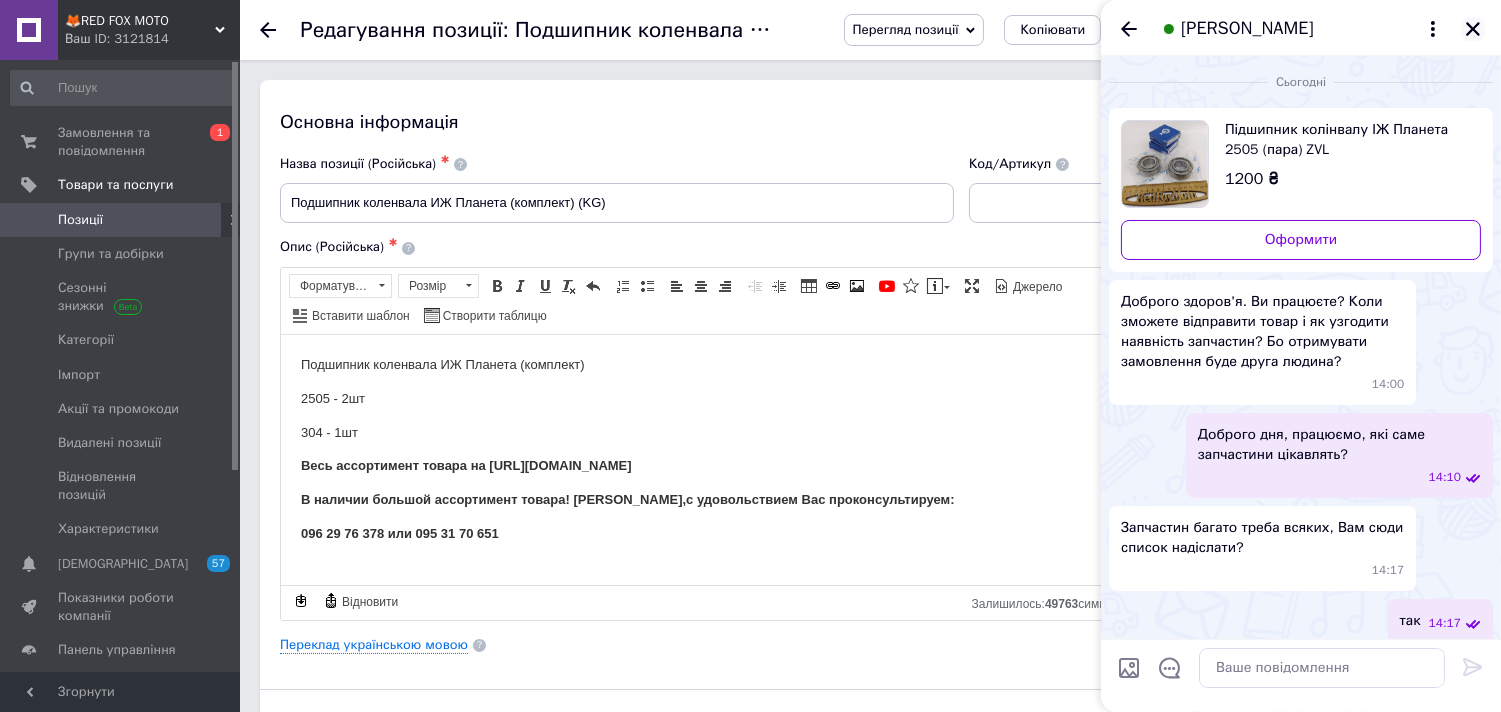 click 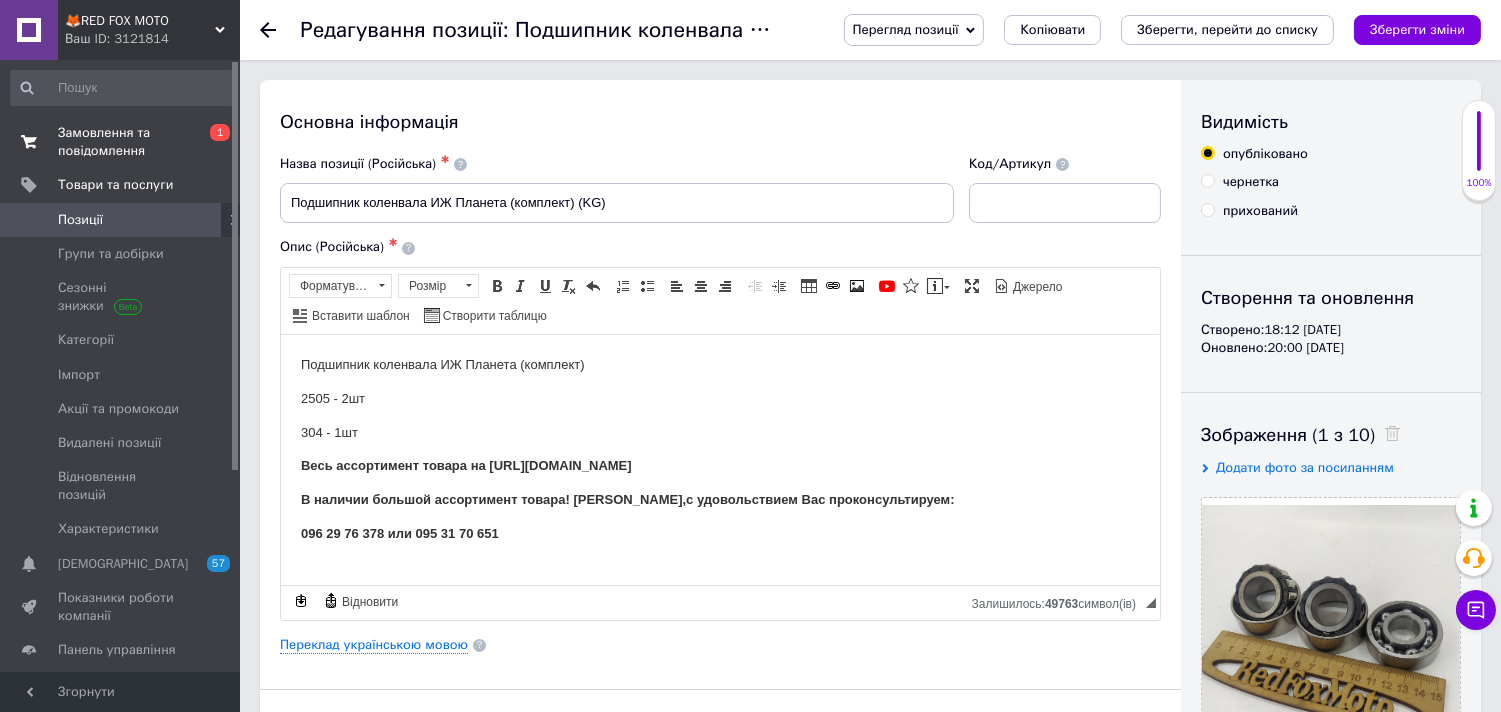 drag, startPoint x: 82, startPoint y: 142, endPoint x: 65, endPoint y: 145, distance: 17.262676 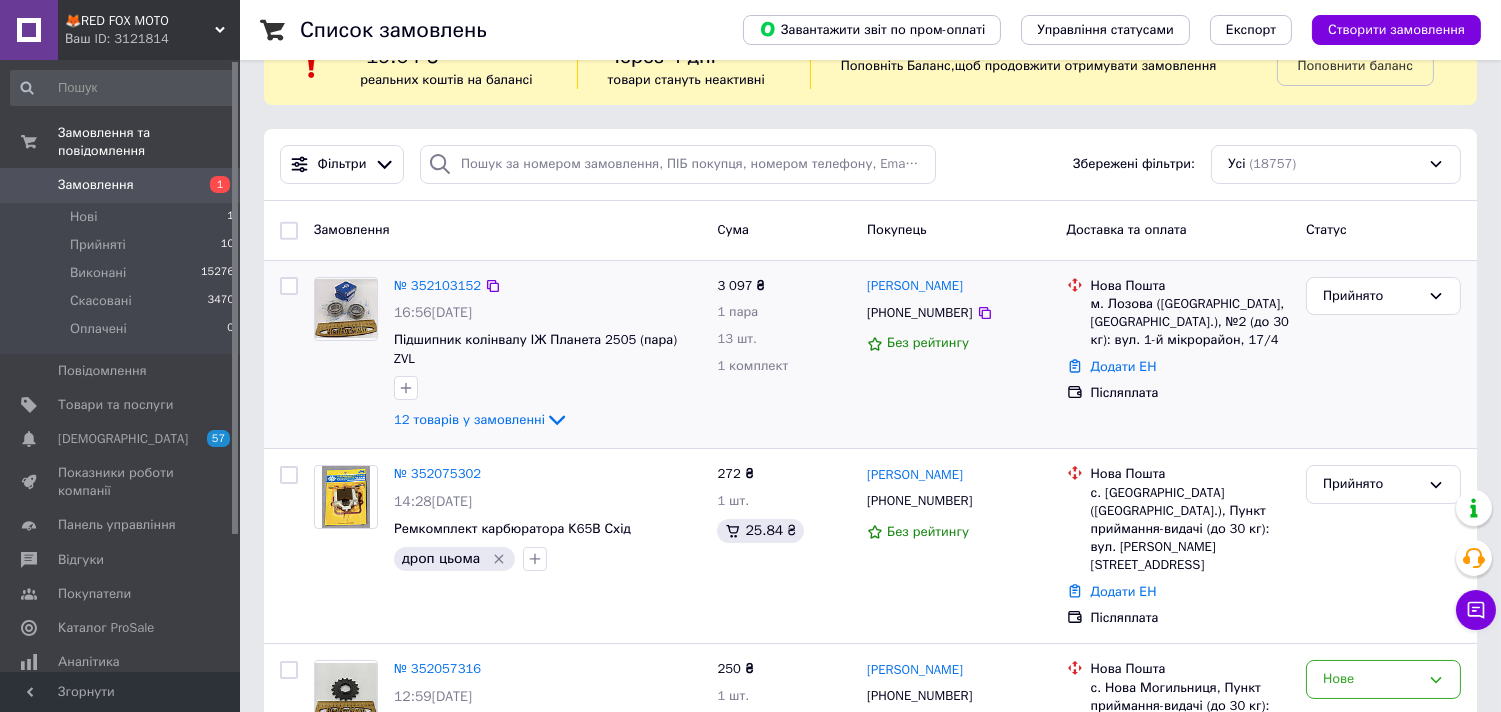 scroll, scrollTop: 111, scrollLeft: 0, axis: vertical 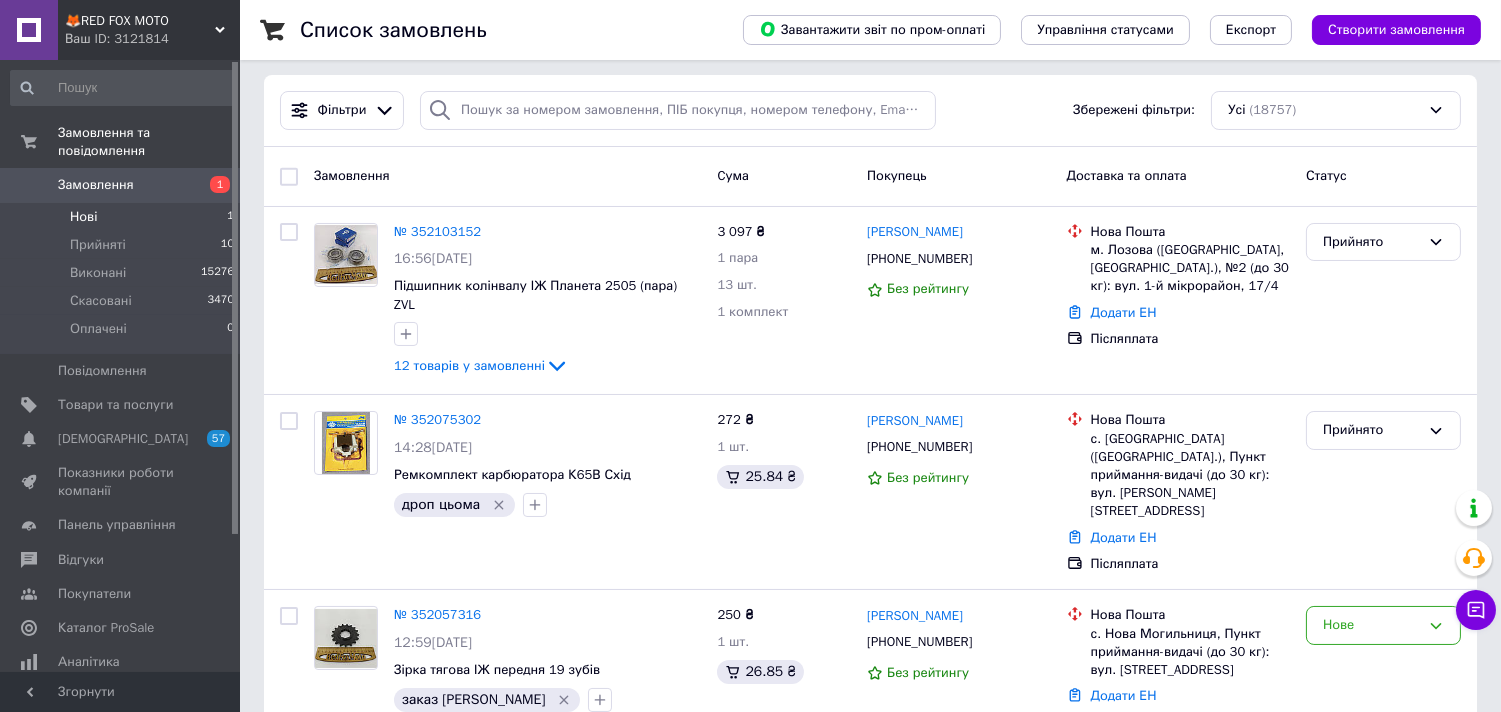 click on "Нові" at bounding box center (83, 217) 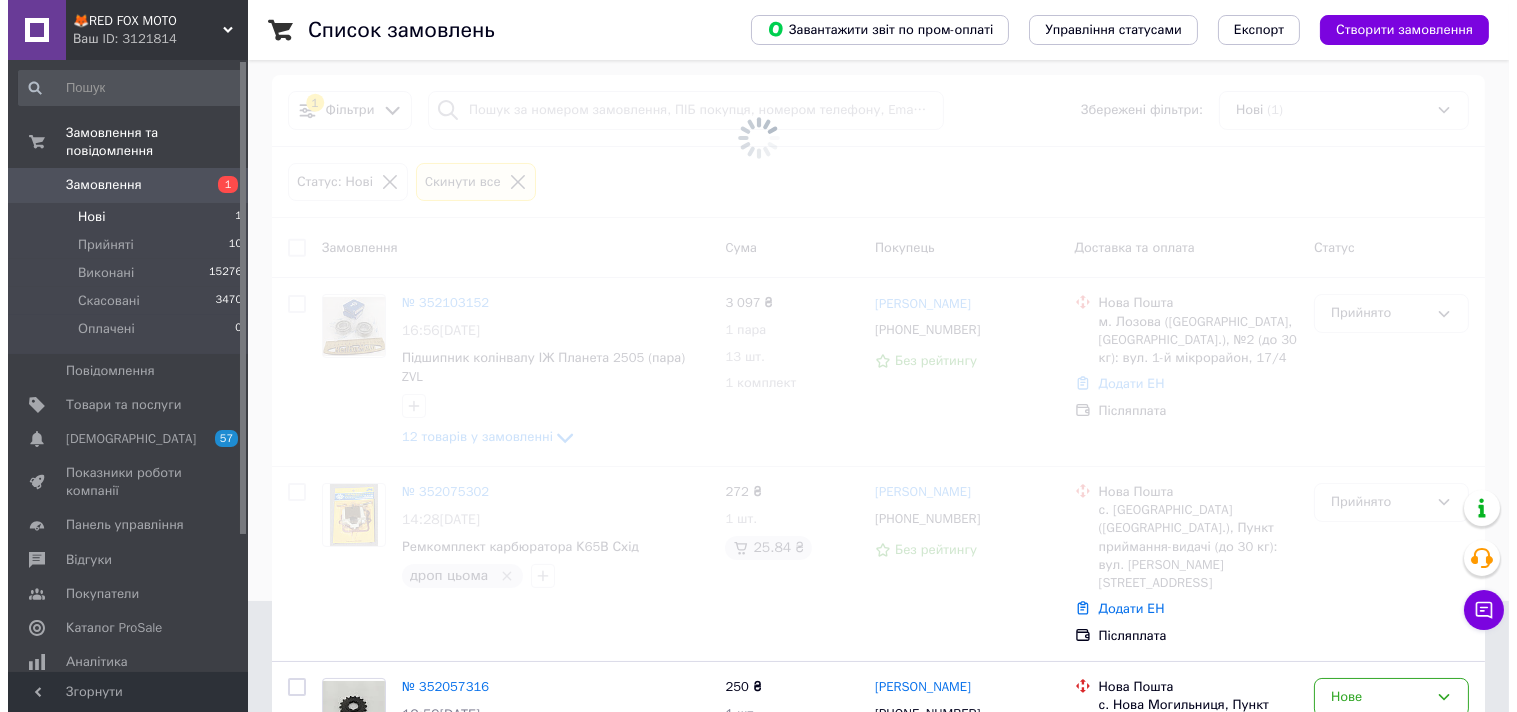 scroll, scrollTop: 0, scrollLeft: 0, axis: both 